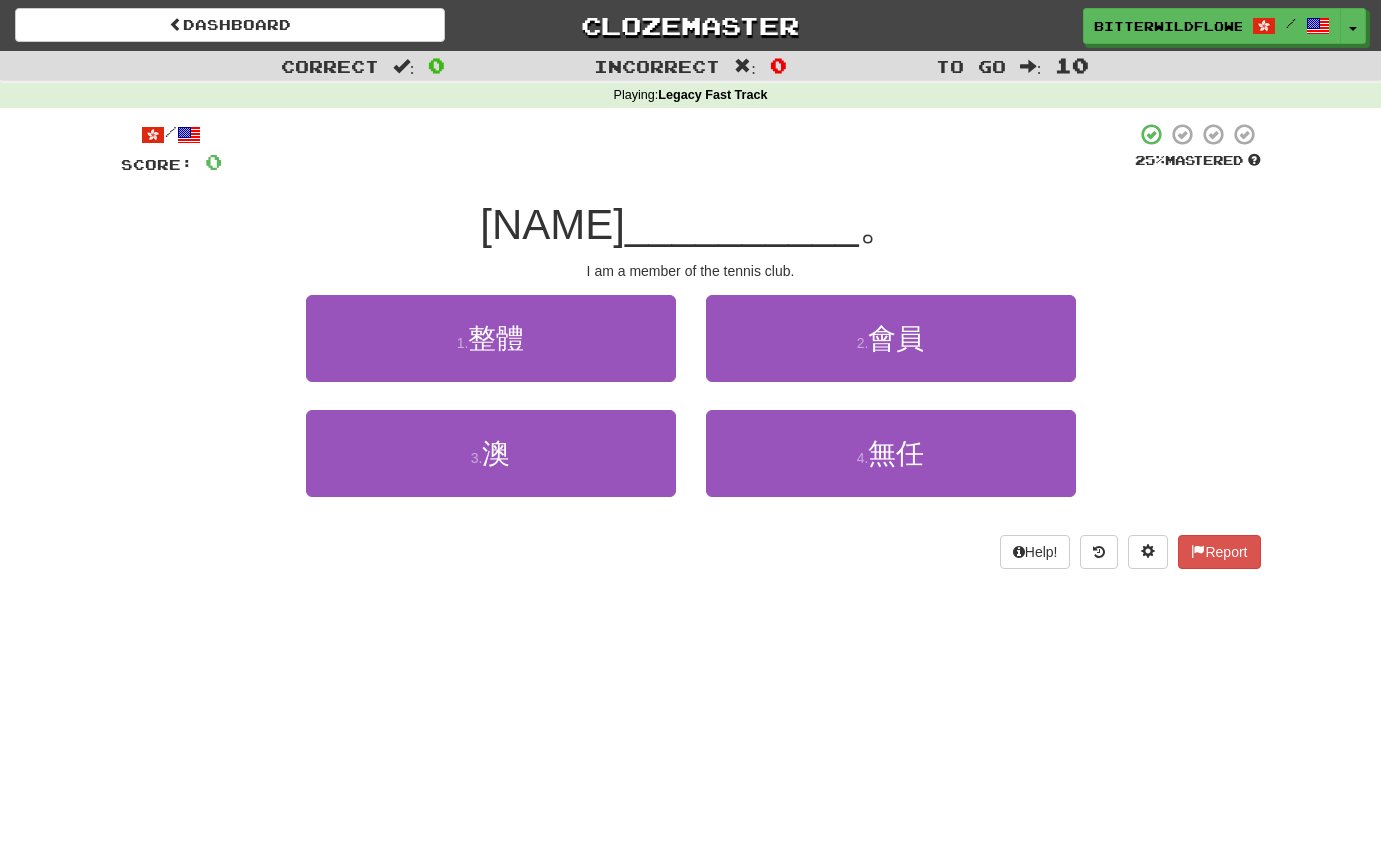 scroll, scrollTop: 37, scrollLeft: 0, axis: vertical 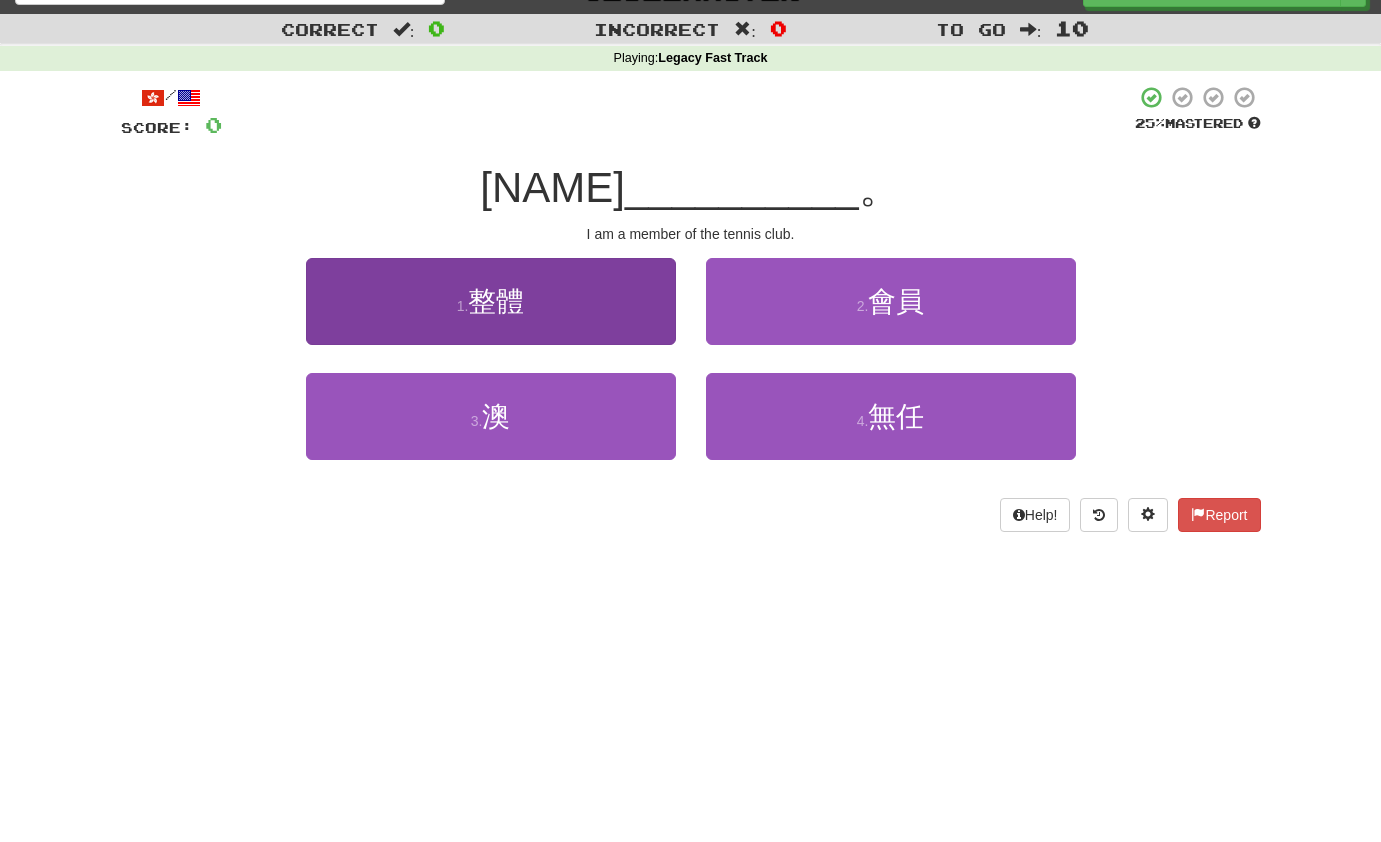 click on "整體" at bounding box center [496, 301] 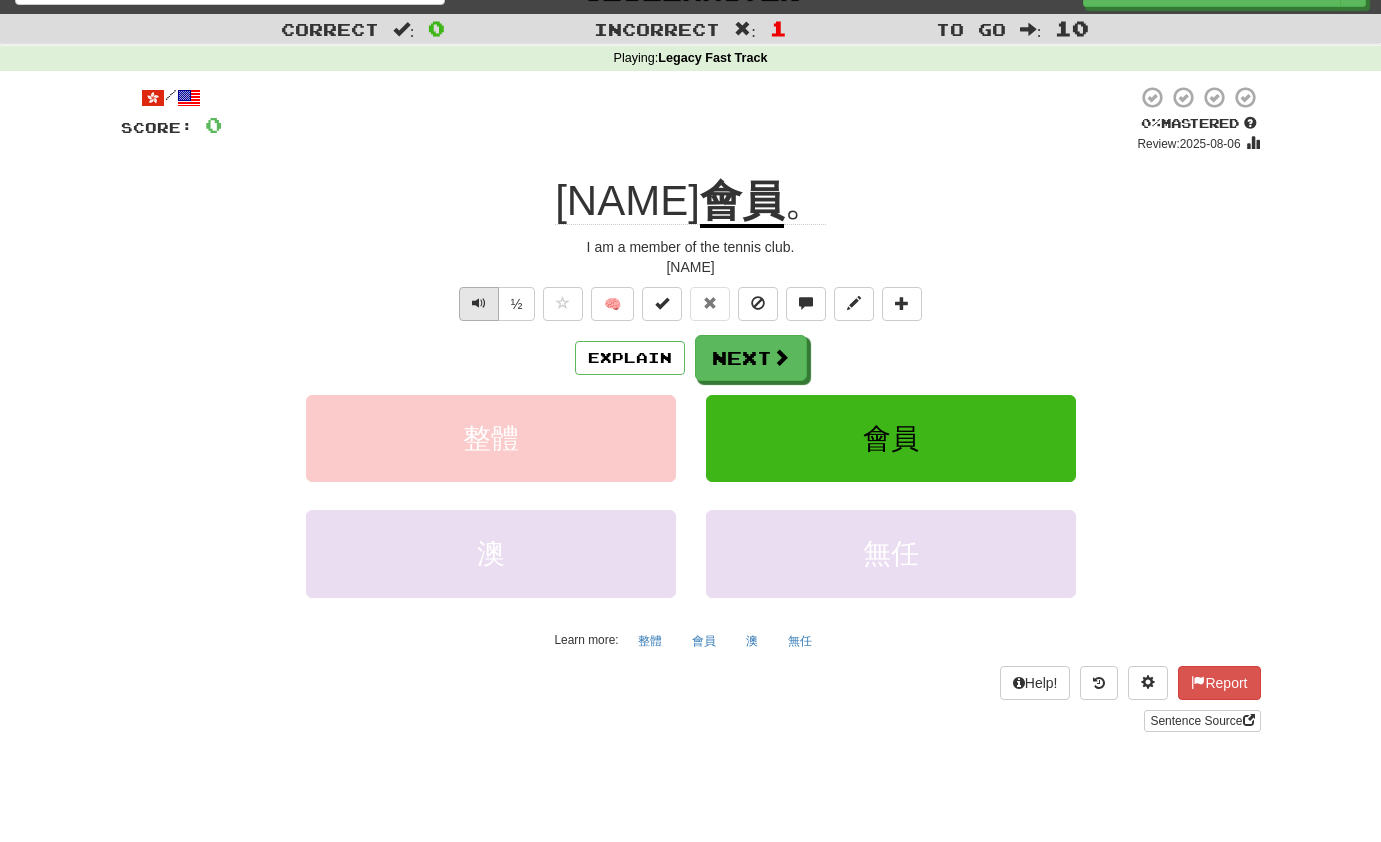 click at bounding box center [479, 304] 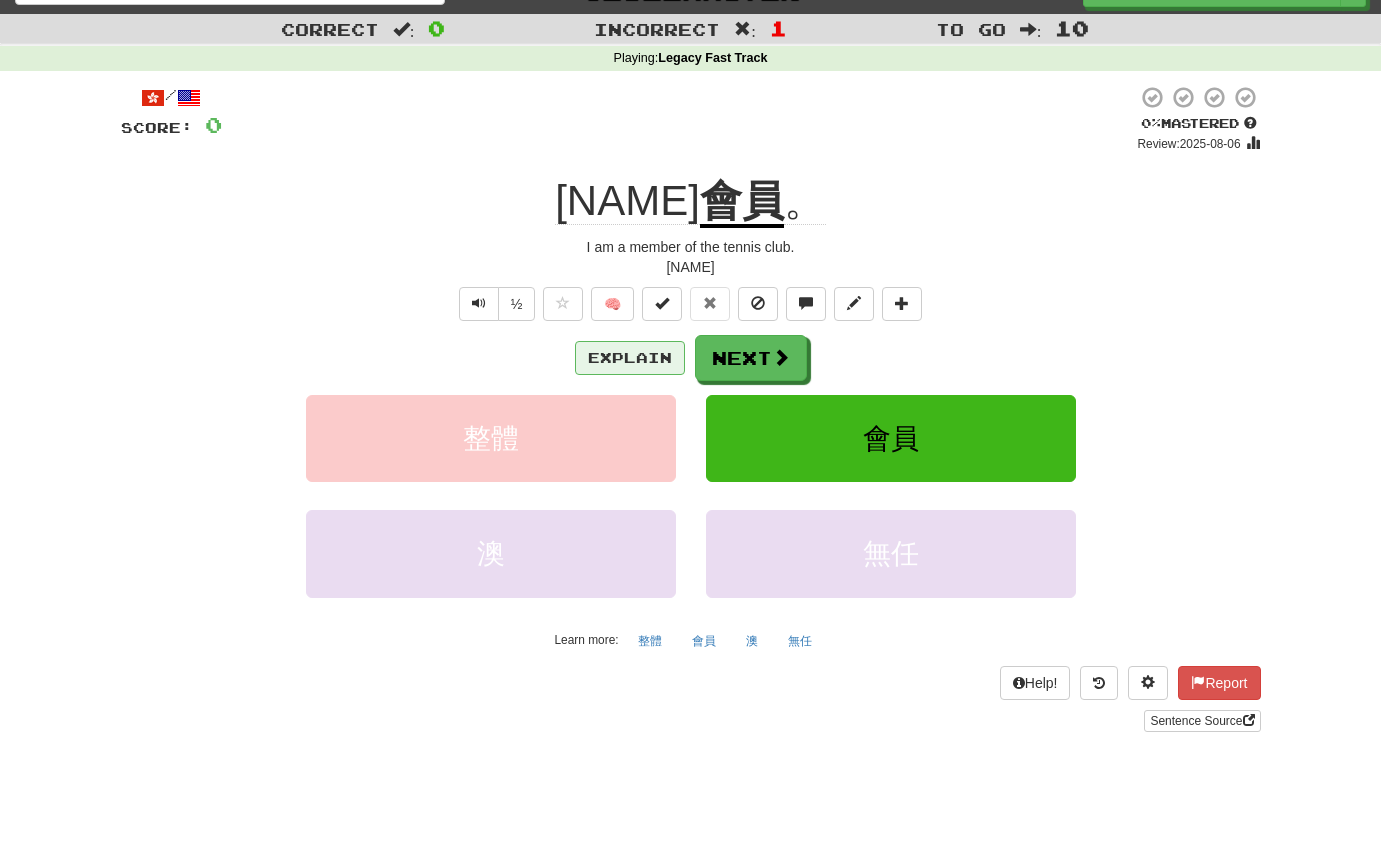 click on "Explain" at bounding box center [630, 358] 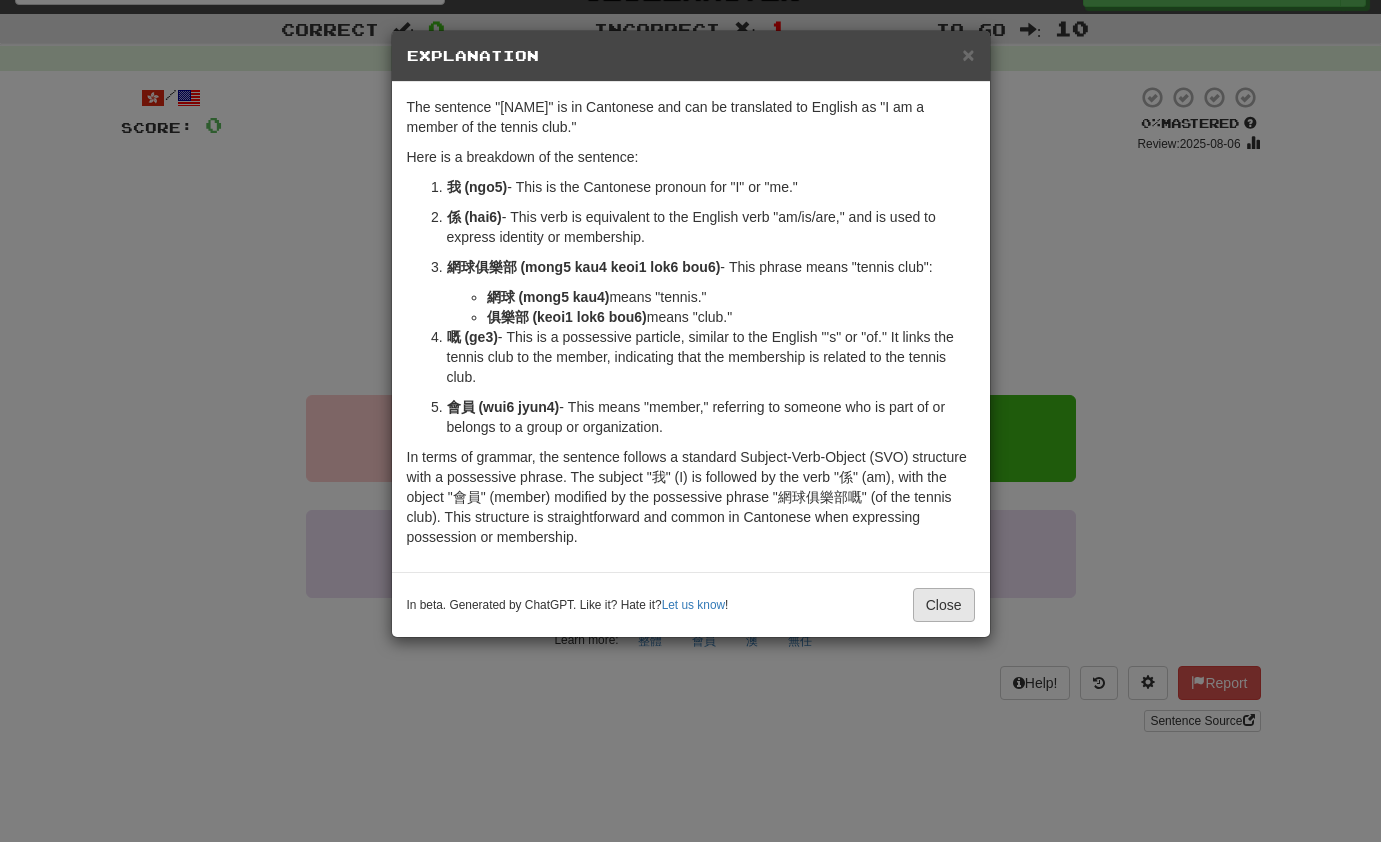 click on "Close" at bounding box center (944, 605) 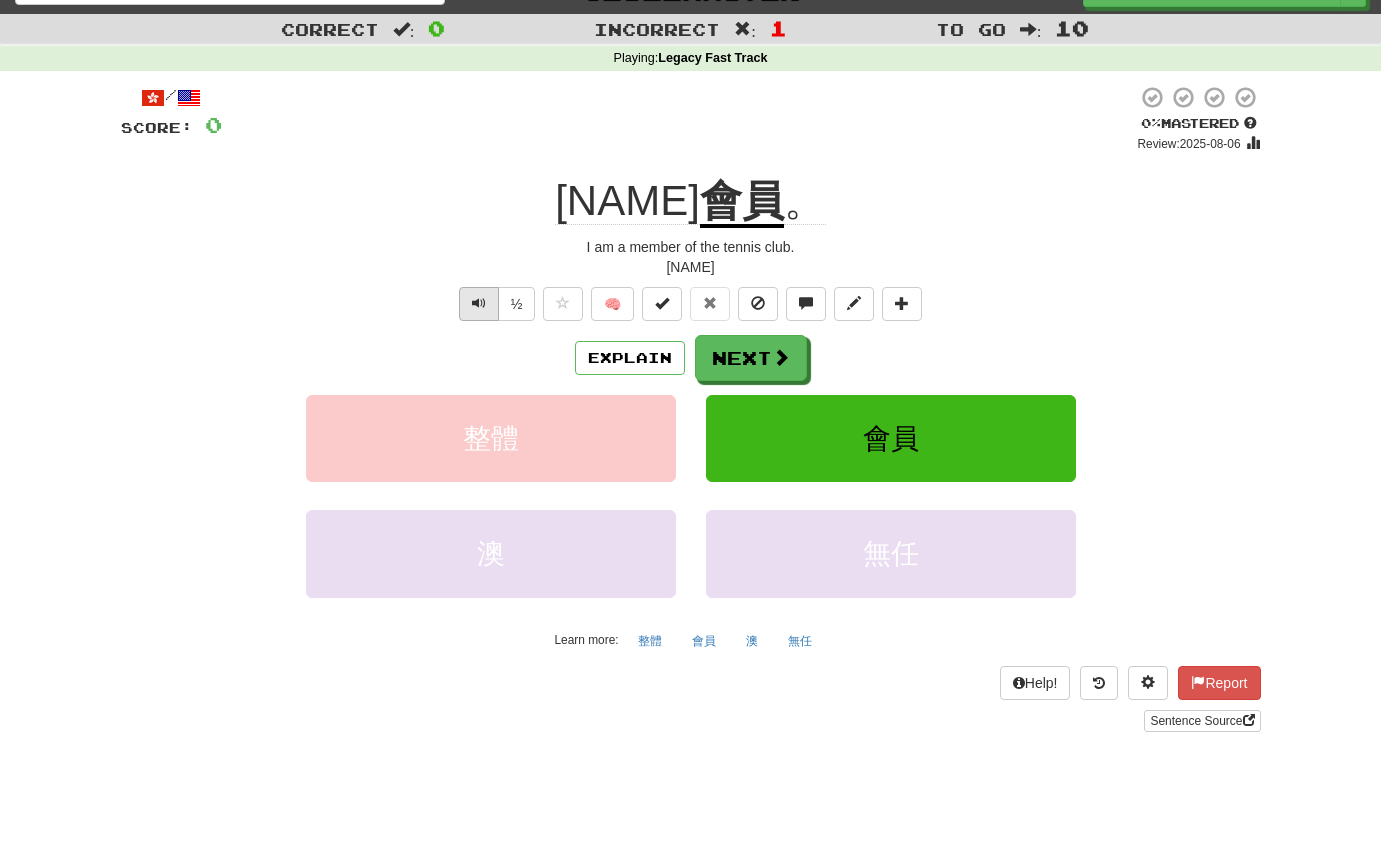 click at bounding box center (479, 303) 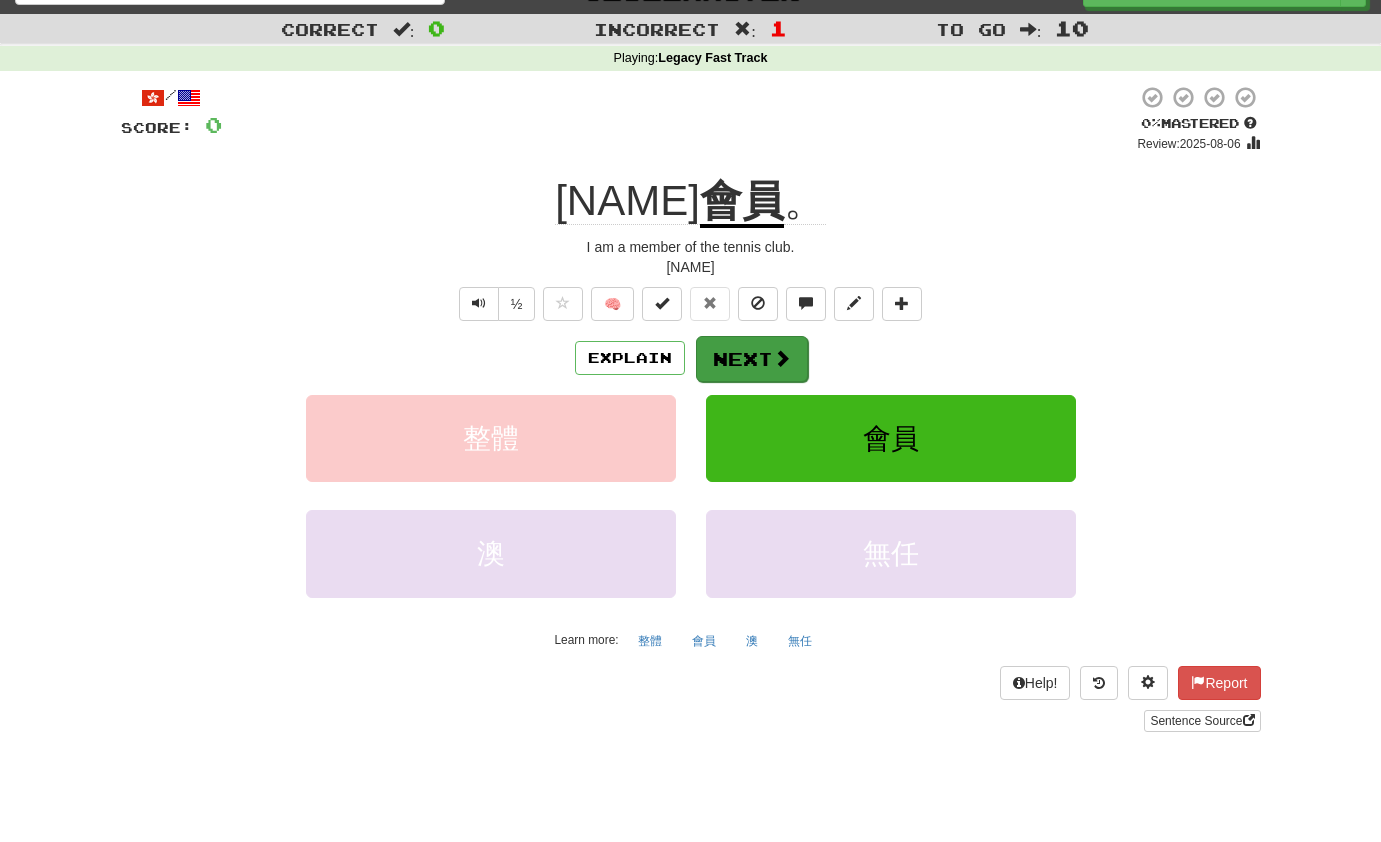 click on "Next" at bounding box center (752, 359) 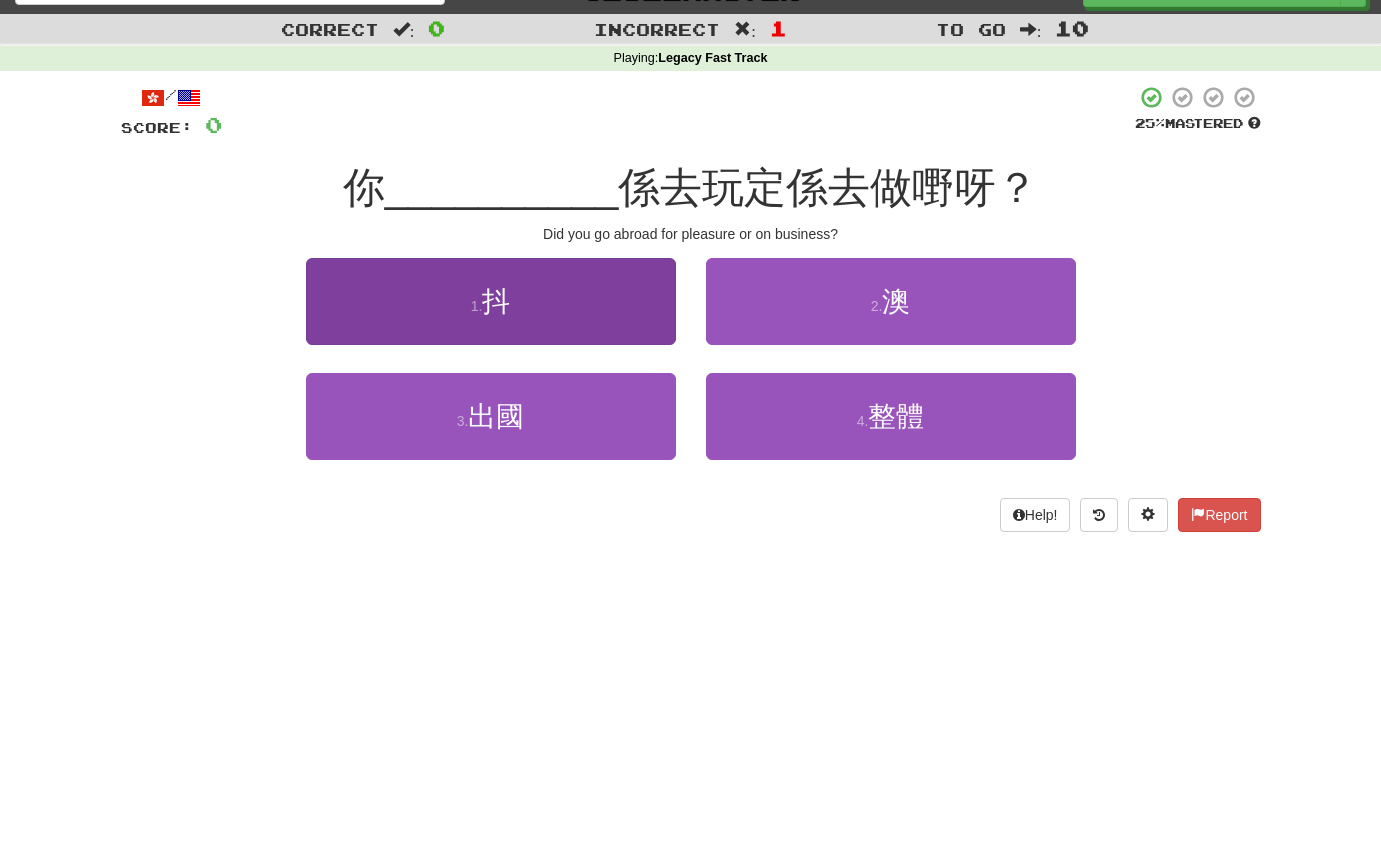 click on "抖" at bounding box center (496, 301) 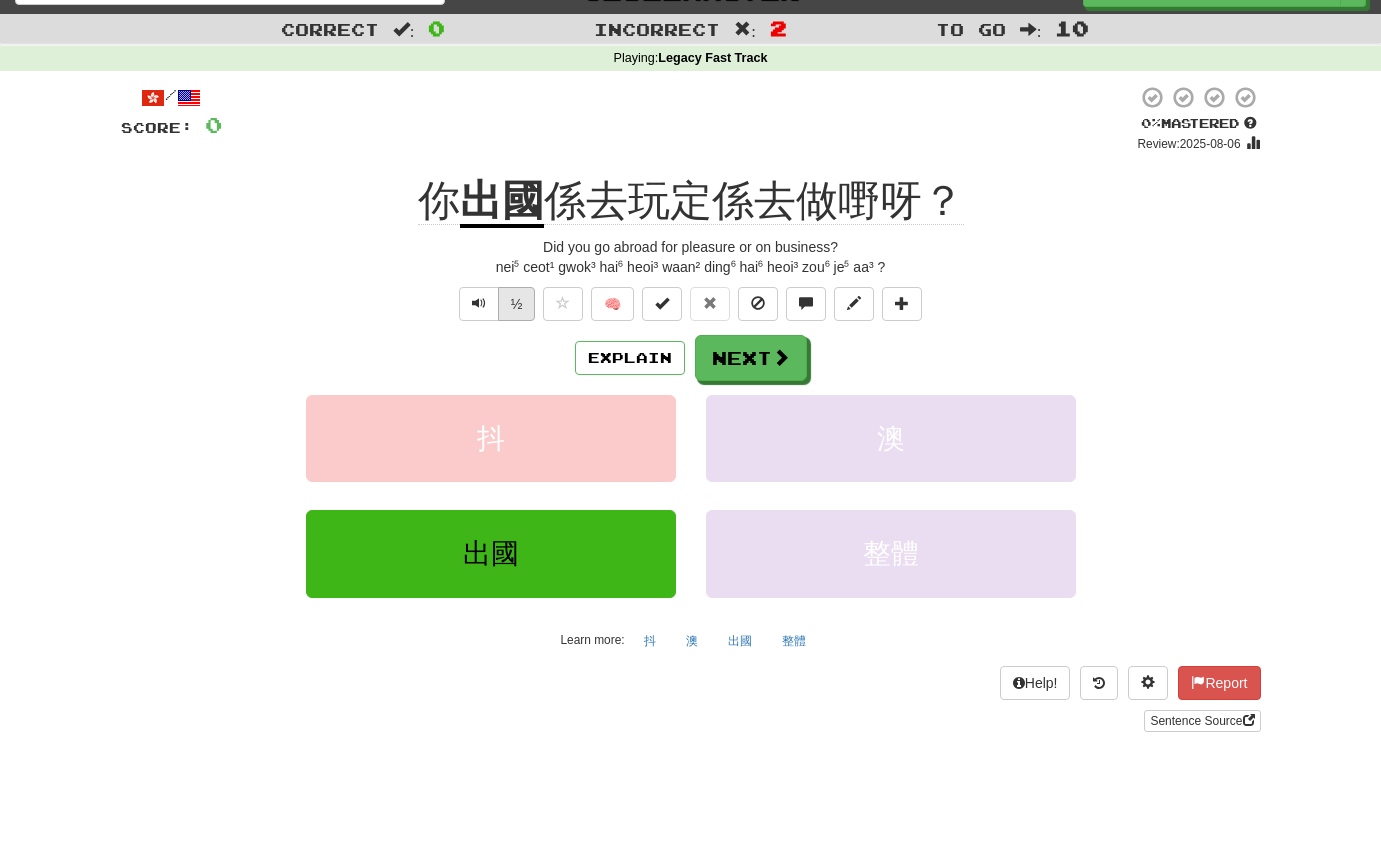 drag, startPoint x: 474, startPoint y: 299, endPoint x: 514, endPoint y: 310, distance: 41.484936 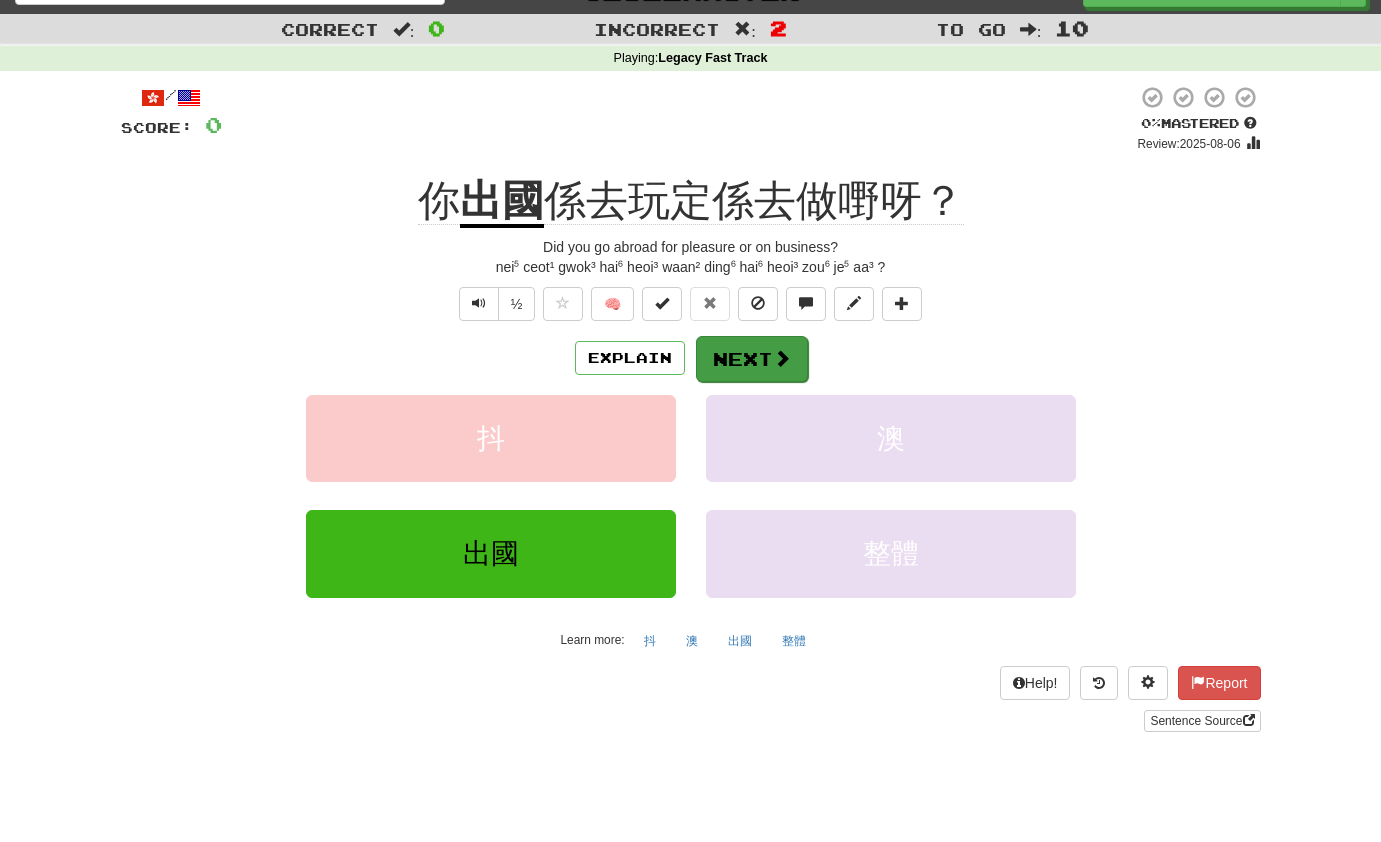 click on "Next" at bounding box center [752, 359] 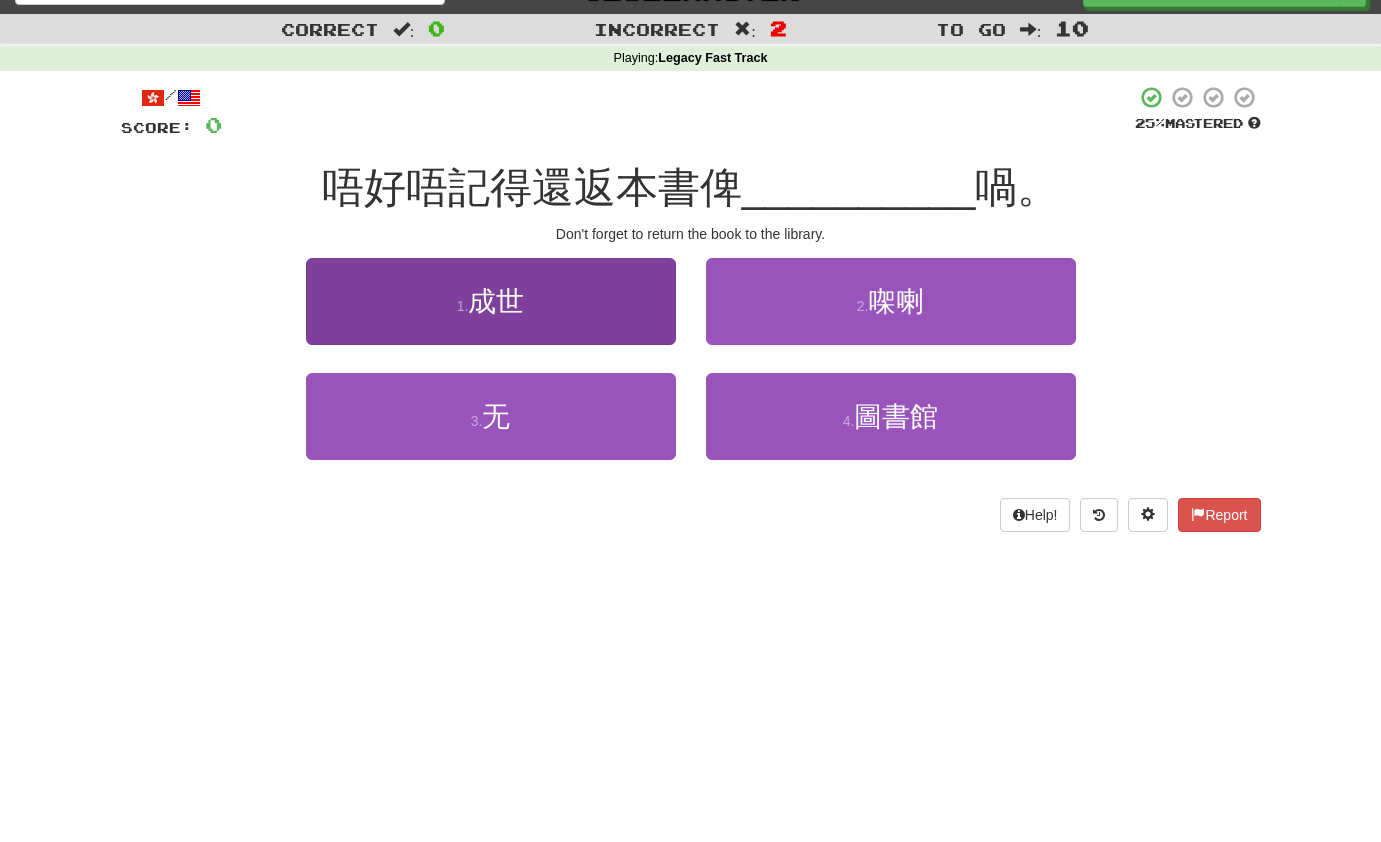 click on "1 .  成世" at bounding box center [491, 301] 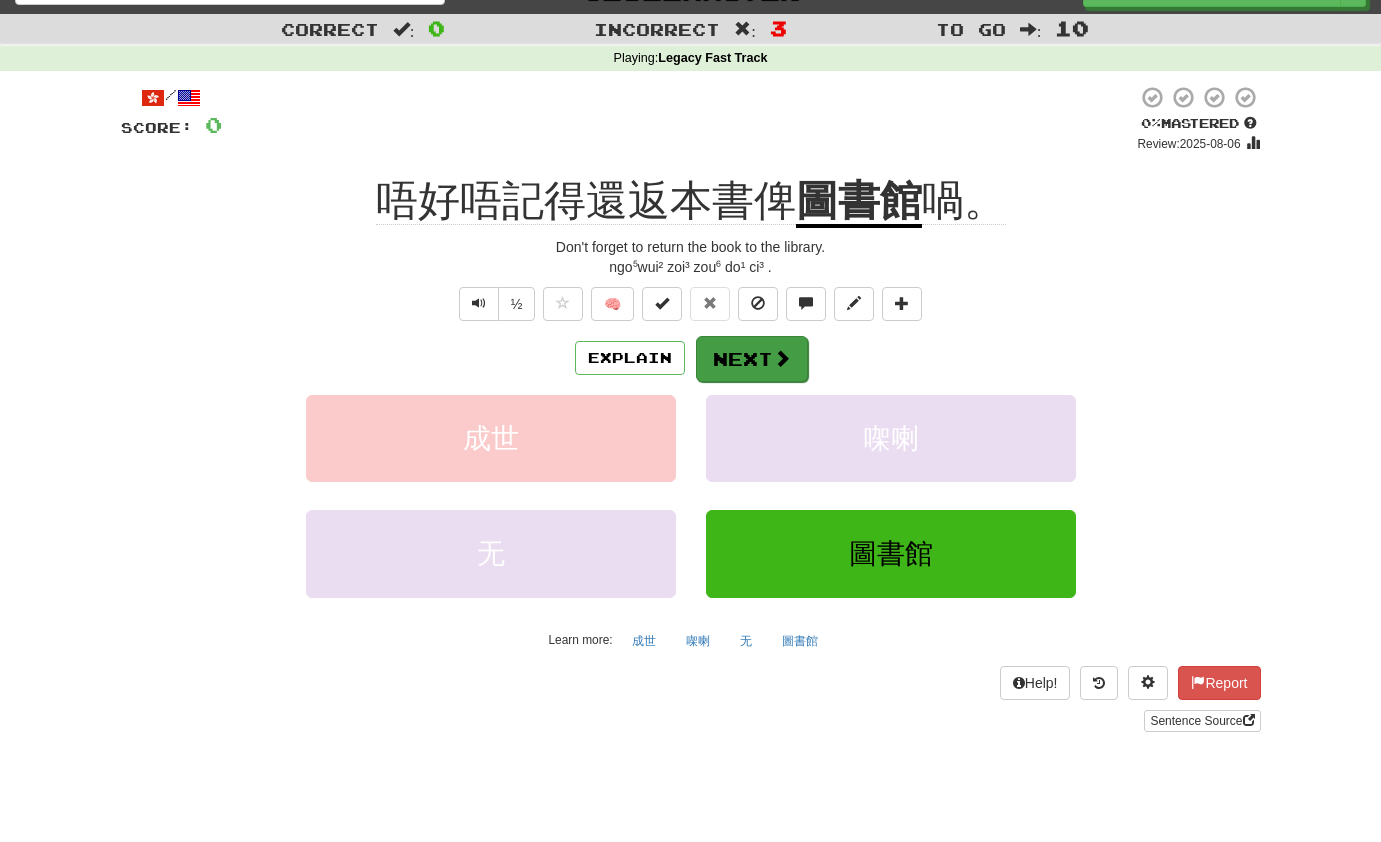 click on "Next" at bounding box center [752, 359] 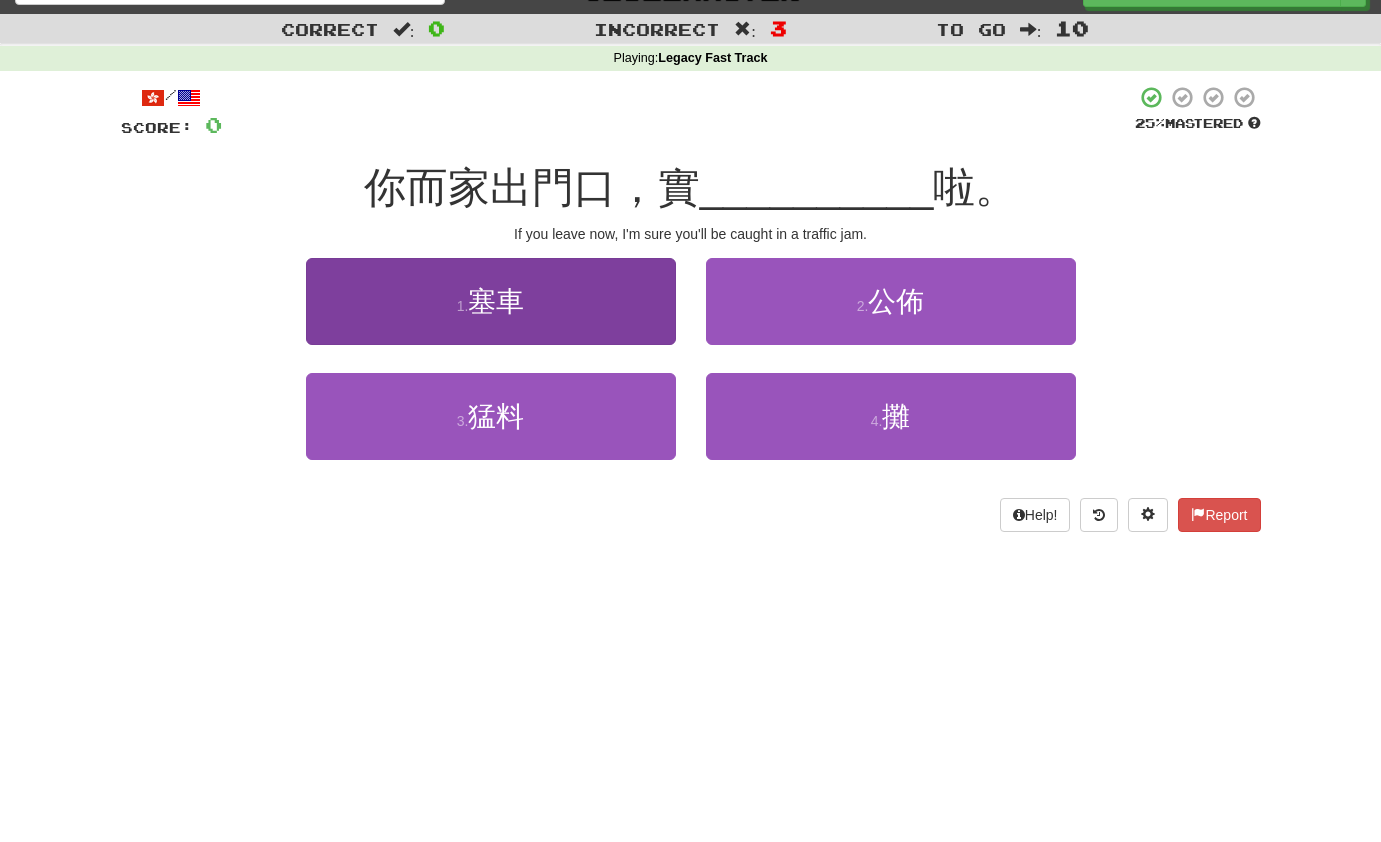 click on "塞車" at bounding box center [496, 301] 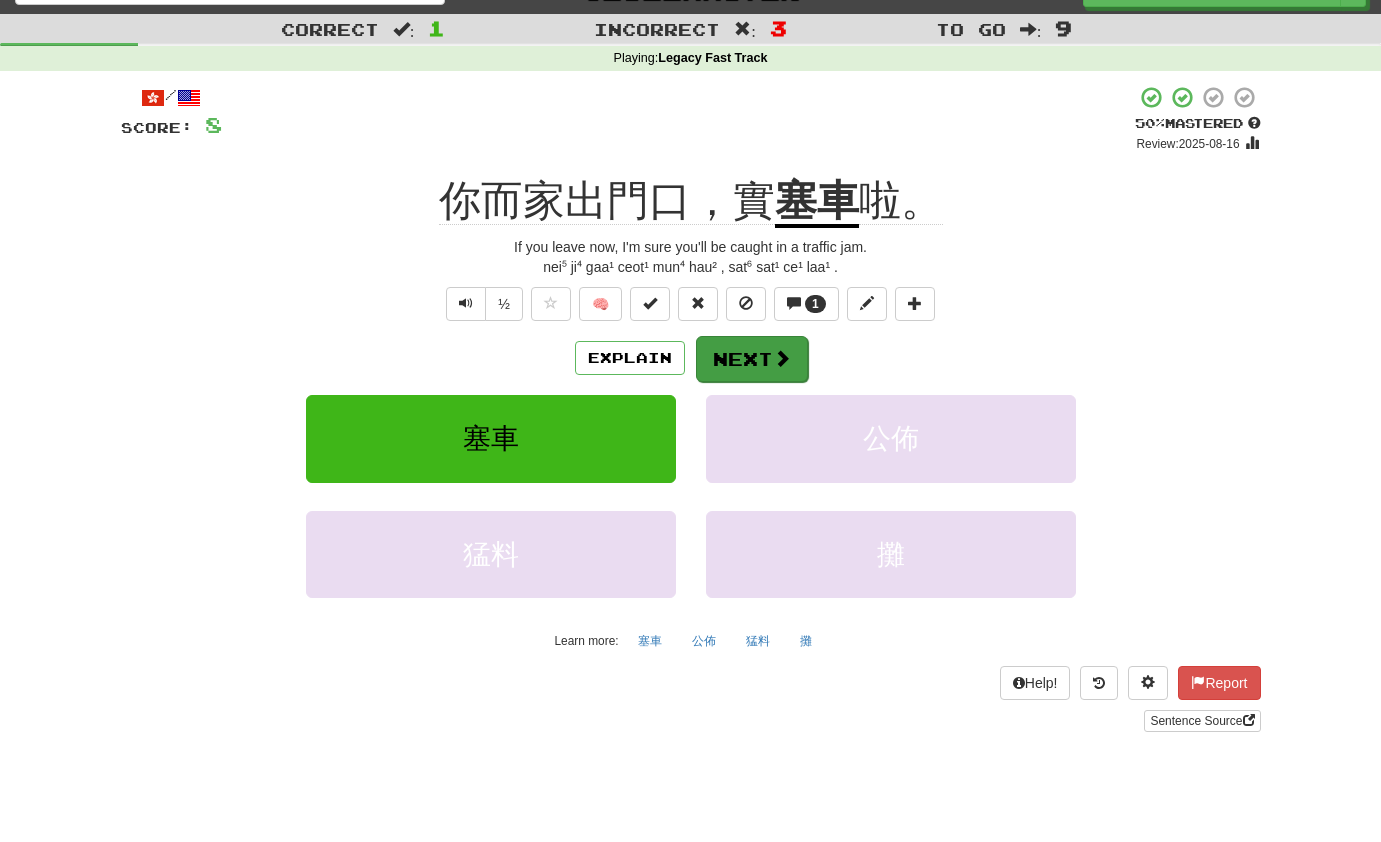 click on "Next" at bounding box center (752, 359) 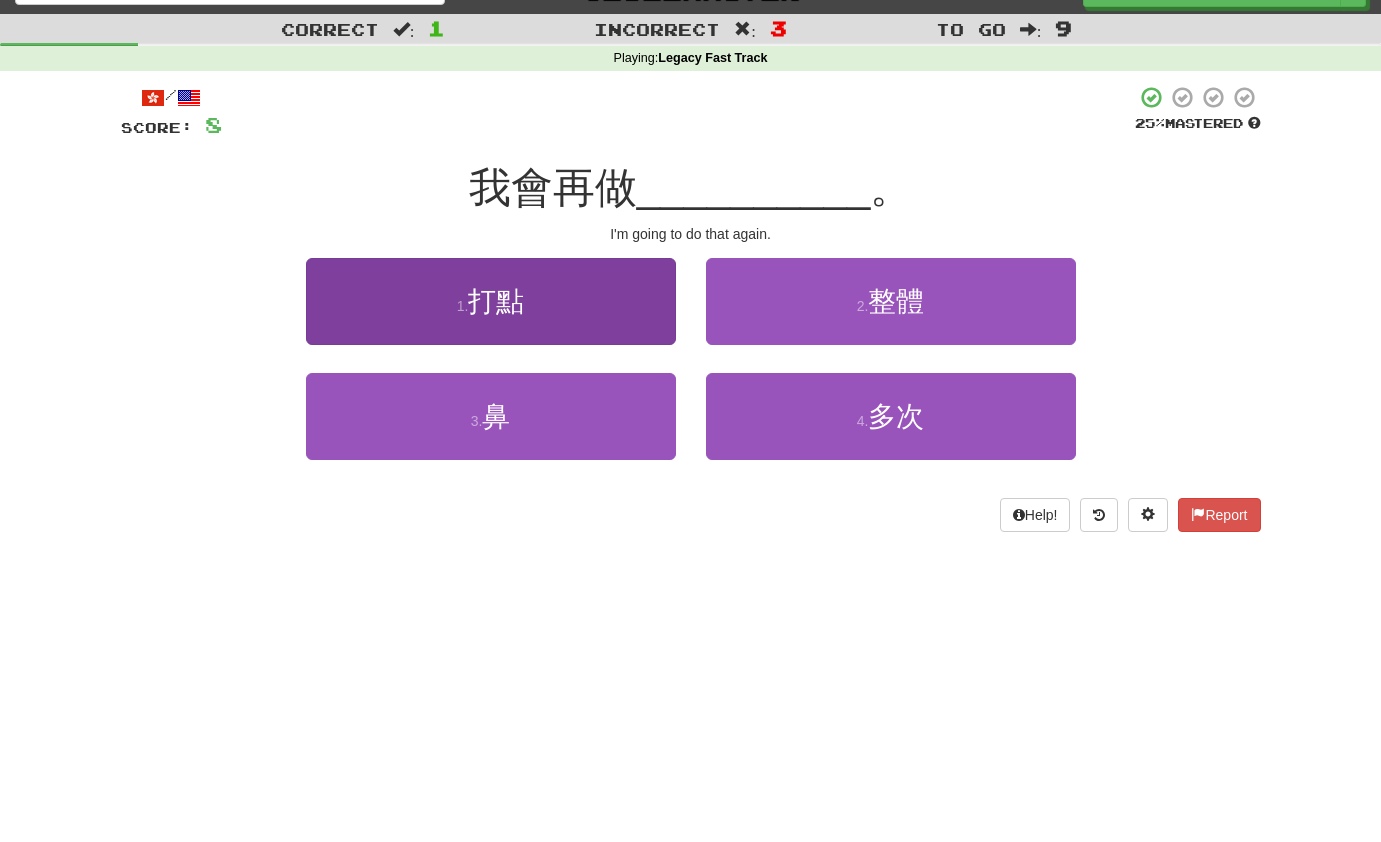 click on "1 .  打點" at bounding box center (491, 301) 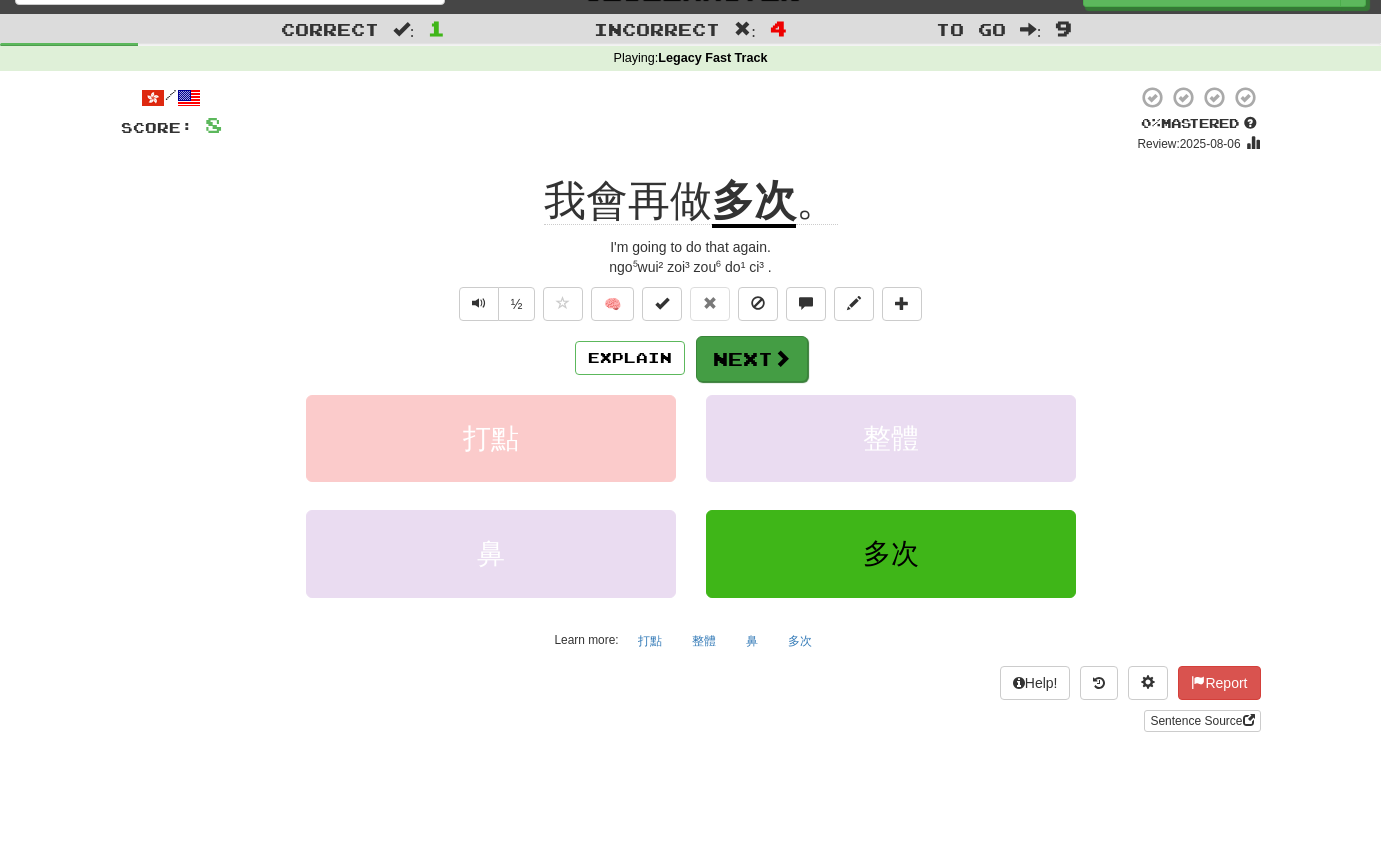 click on "Next" at bounding box center [752, 359] 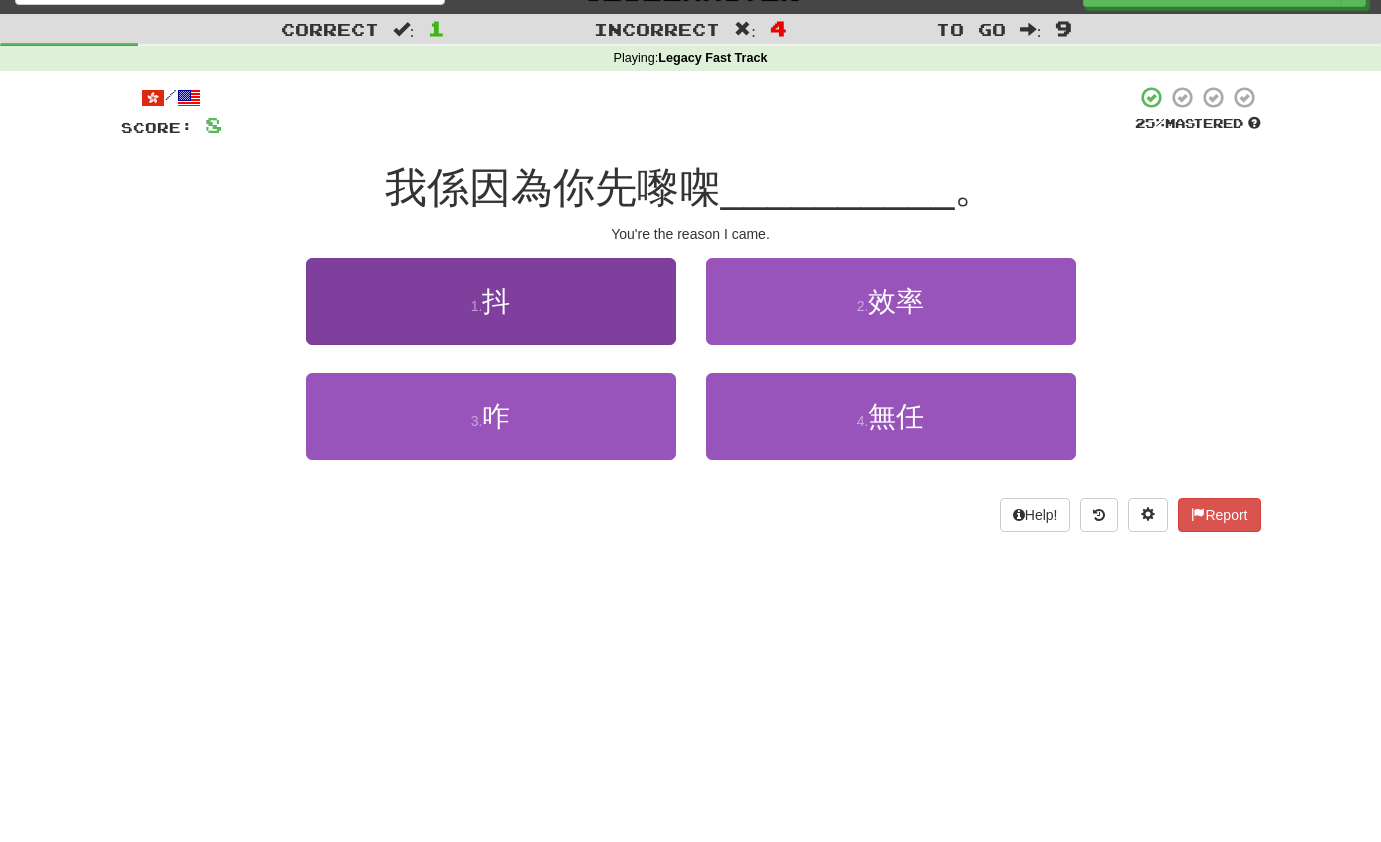 click on "1 .  抖" at bounding box center [491, 301] 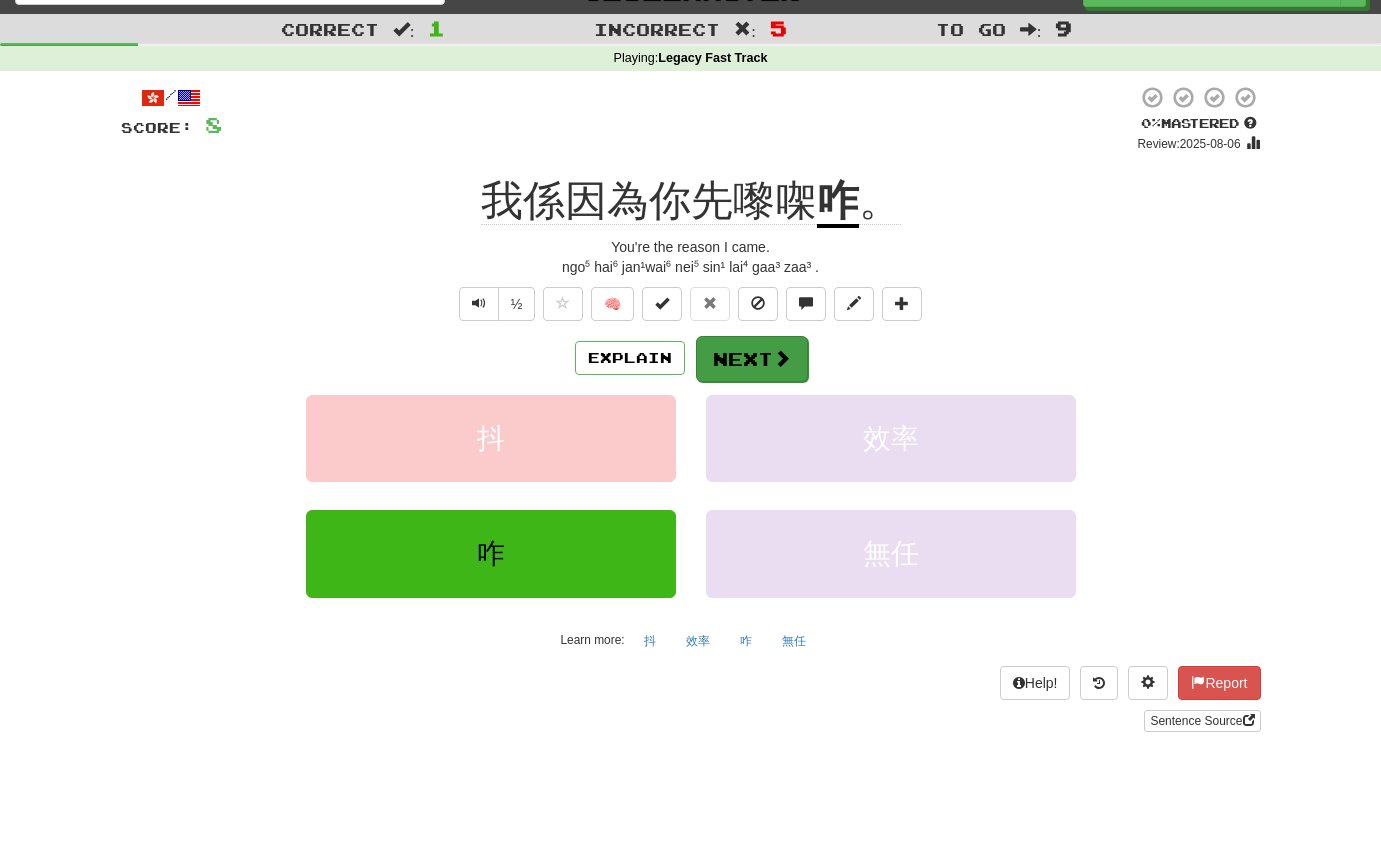 click on "Next" at bounding box center [752, 359] 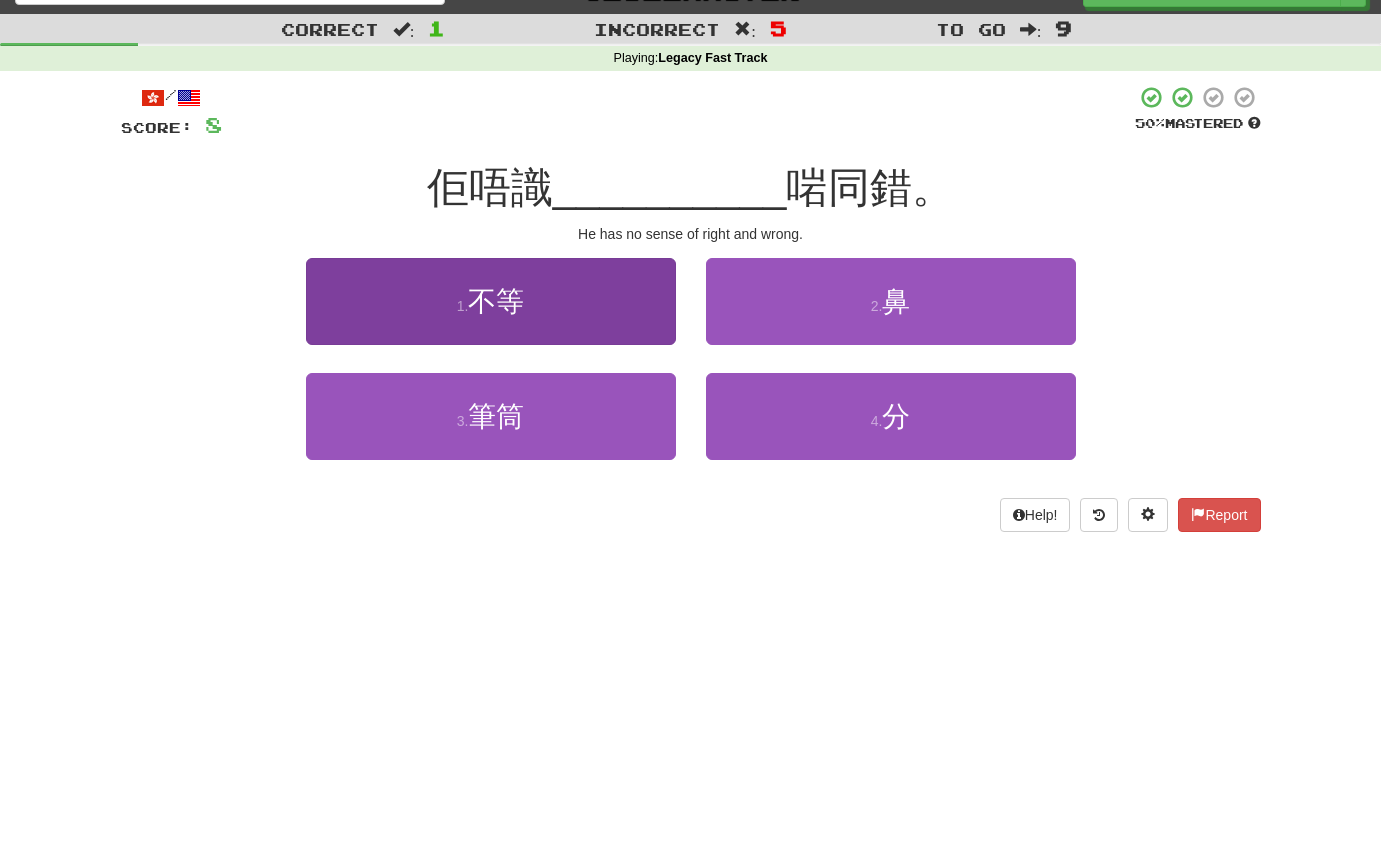 click on "不等" at bounding box center [496, 301] 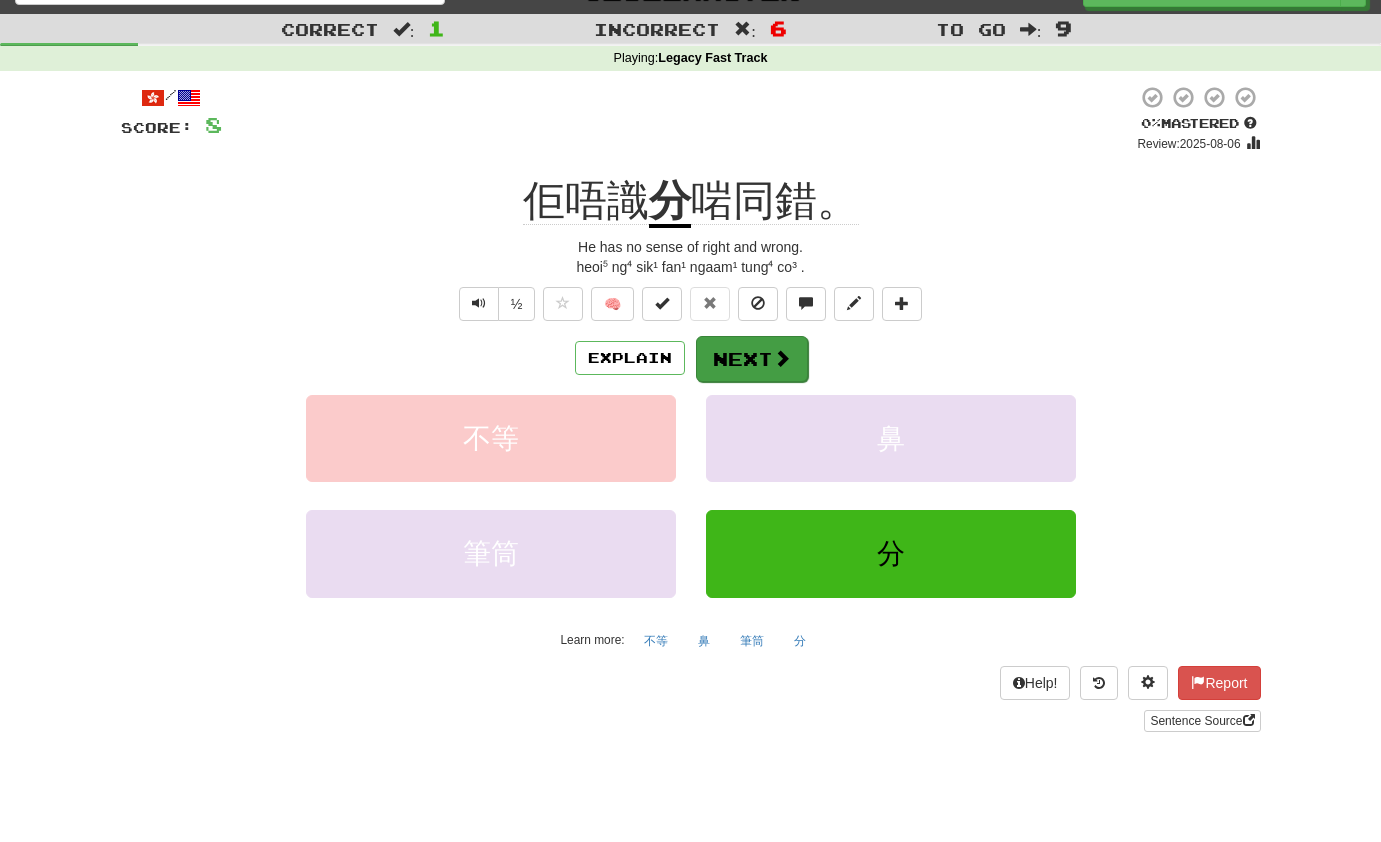 click on "Next" at bounding box center (752, 359) 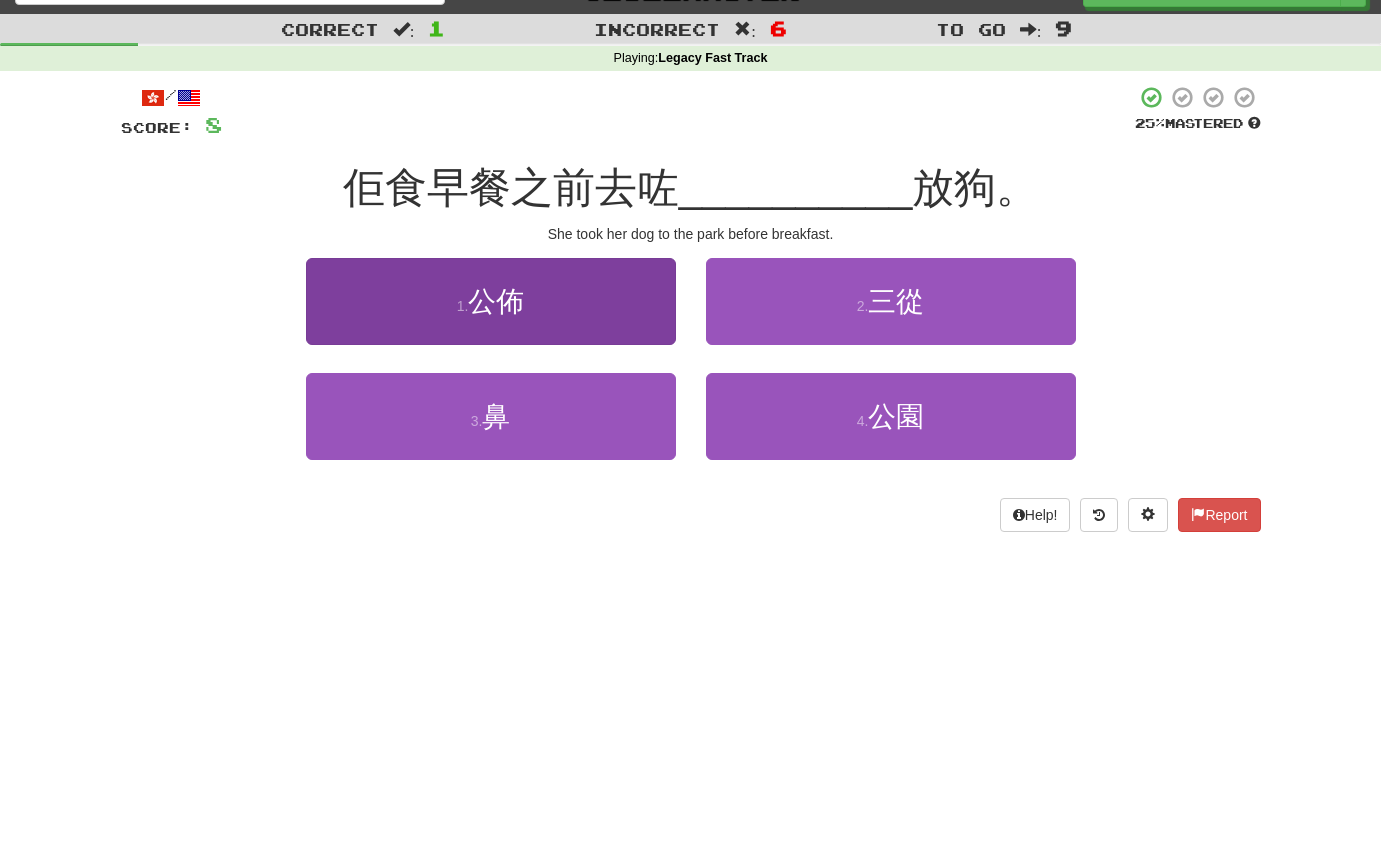 click on "1 .  公佈" at bounding box center [491, 301] 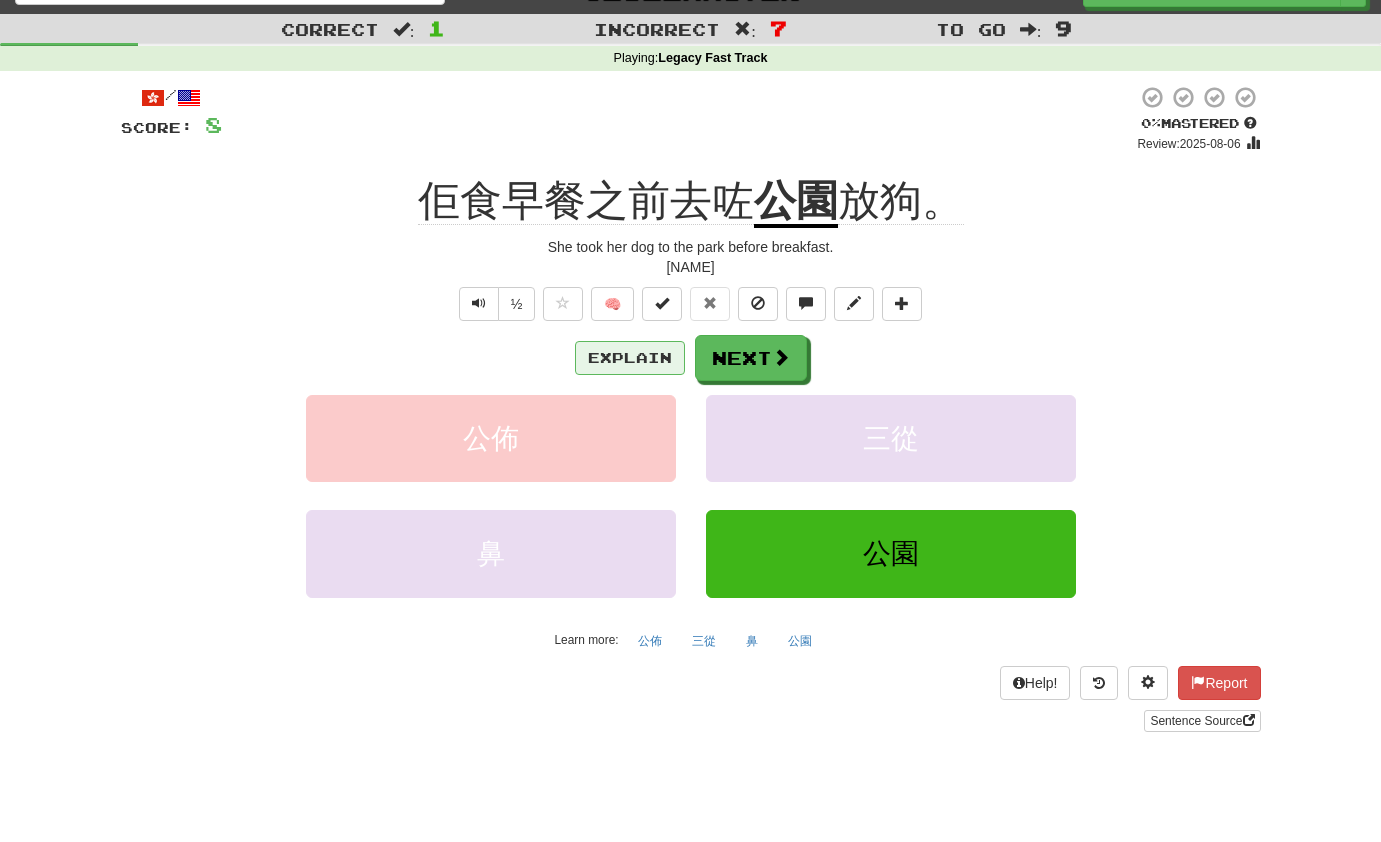 click on "Explain" at bounding box center [630, 358] 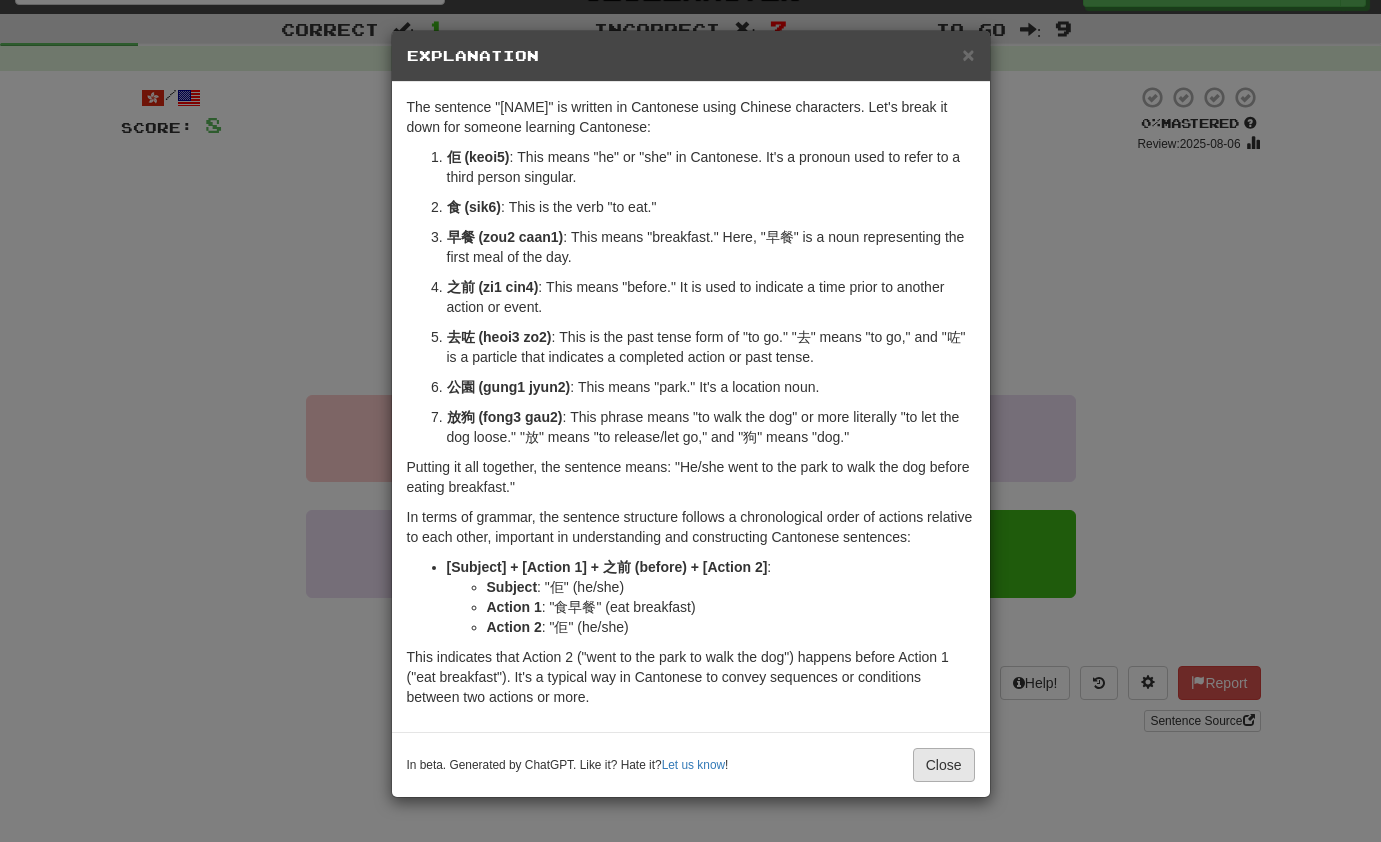 click on "Close" at bounding box center [944, 765] 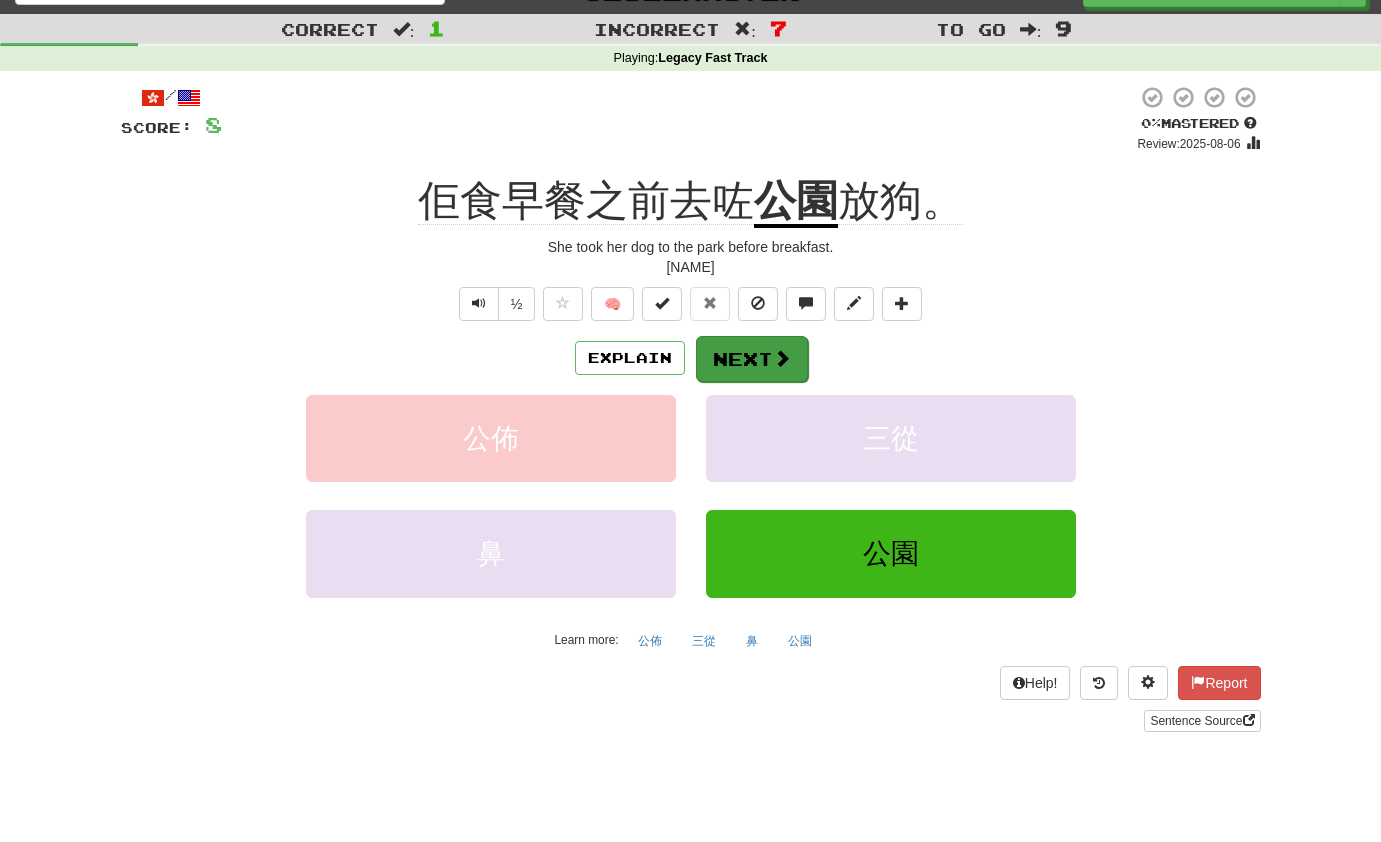 click on "Next" at bounding box center [752, 359] 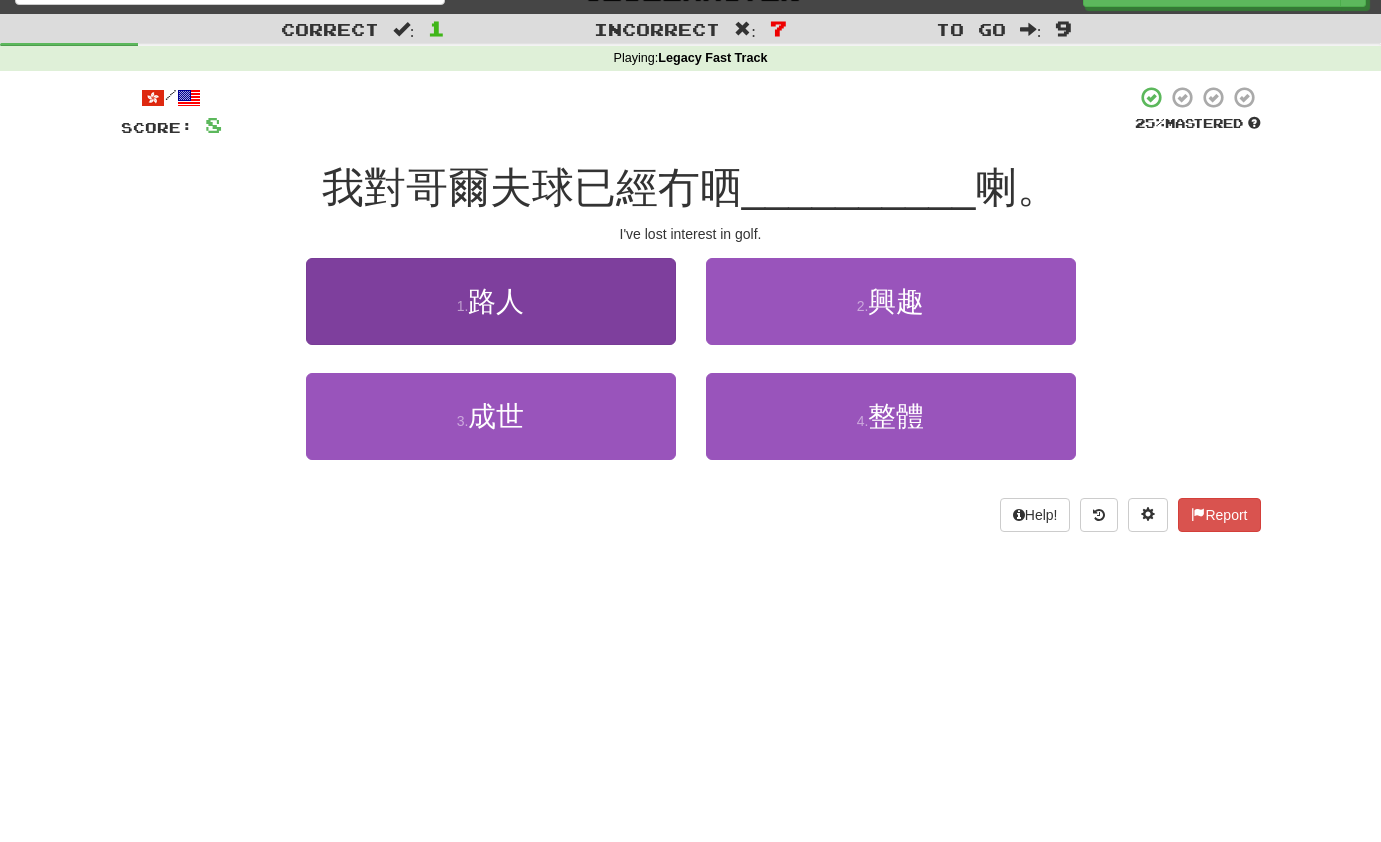 click on "1 .  路人" at bounding box center (491, 301) 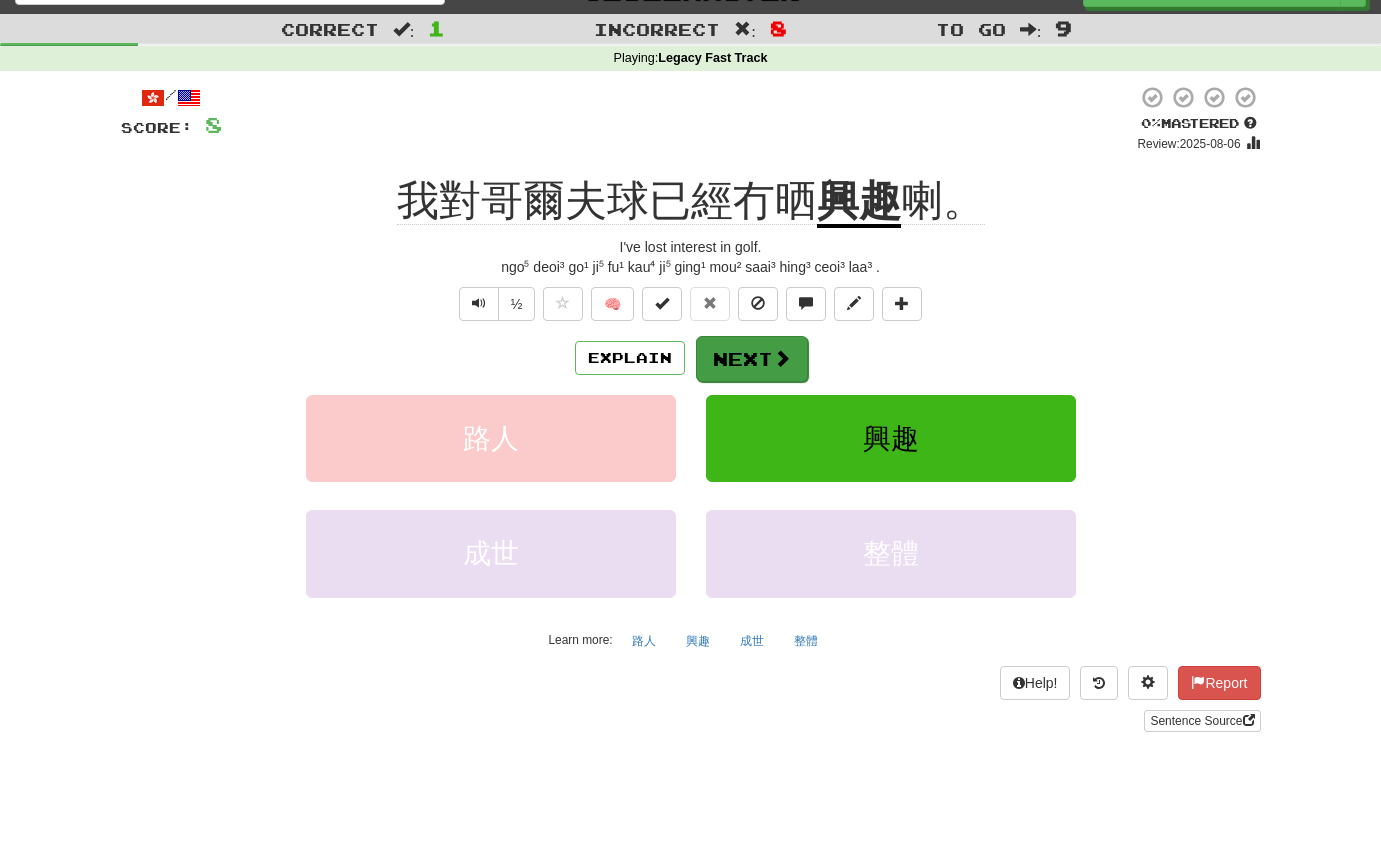 click on "Next" at bounding box center [752, 359] 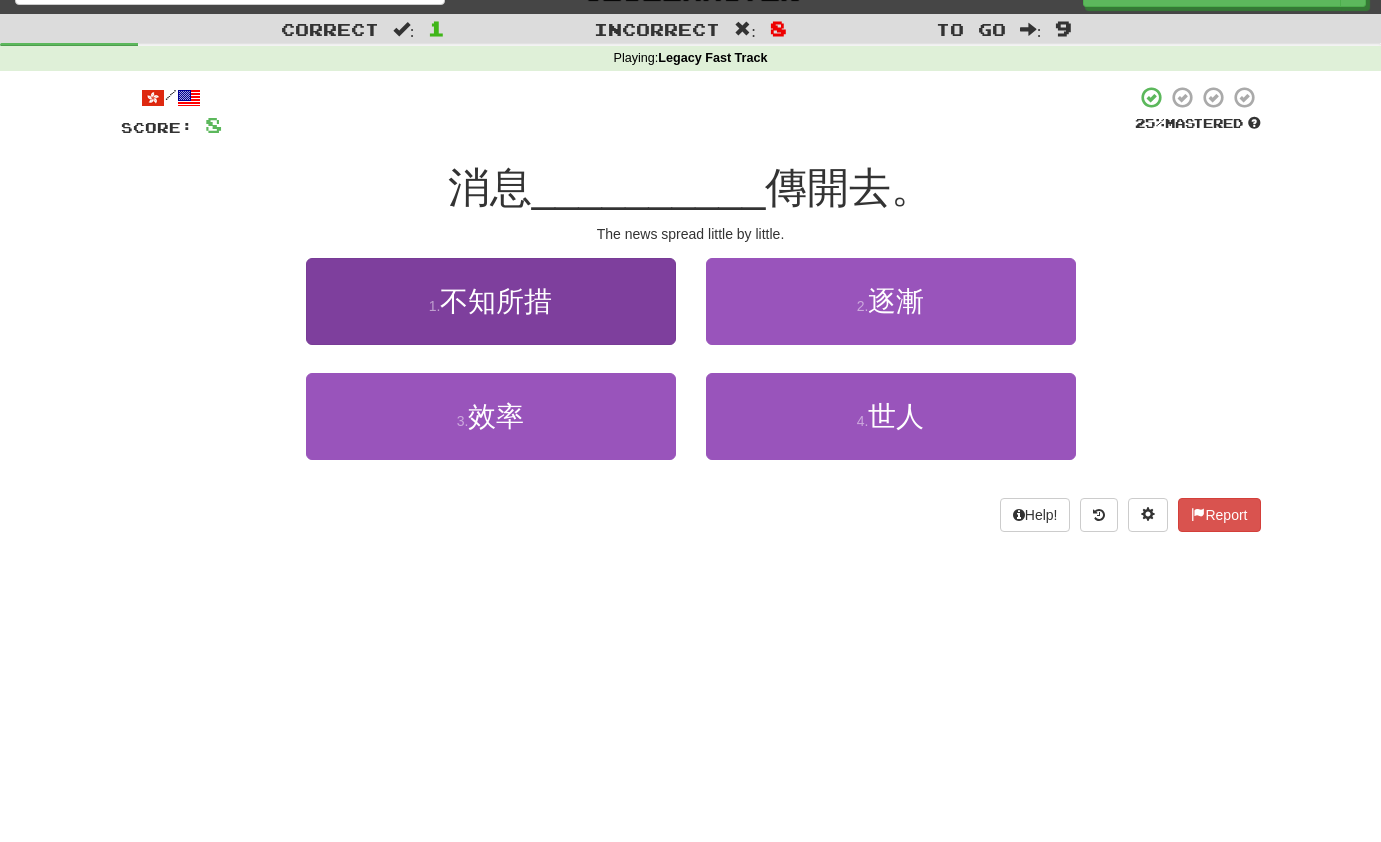 click on "不知所措" at bounding box center [496, 301] 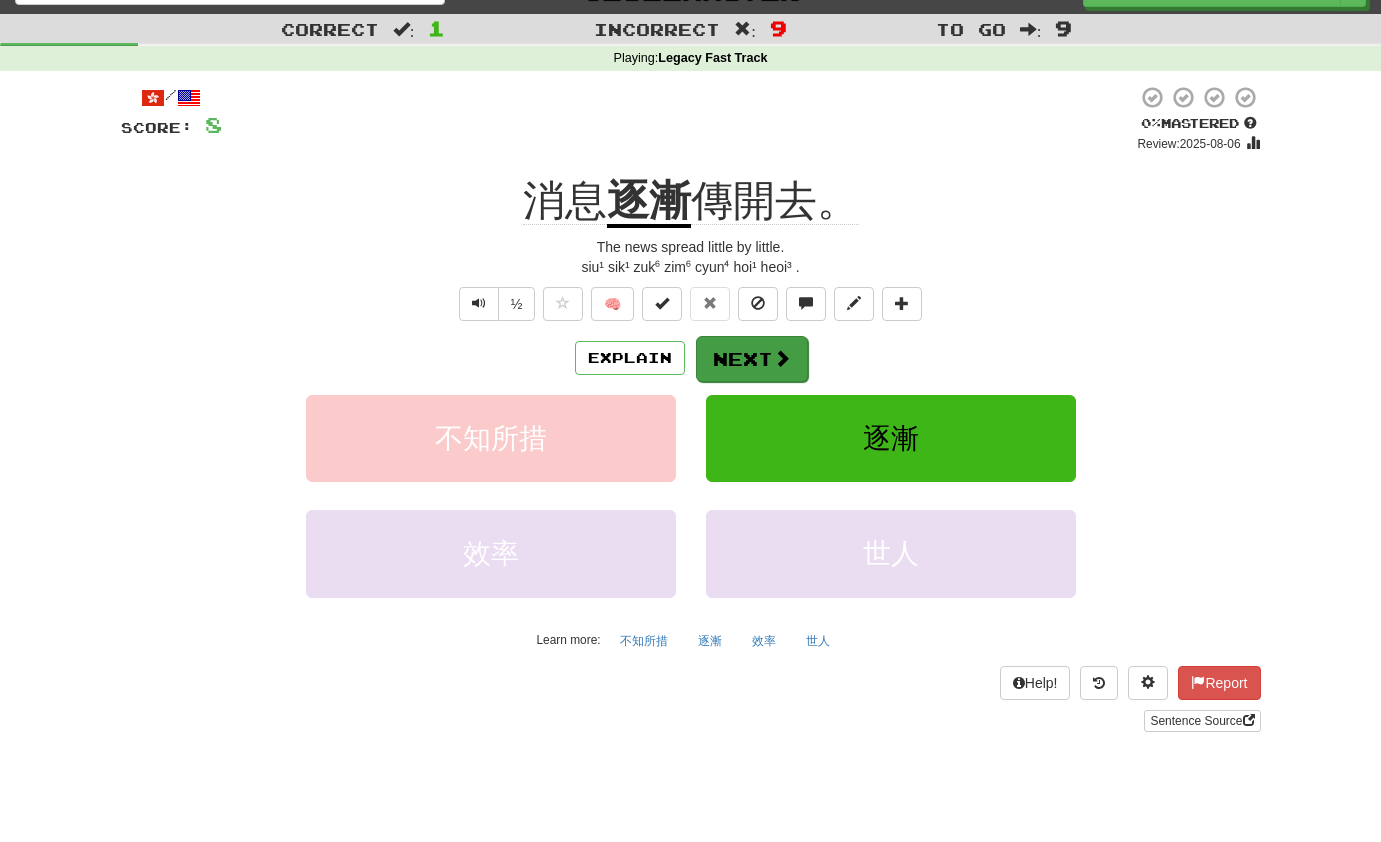 click on "Next" at bounding box center (752, 359) 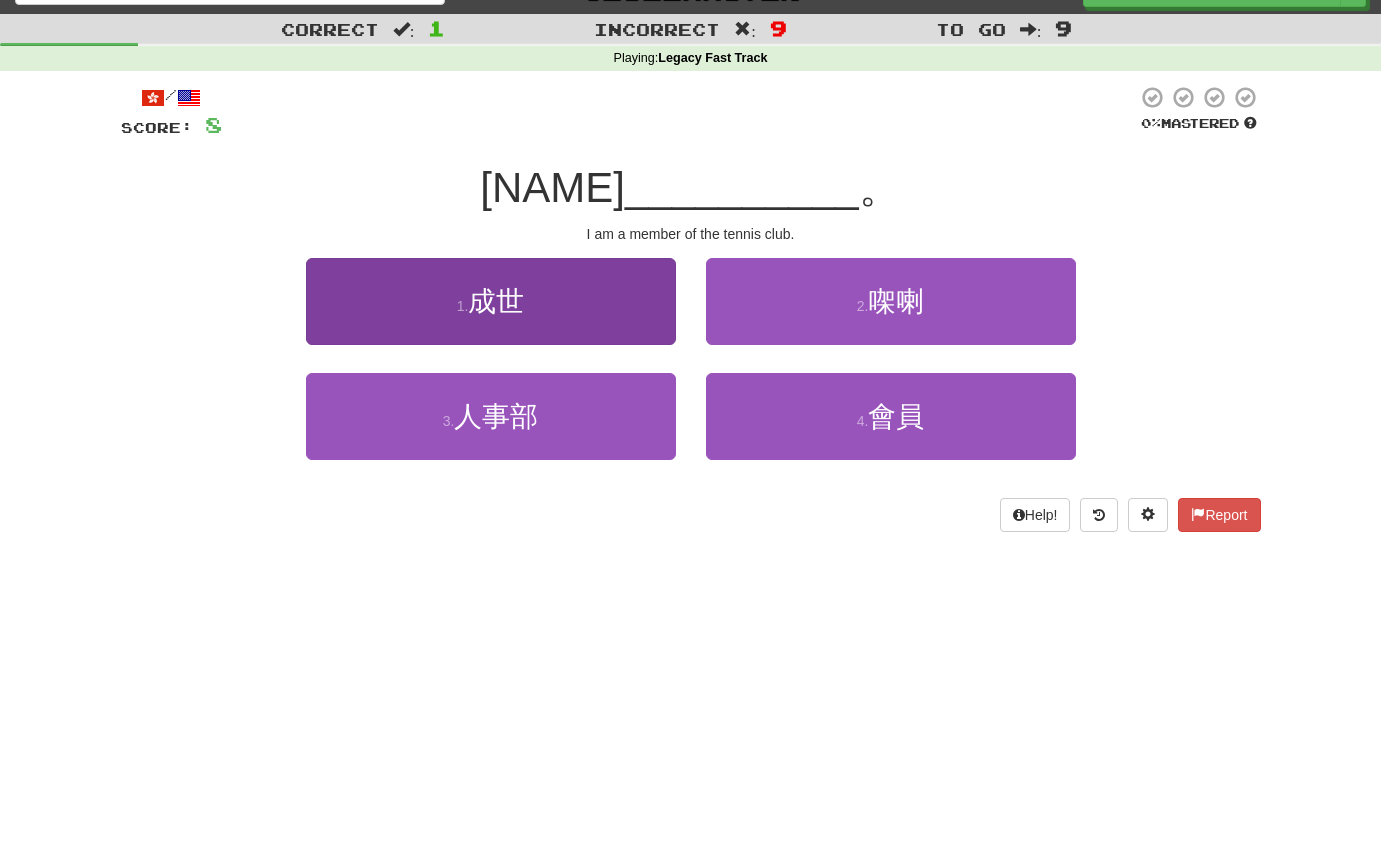 click on "成世" at bounding box center [496, 301] 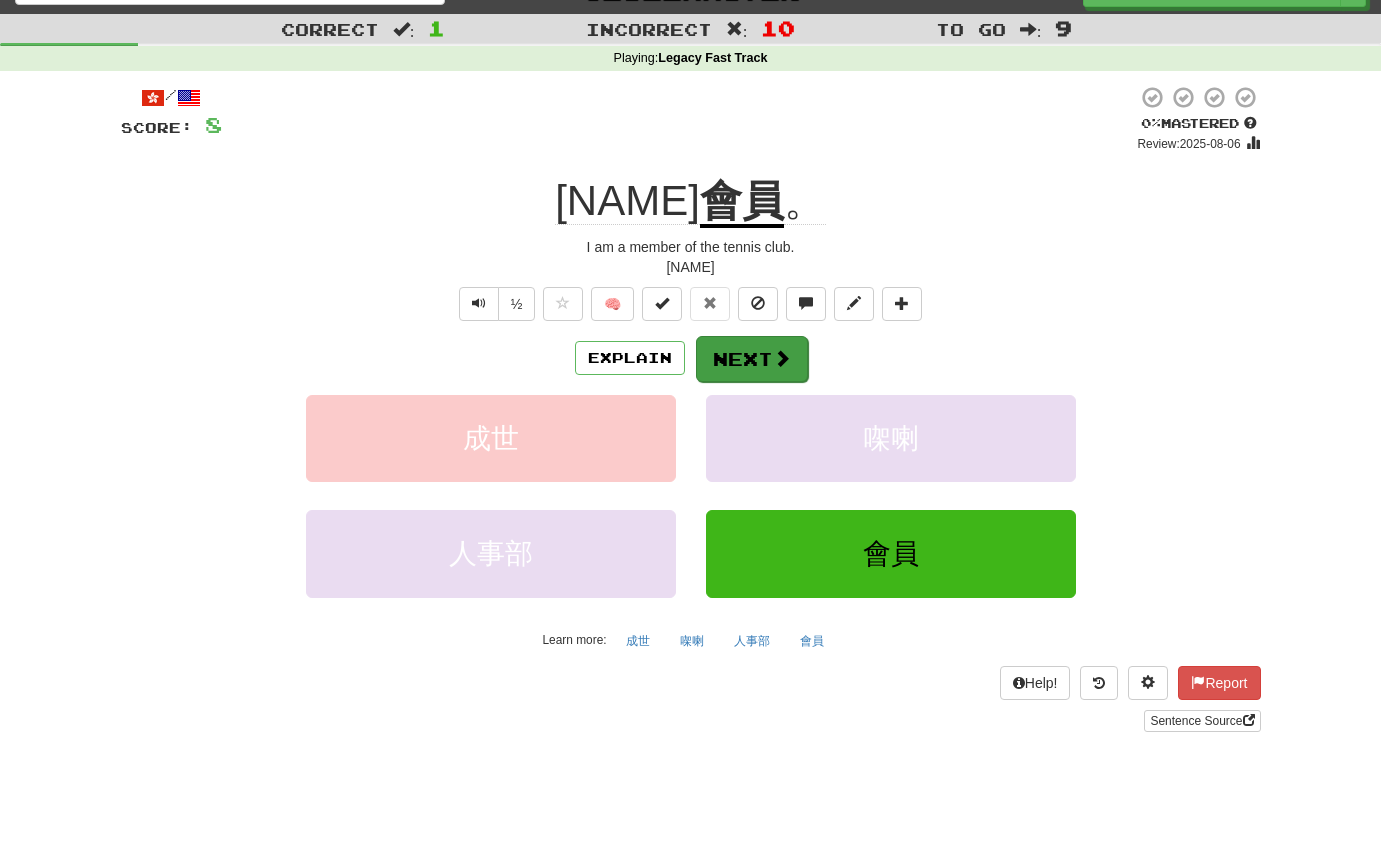click on "Next" at bounding box center (752, 359) 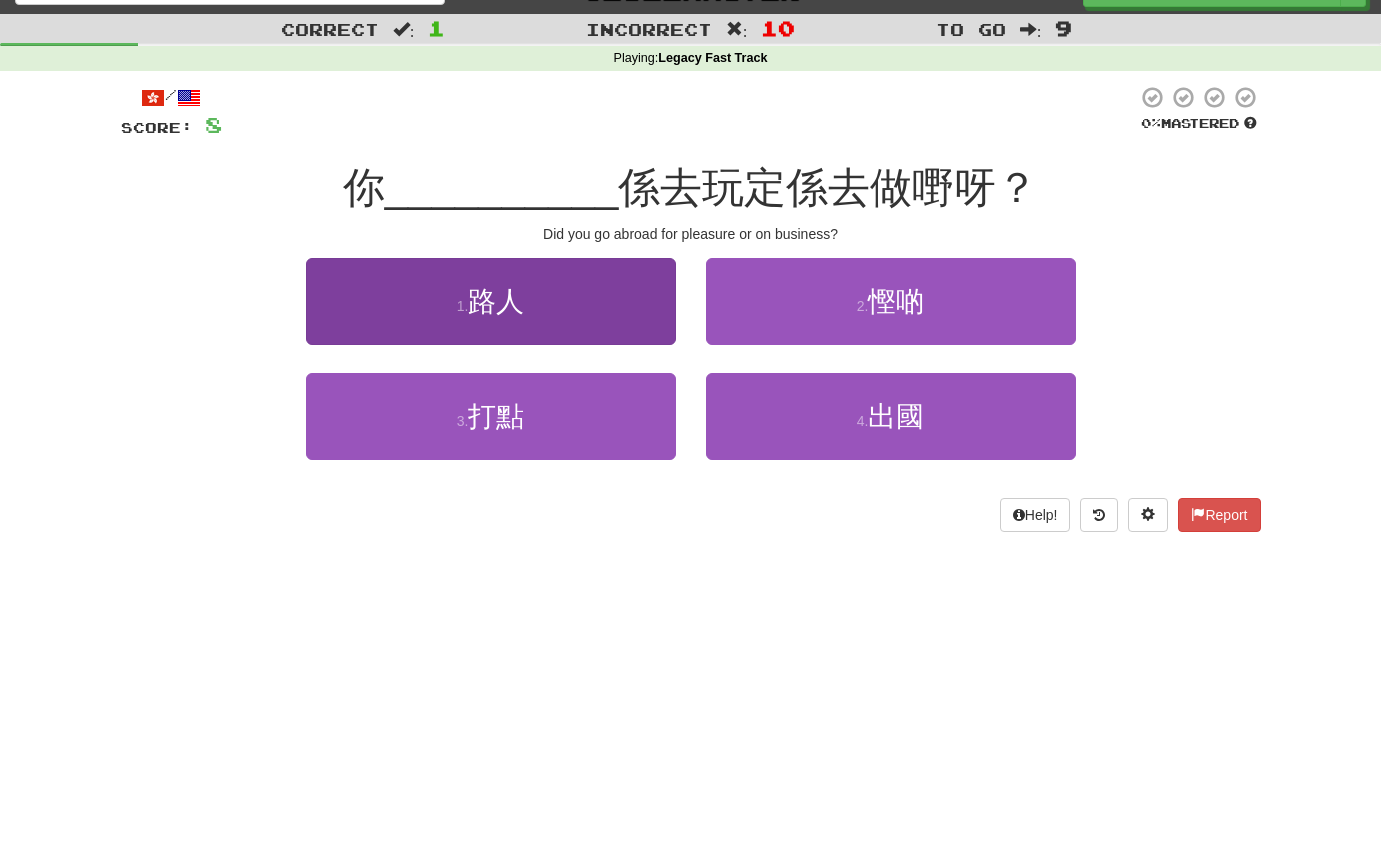 click on "1 .  路人" at bounding box center [491, 301] 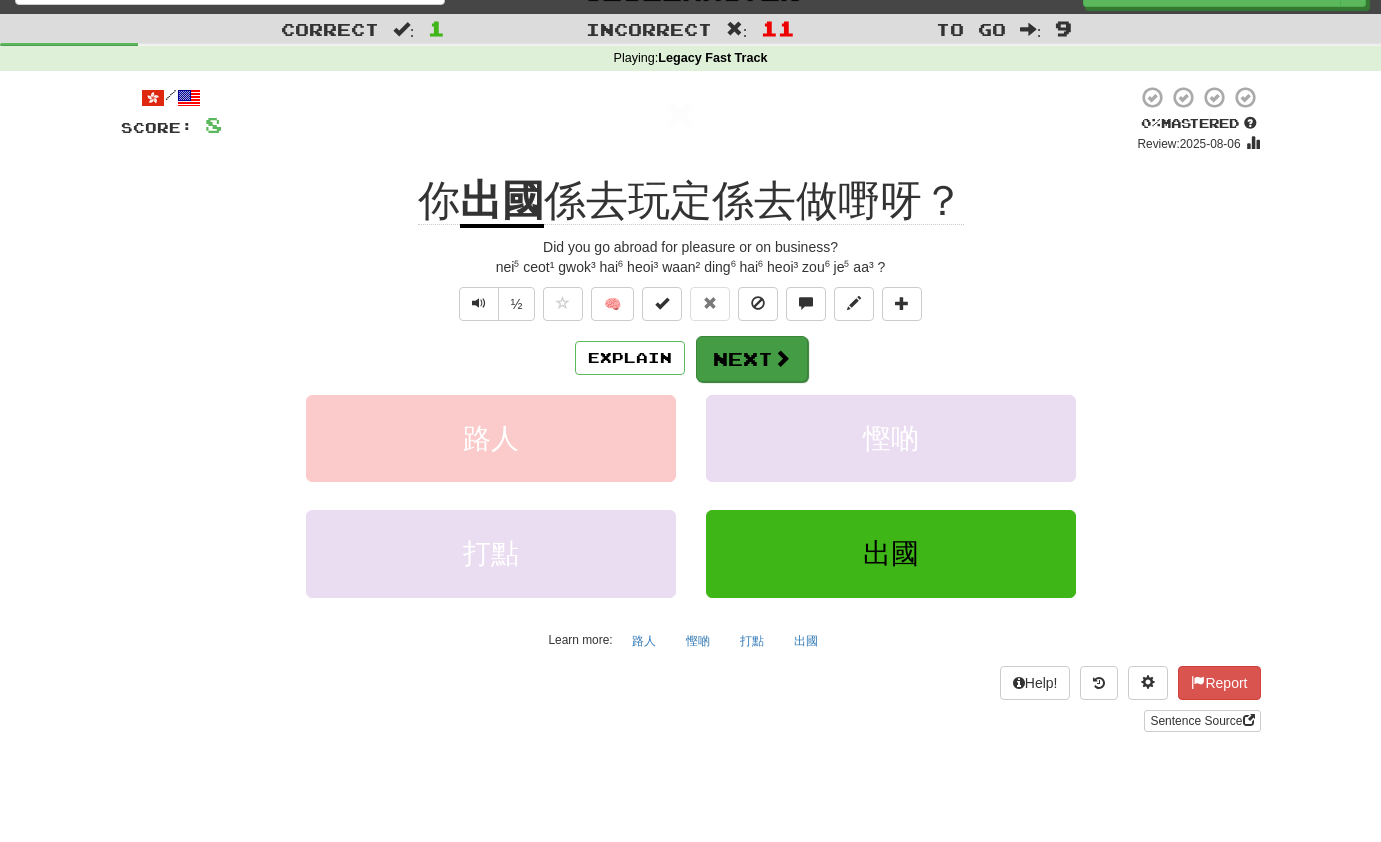 click on "Next" at bounding box center [752, 359] 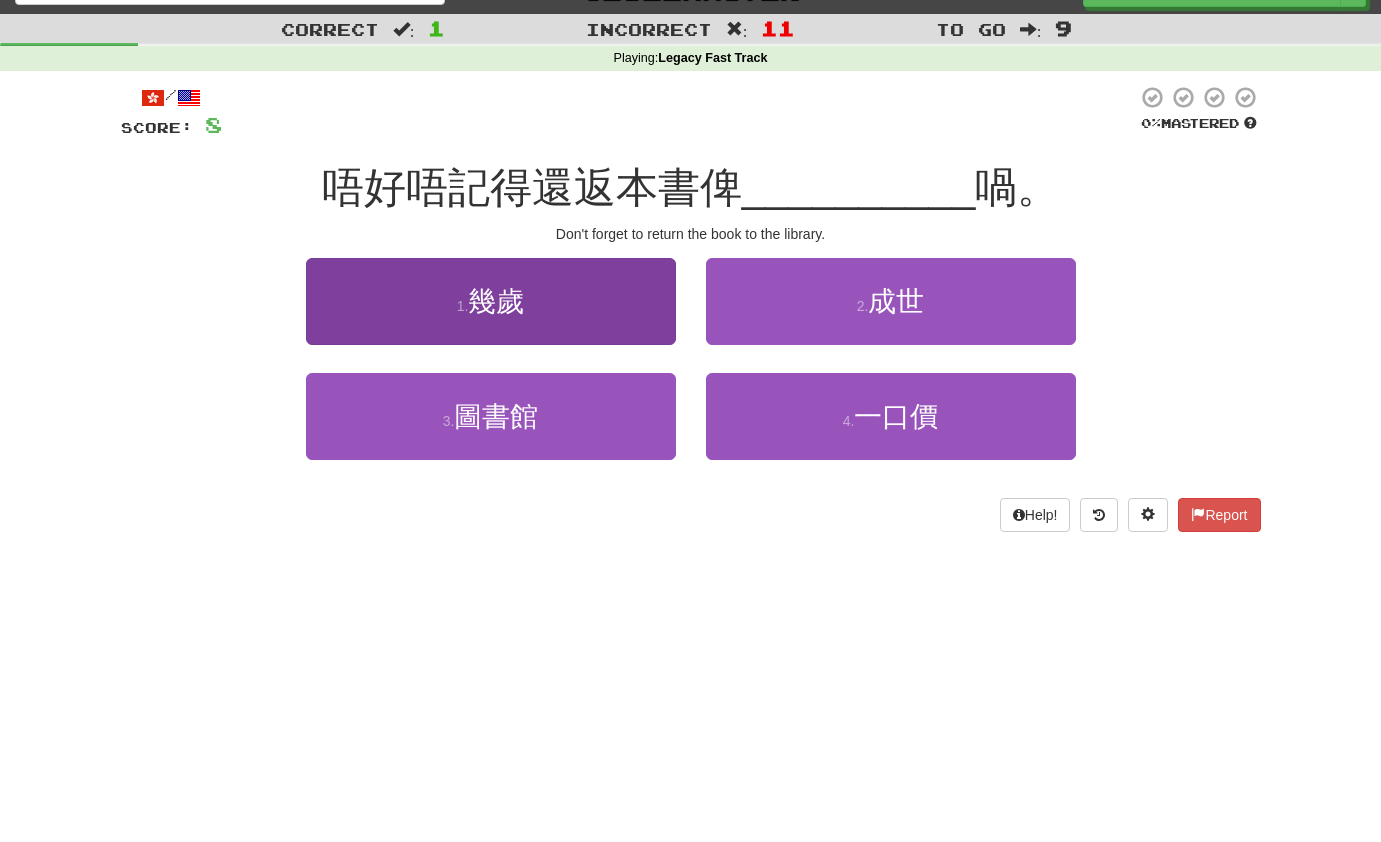 click on "1 .  幾歲" at bounding box center (491, 301) 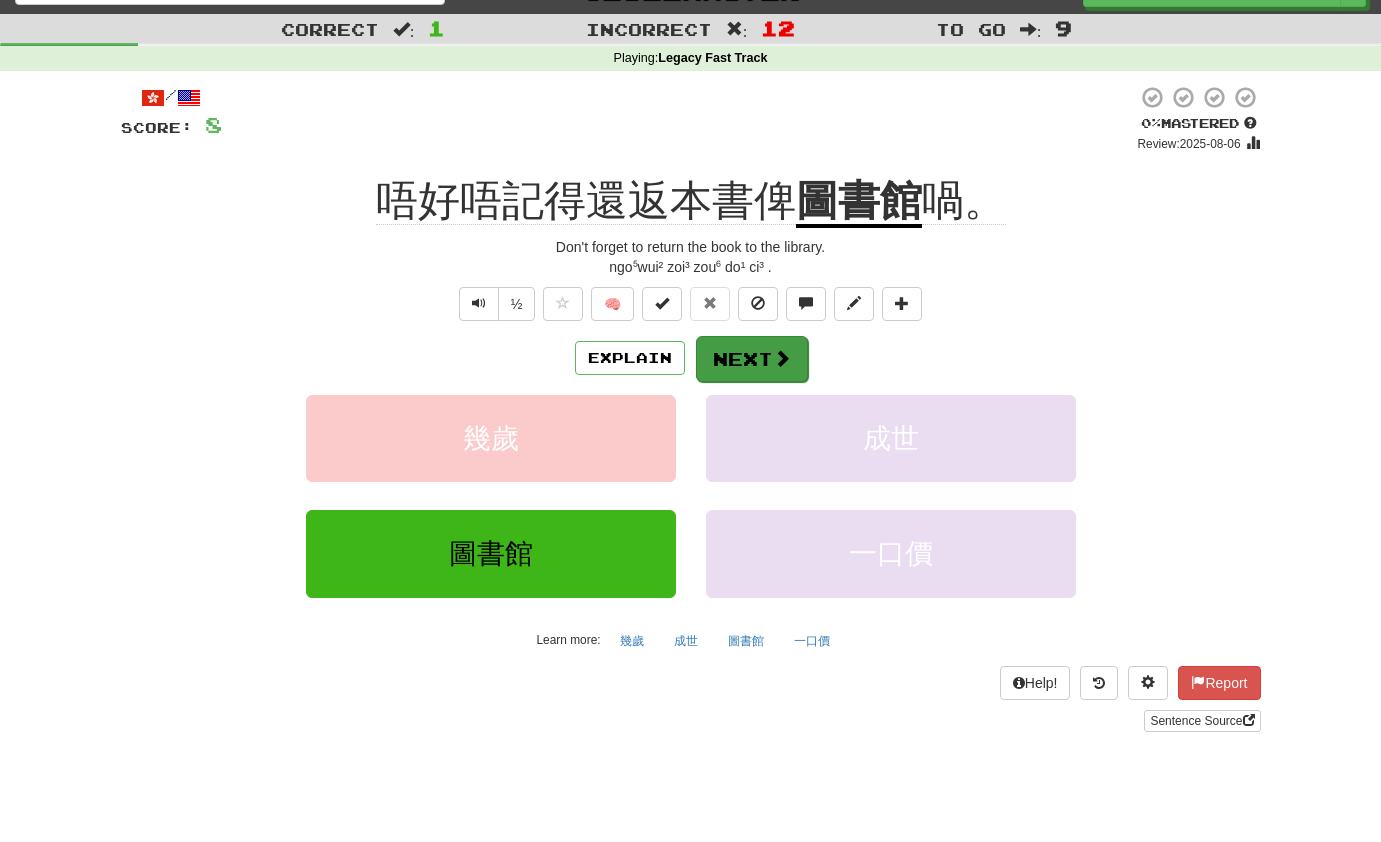 click on "Next" at bounding box center (752, 359) 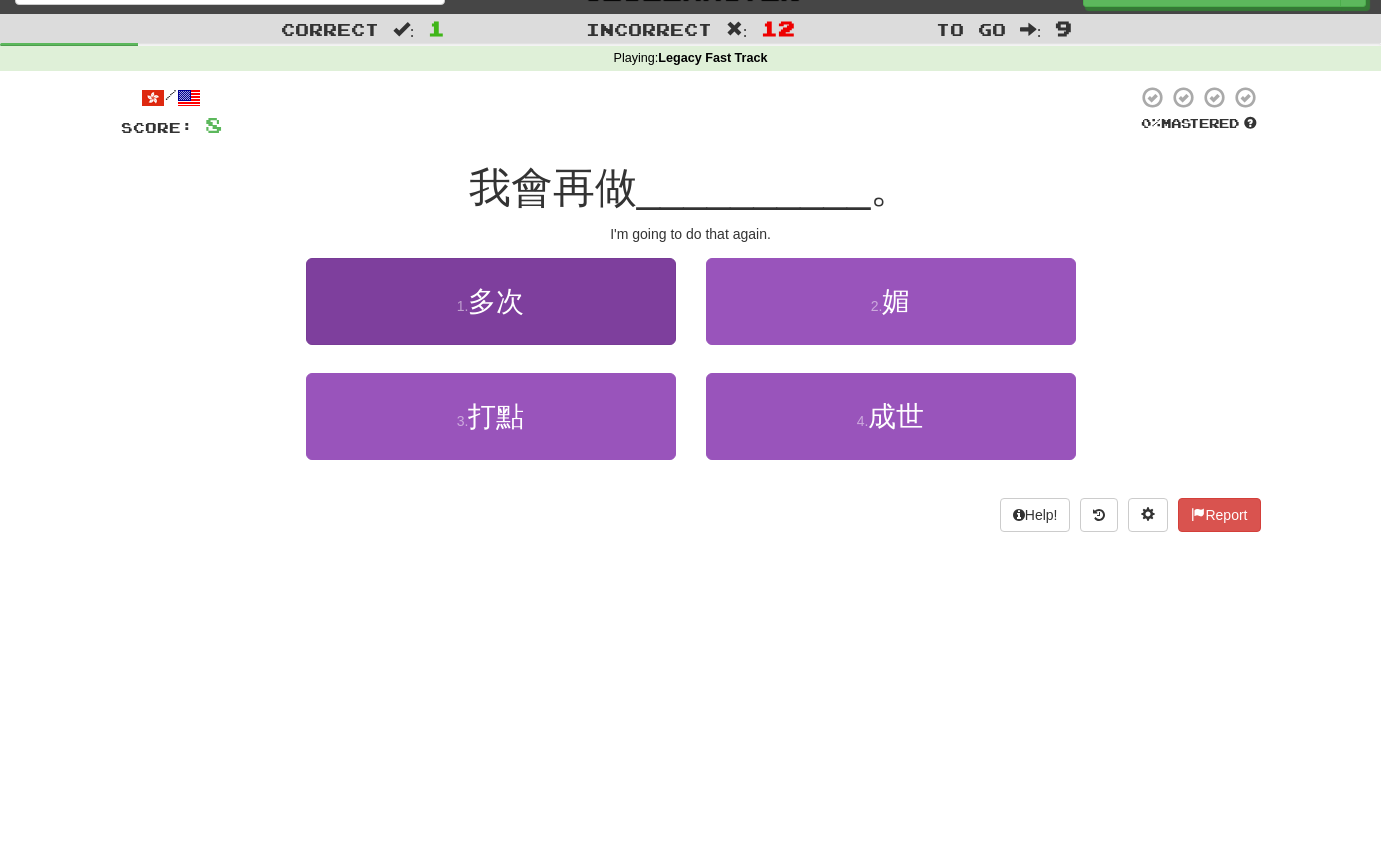 click on "1 .  多次" at bounding box center (491, 301) 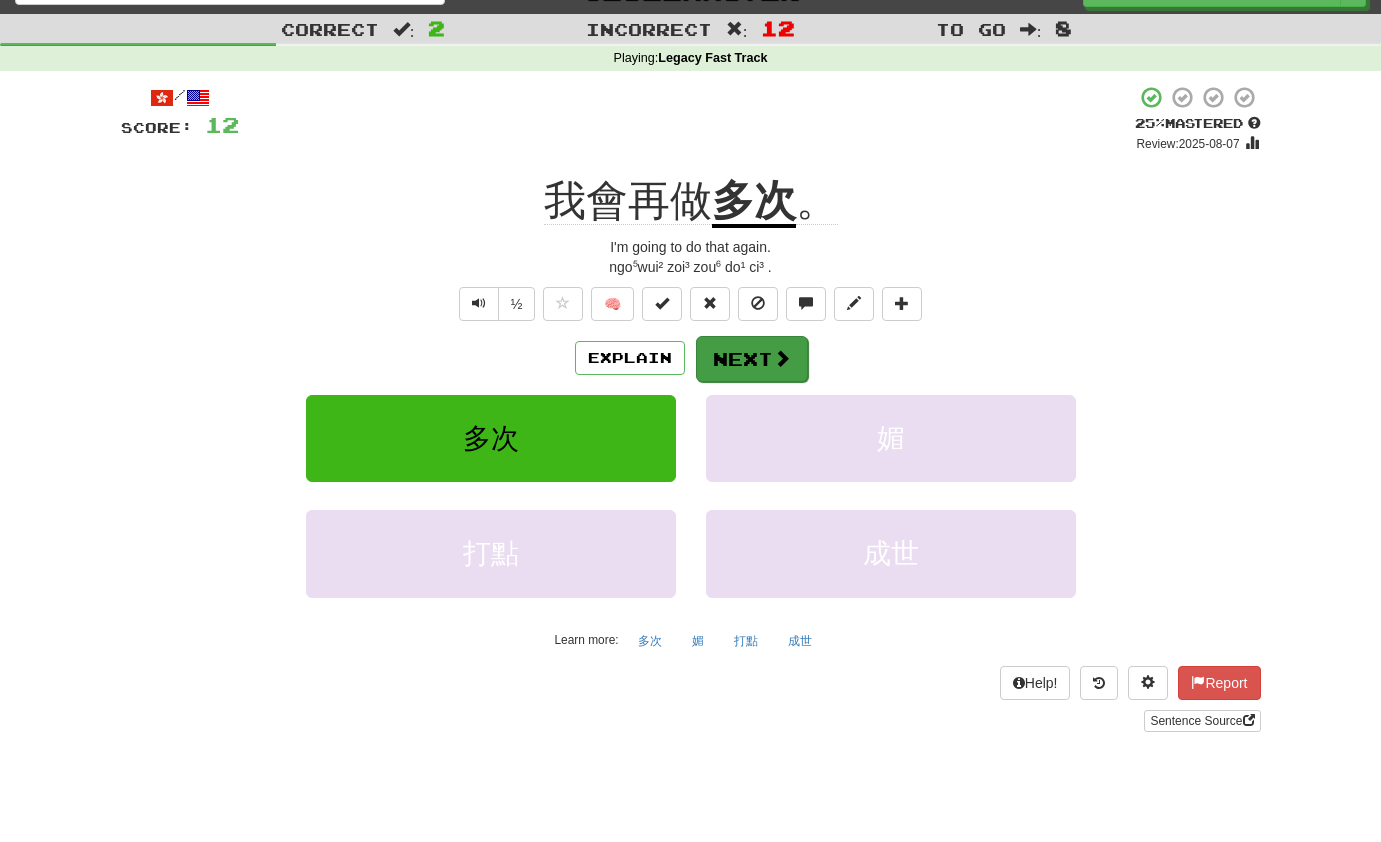 click on "Next" at bounding box center [752, 359] 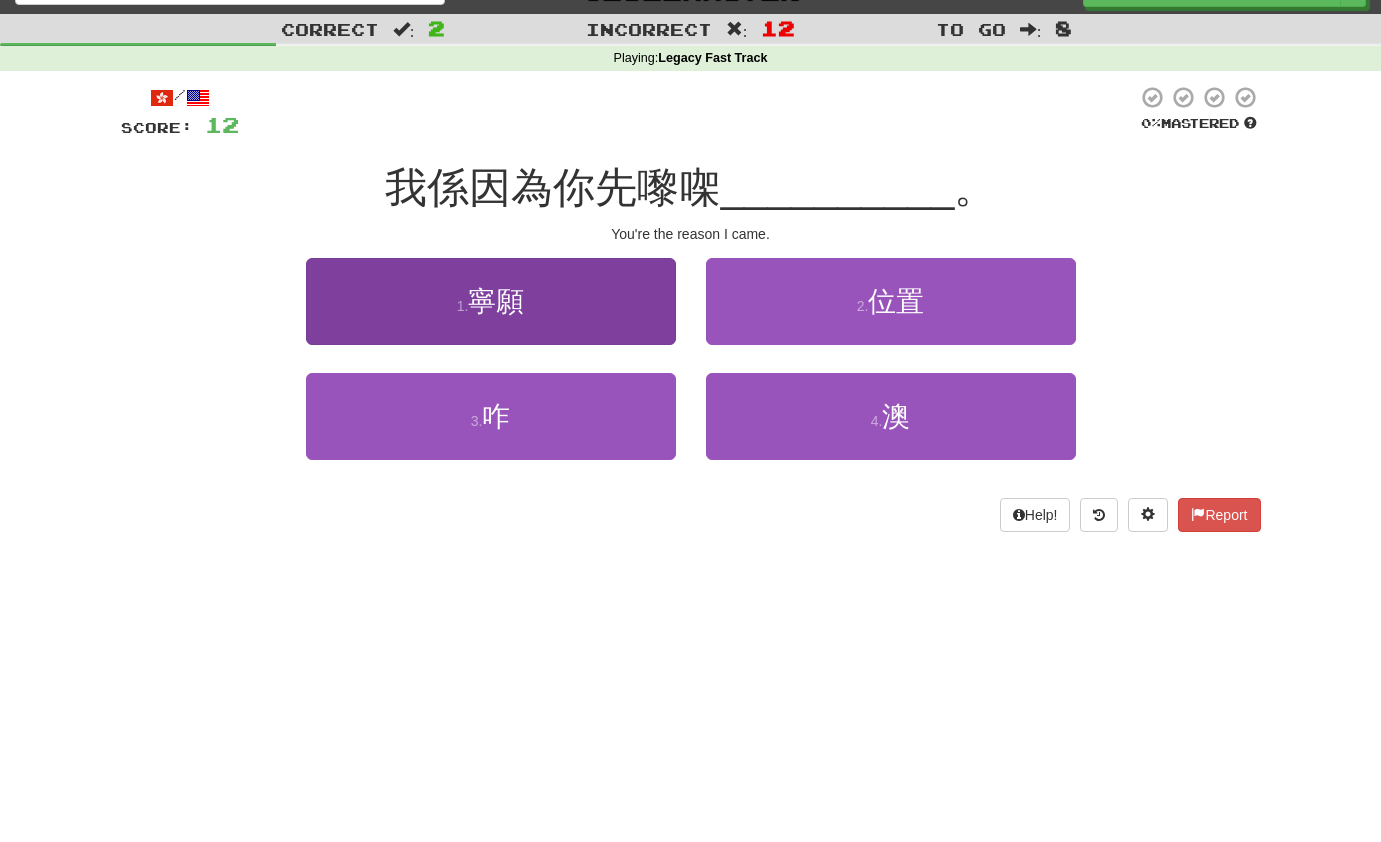 click on "1 .  寧願" at bounding box center [491, 301] 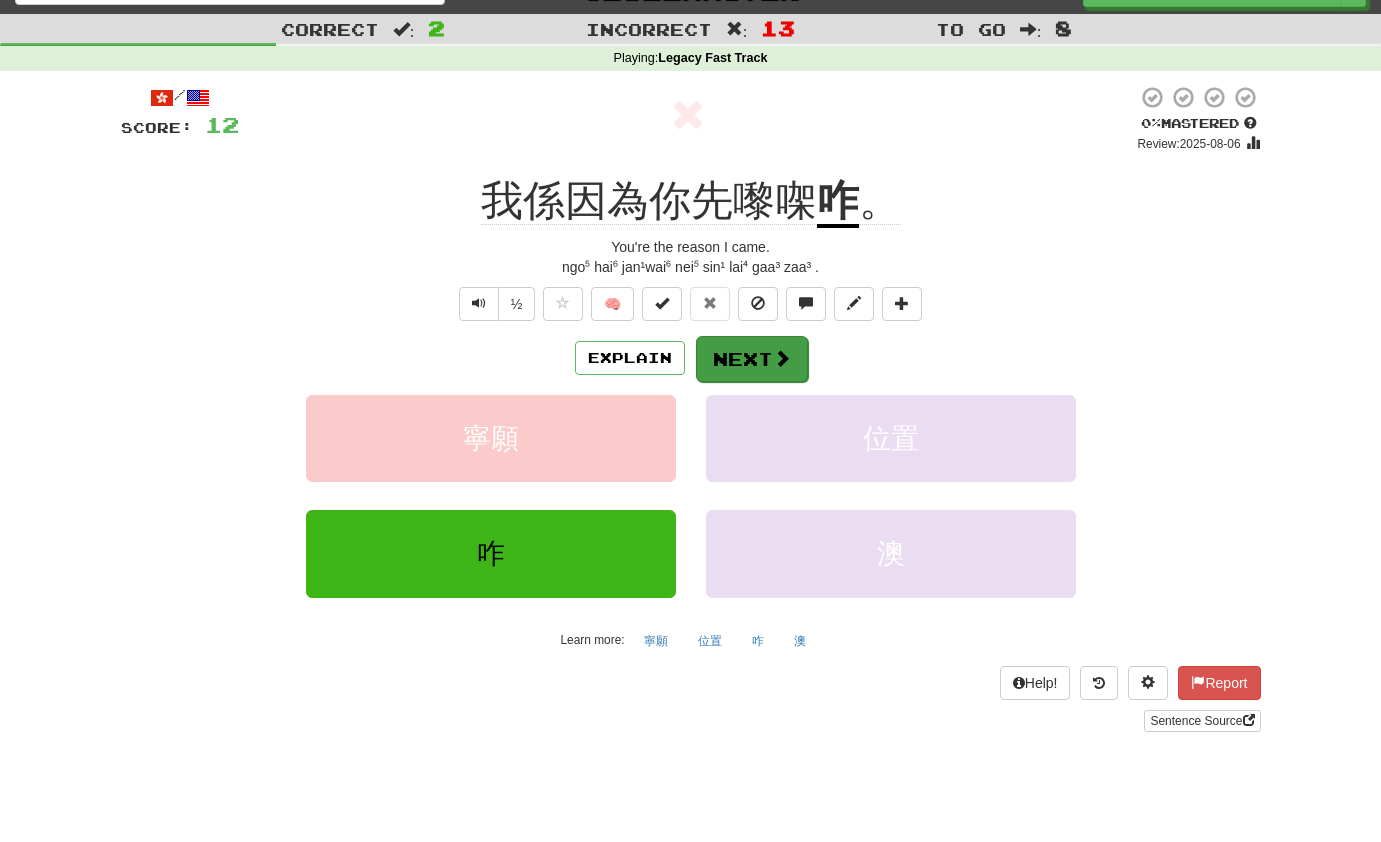 click on "Next" at bounding box center [752, 359] 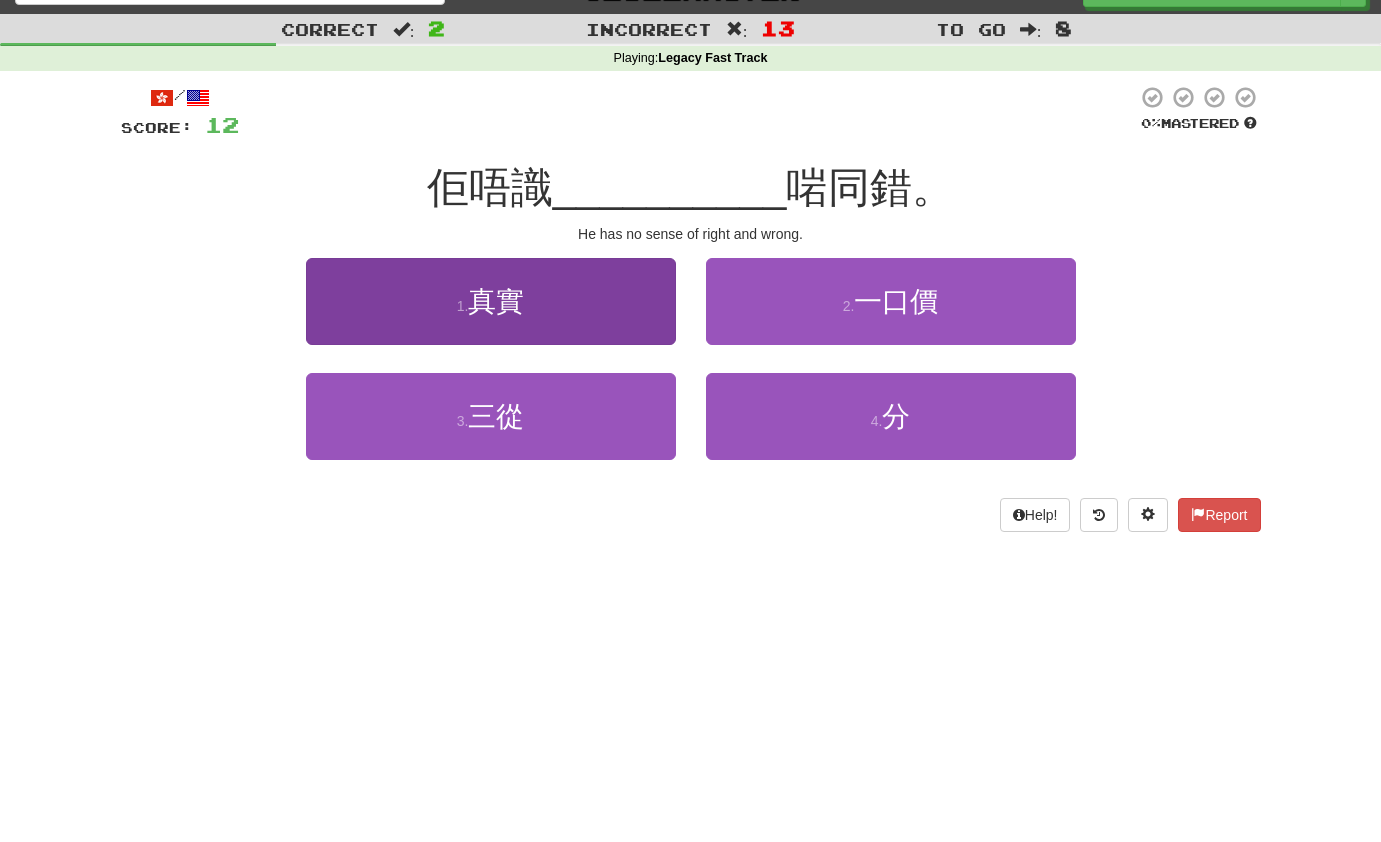 click on "1 .  真實" at bounding box center (491, 301) 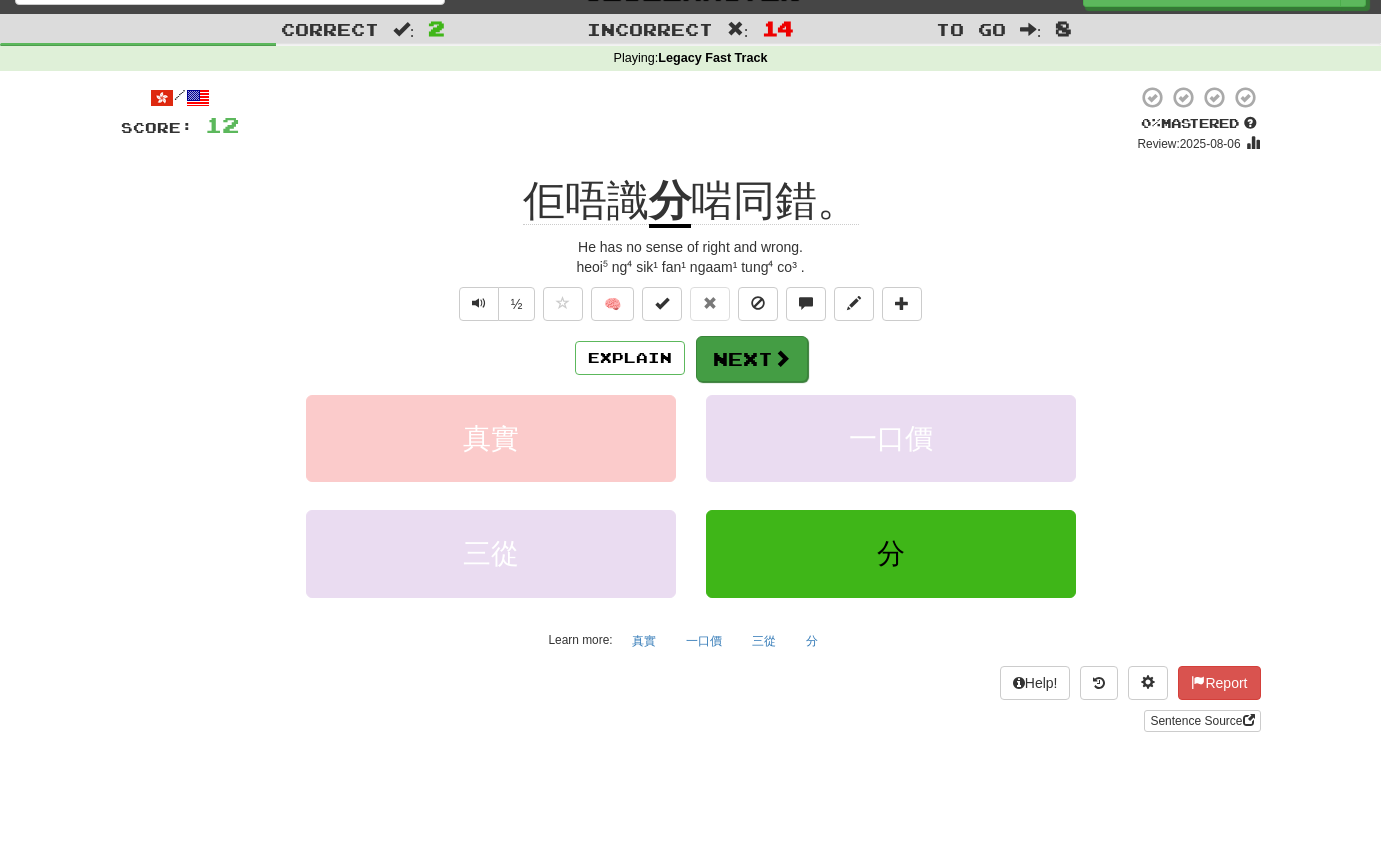 click on "Next" at bounding box center (752, 359) 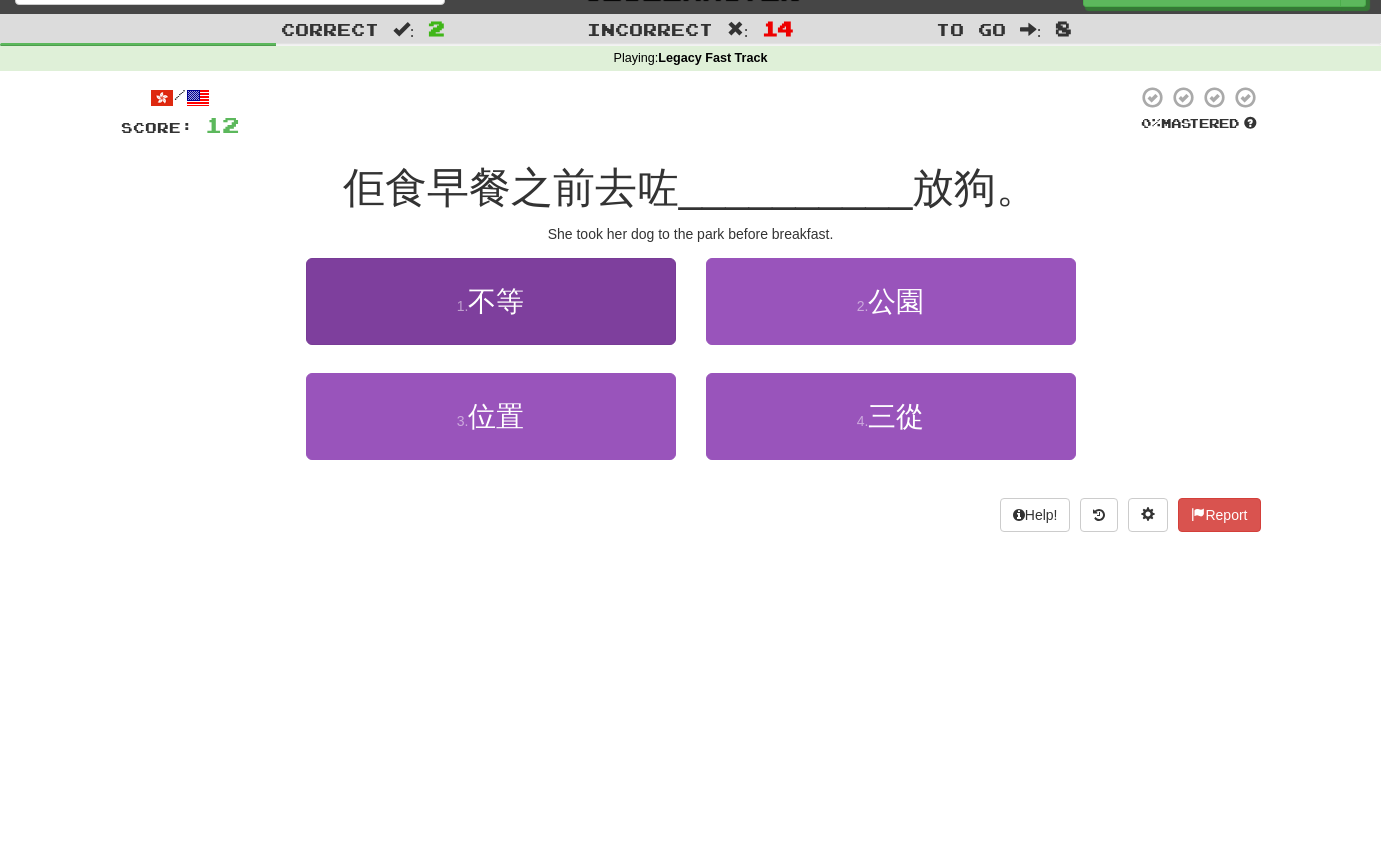 click on "不等" at bounding box center (496, 301) 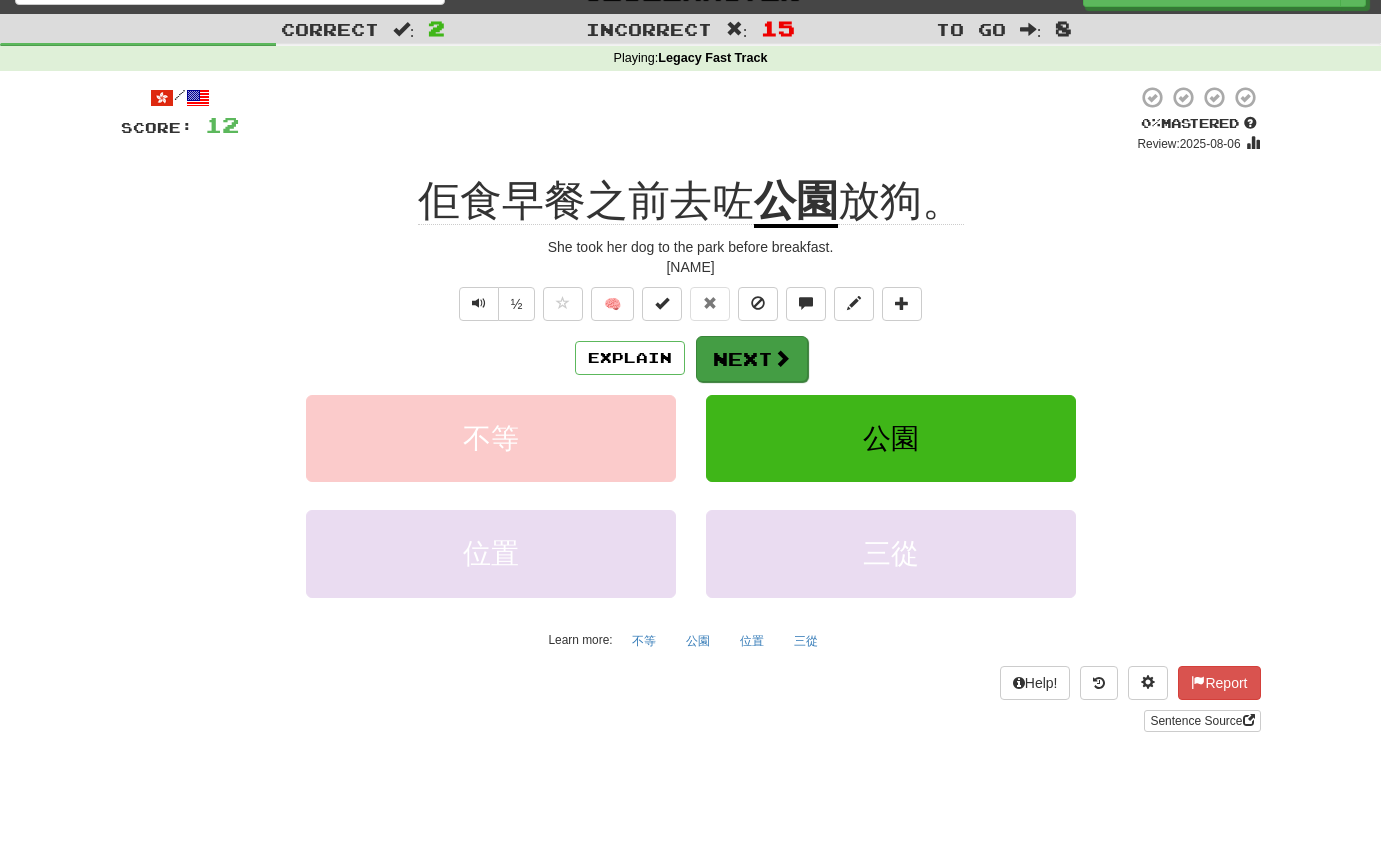 click on "Next" at bounding box center (752, 359) 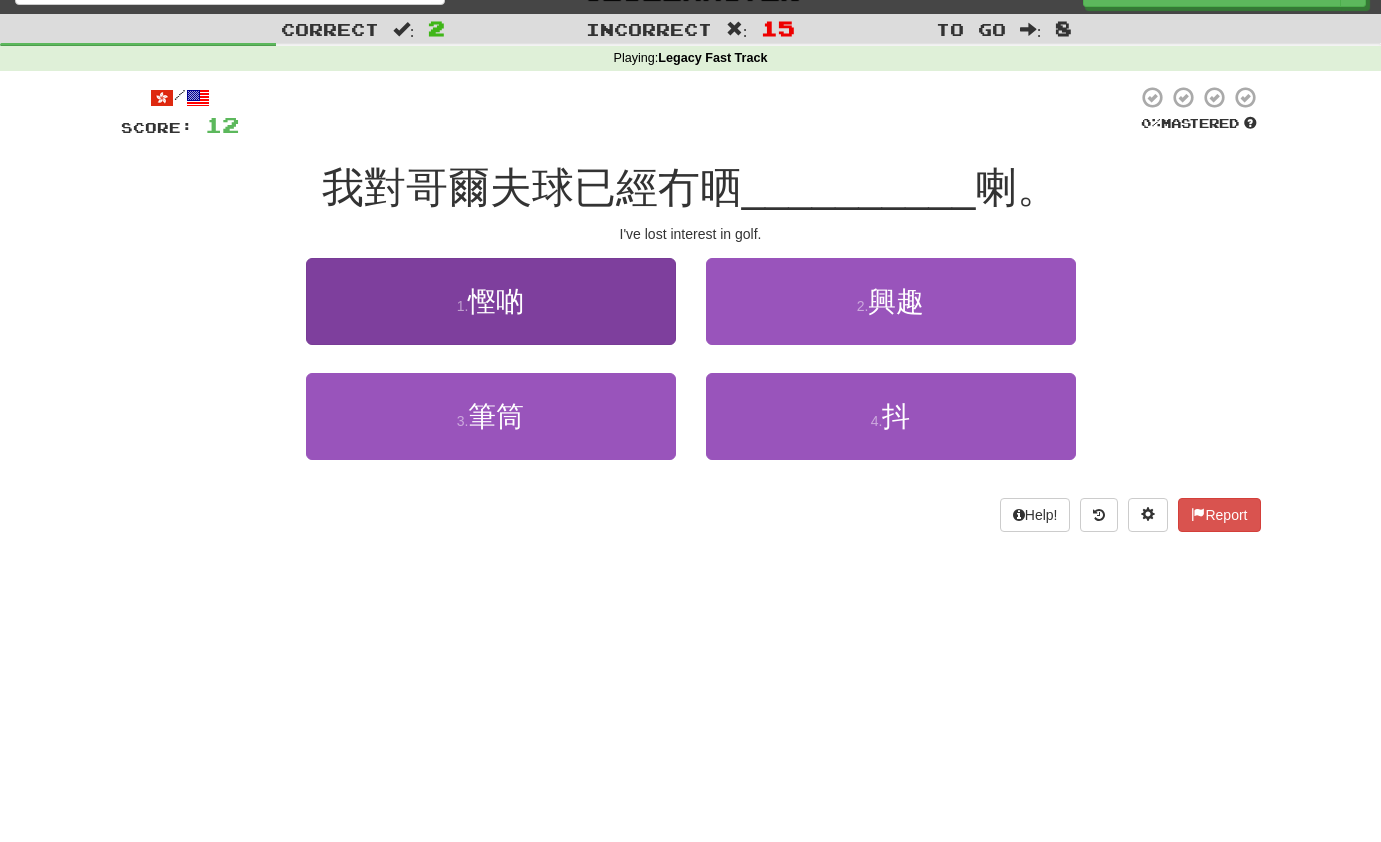 click on "1 .  慳啲" at bounding box center [491, 301] 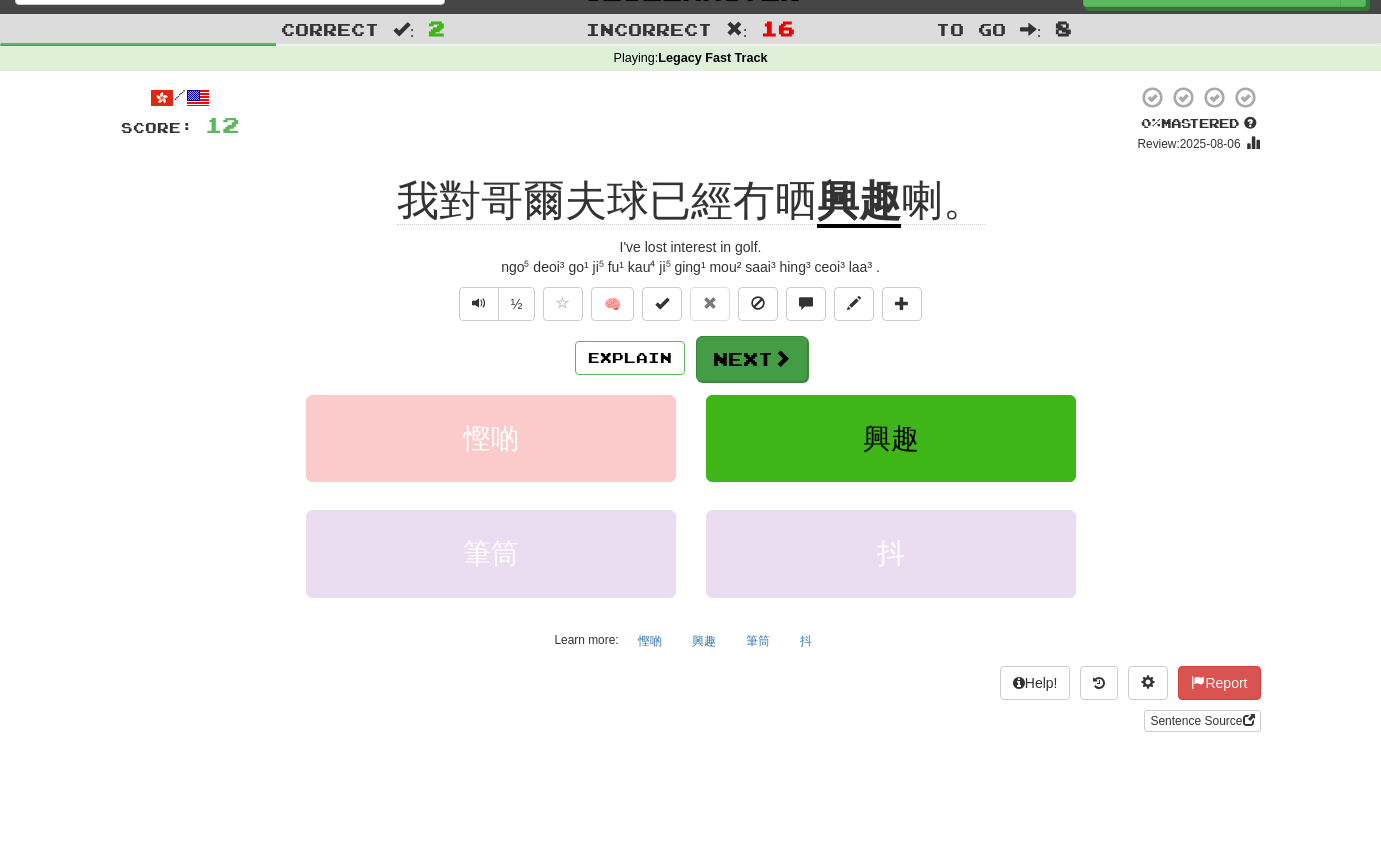 click on "Next" at bounding box center [752, 359] 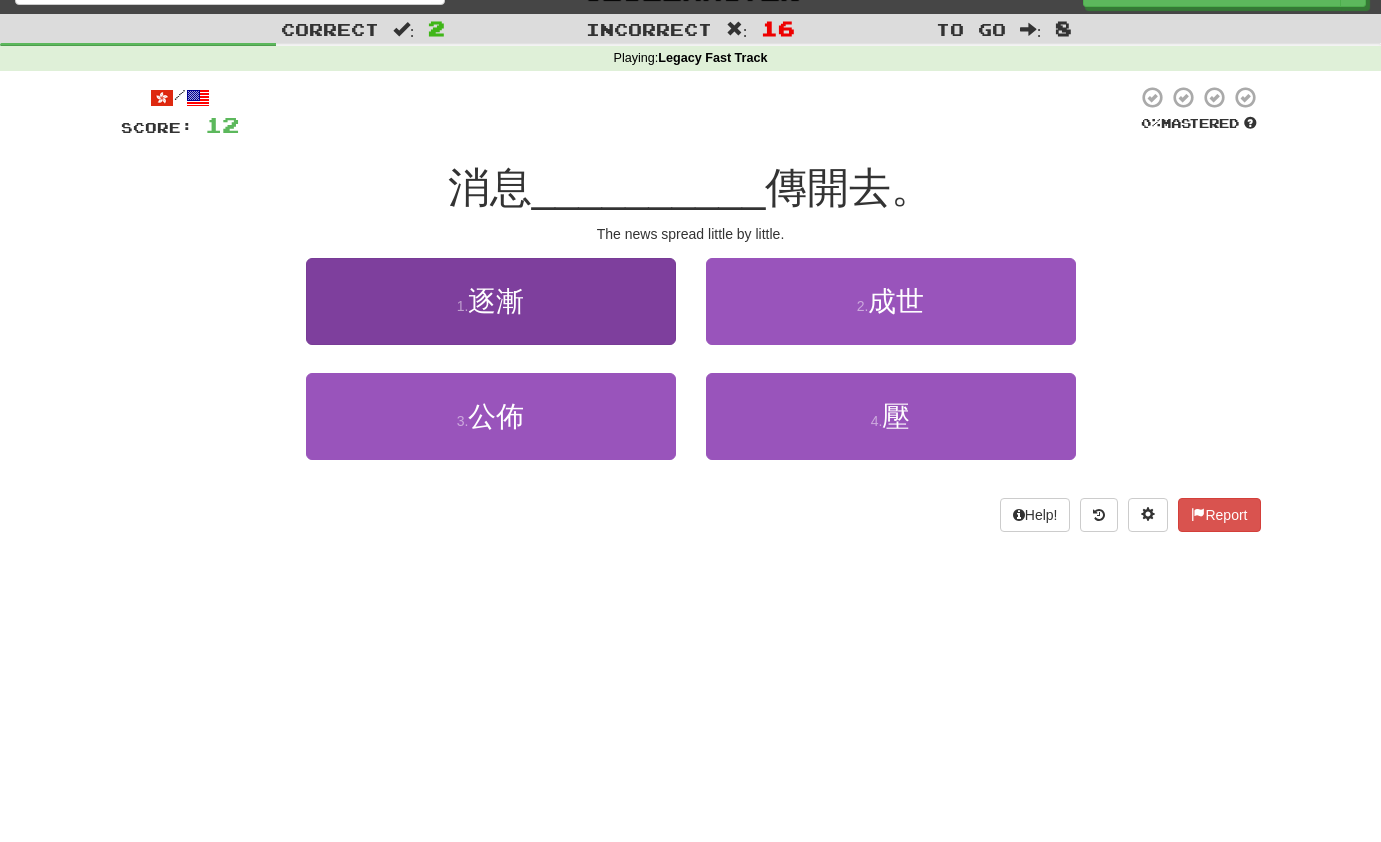 click on "1 .  逐漸" at bounding box center (491, 301) 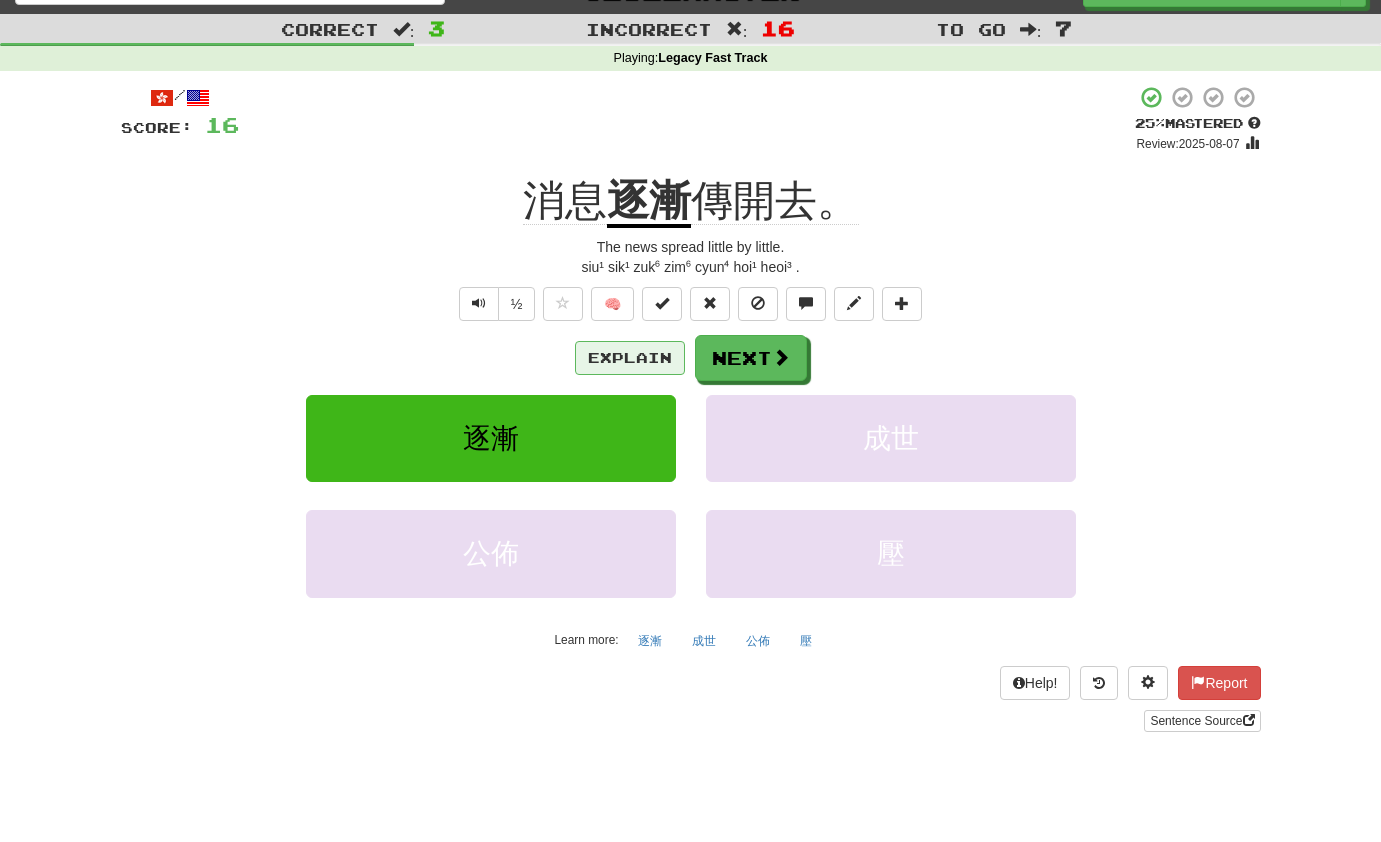 click on "Explain" at bounding box center [630, 358] 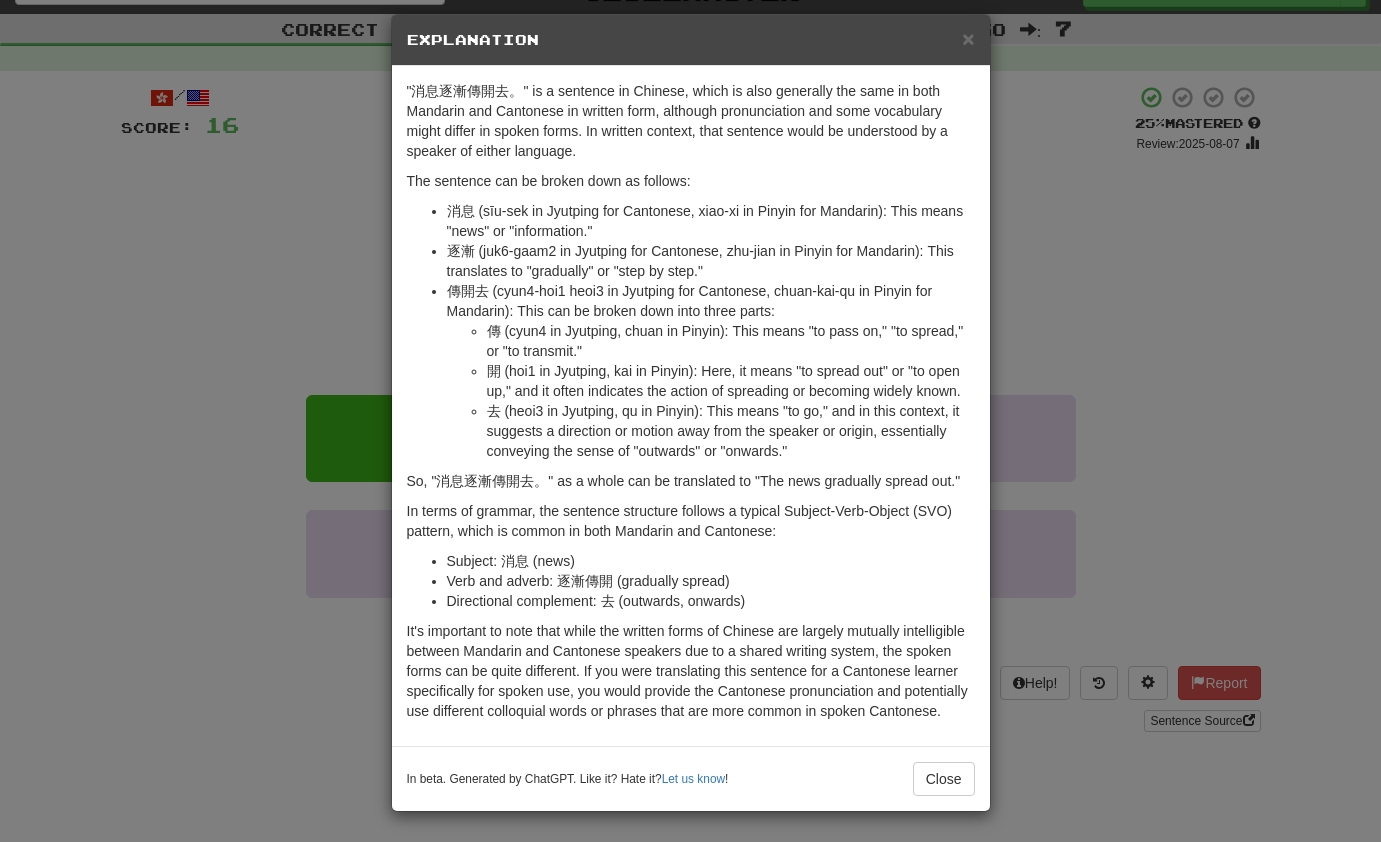 scroll, scrollTop: 35, scrollLeft: 0, axis: vertical 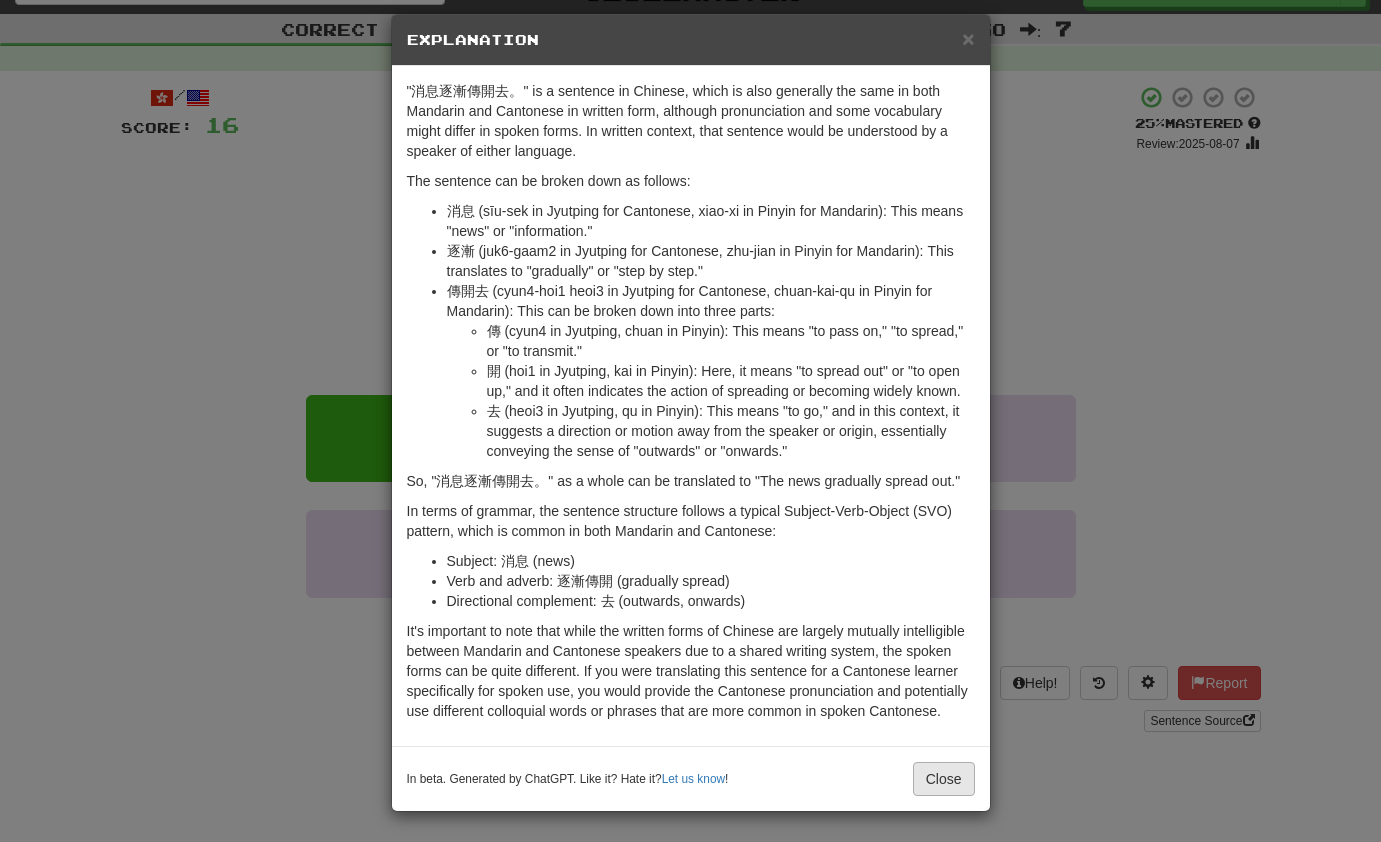 click on "Close" at bounding box center [944, 779] 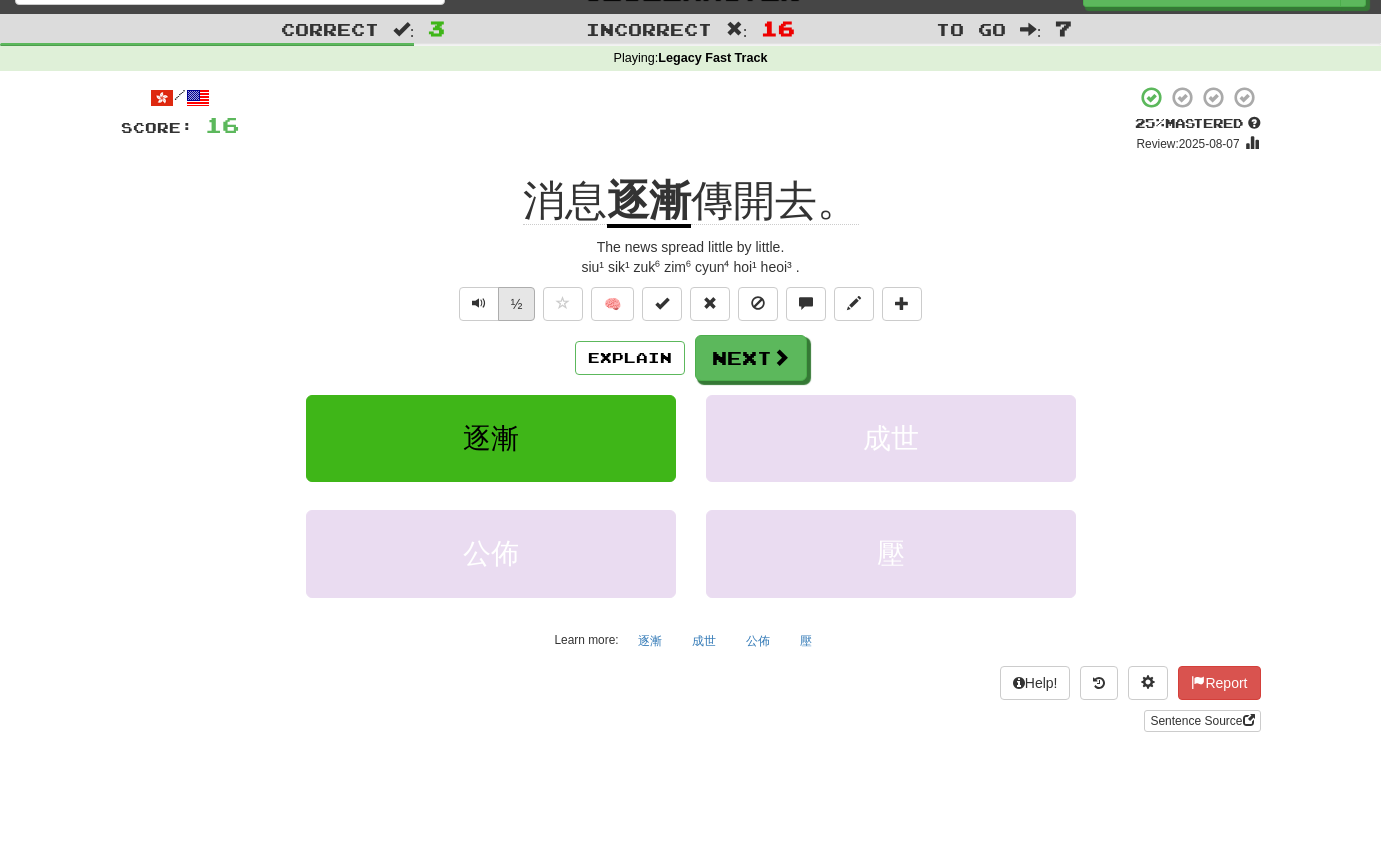 drag, startPoint x: 481, startPoint y: 301, endPoint x: 500, endPoint y: 300, distance: 19.026299 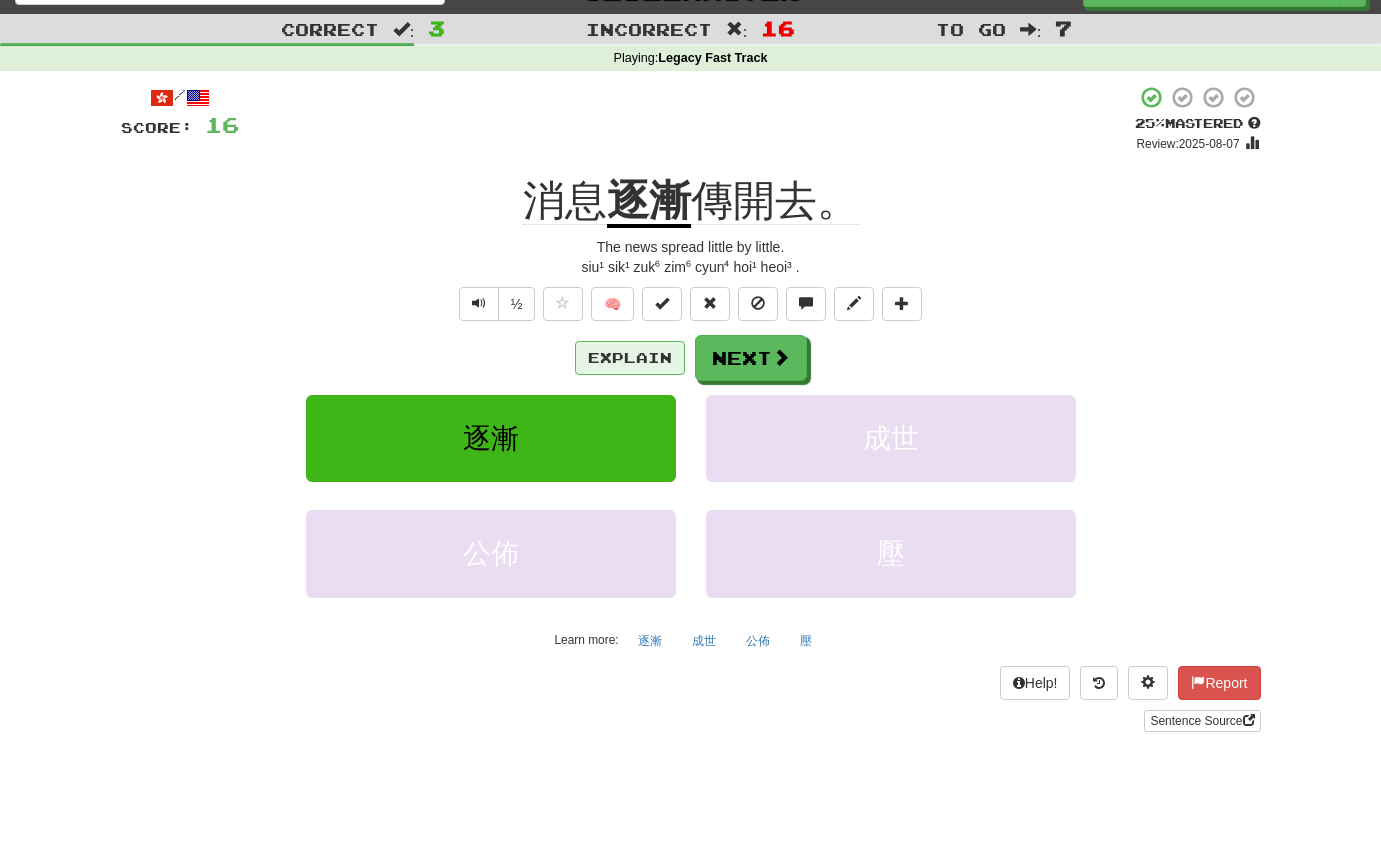click on "Explain" at bounding box center (630, 358) 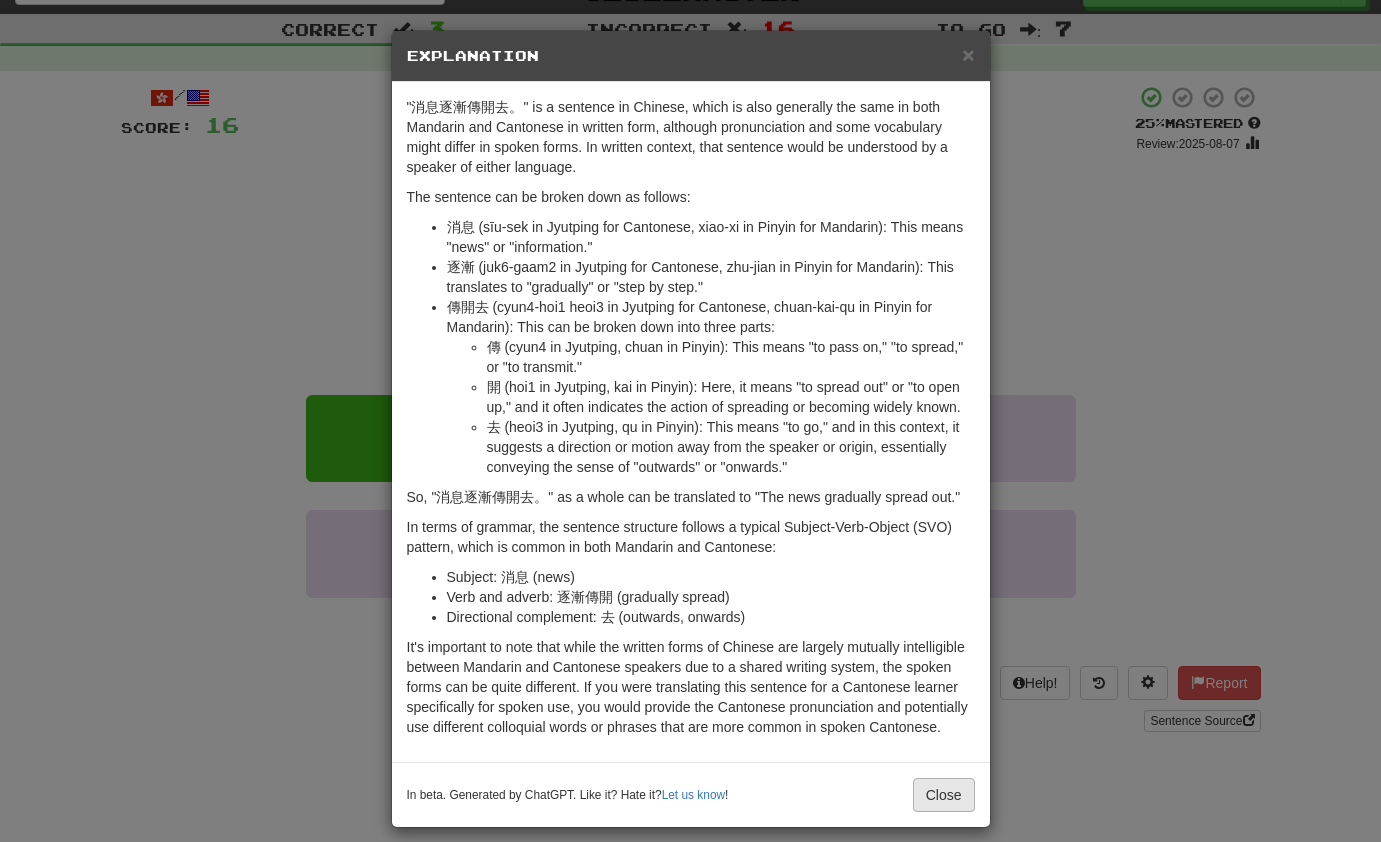 click on "Close" at bounding box center [944, 795] 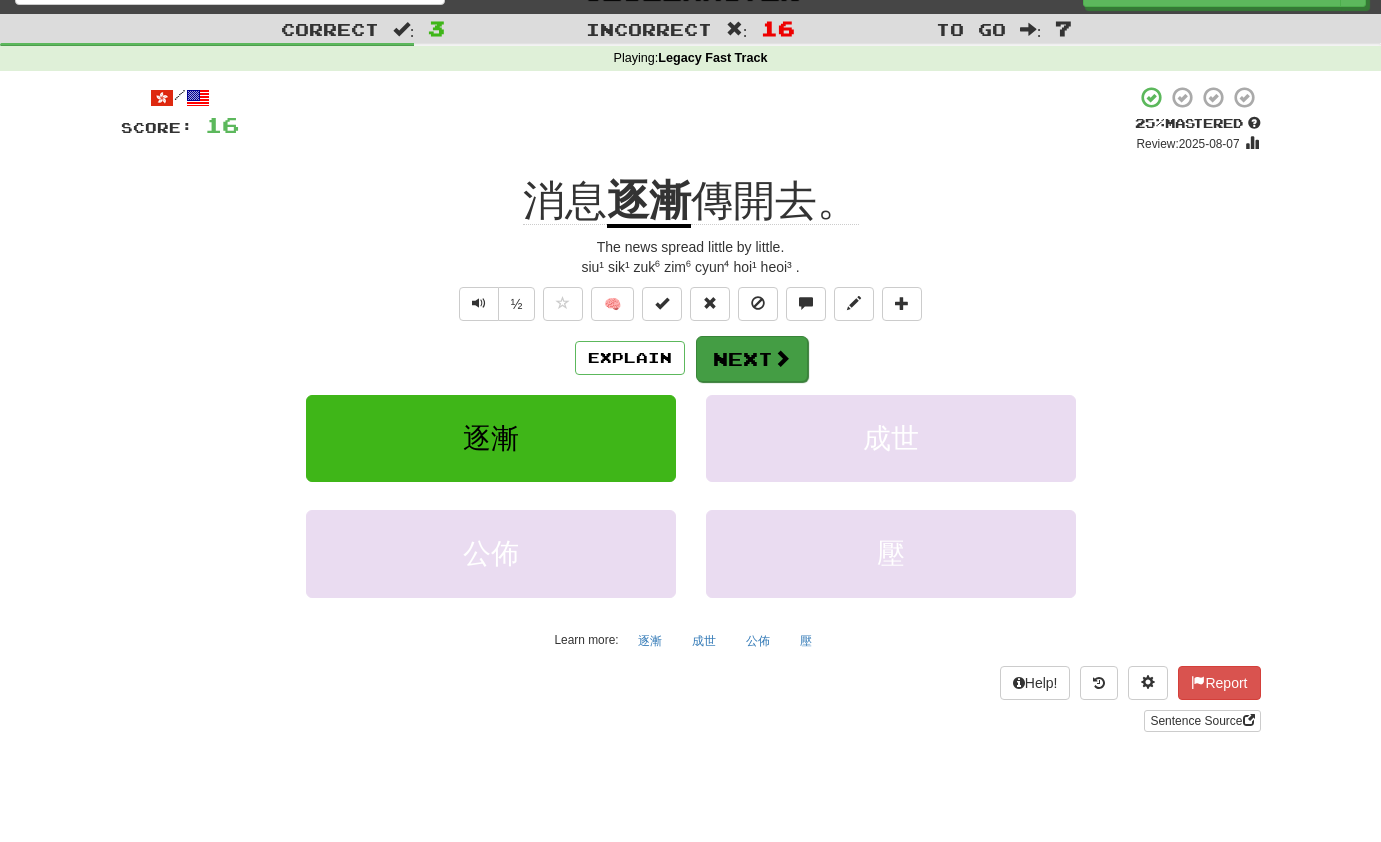 click on "Next" at bounding box center (752, 359) 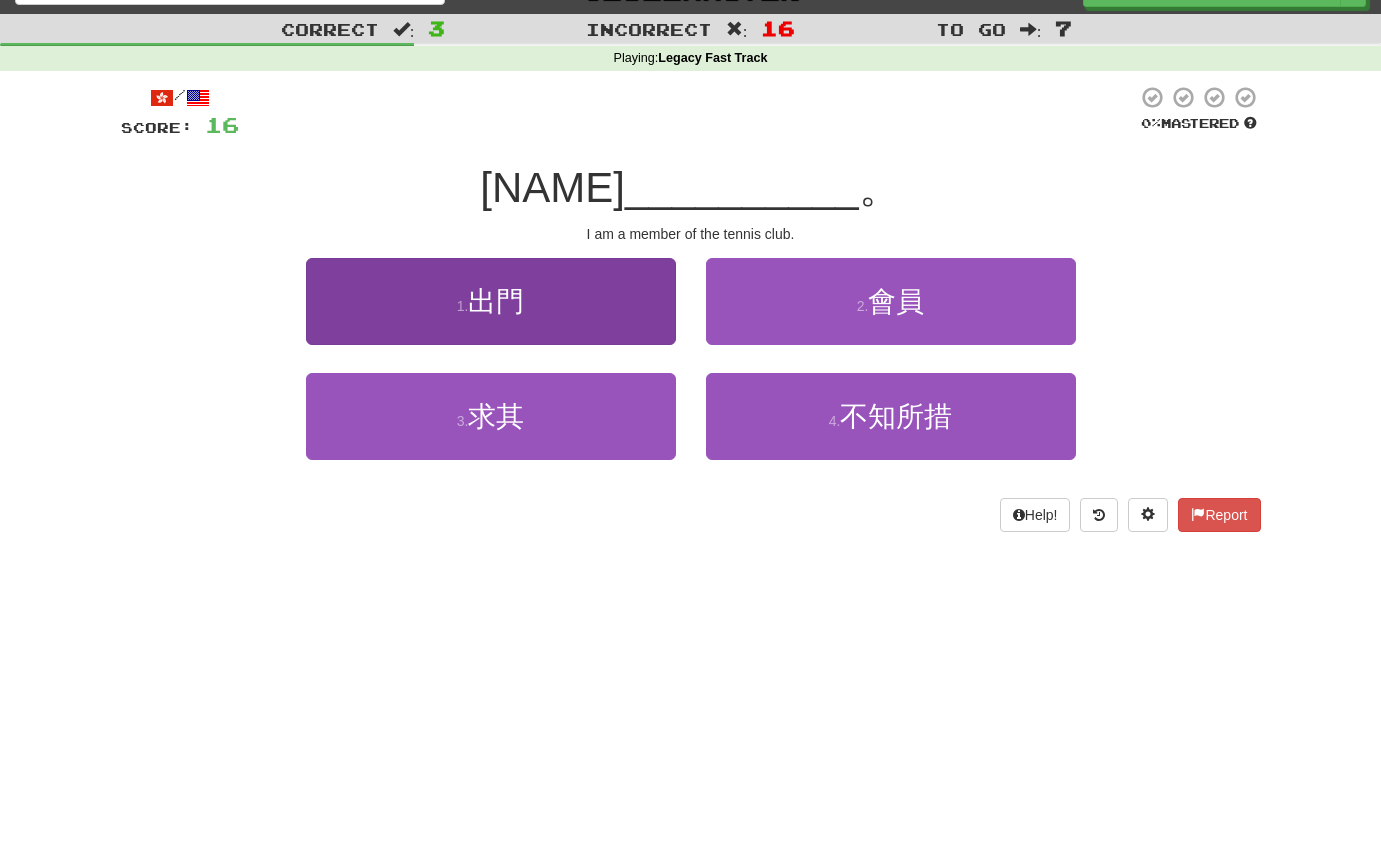 click on "1 .  出門" at bounding box center [491, 301] 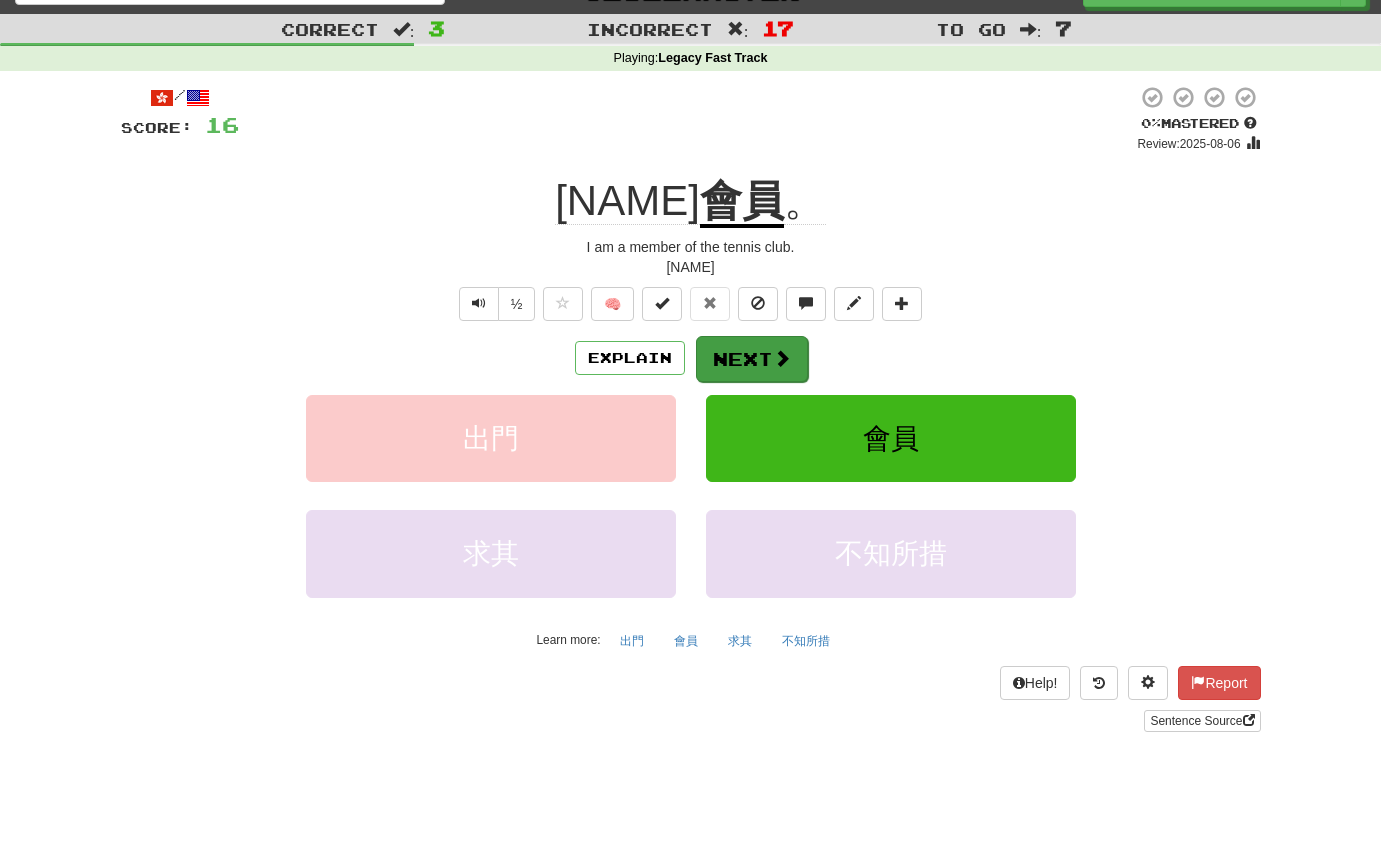 click on "Next" at bounding box center [752, 359] 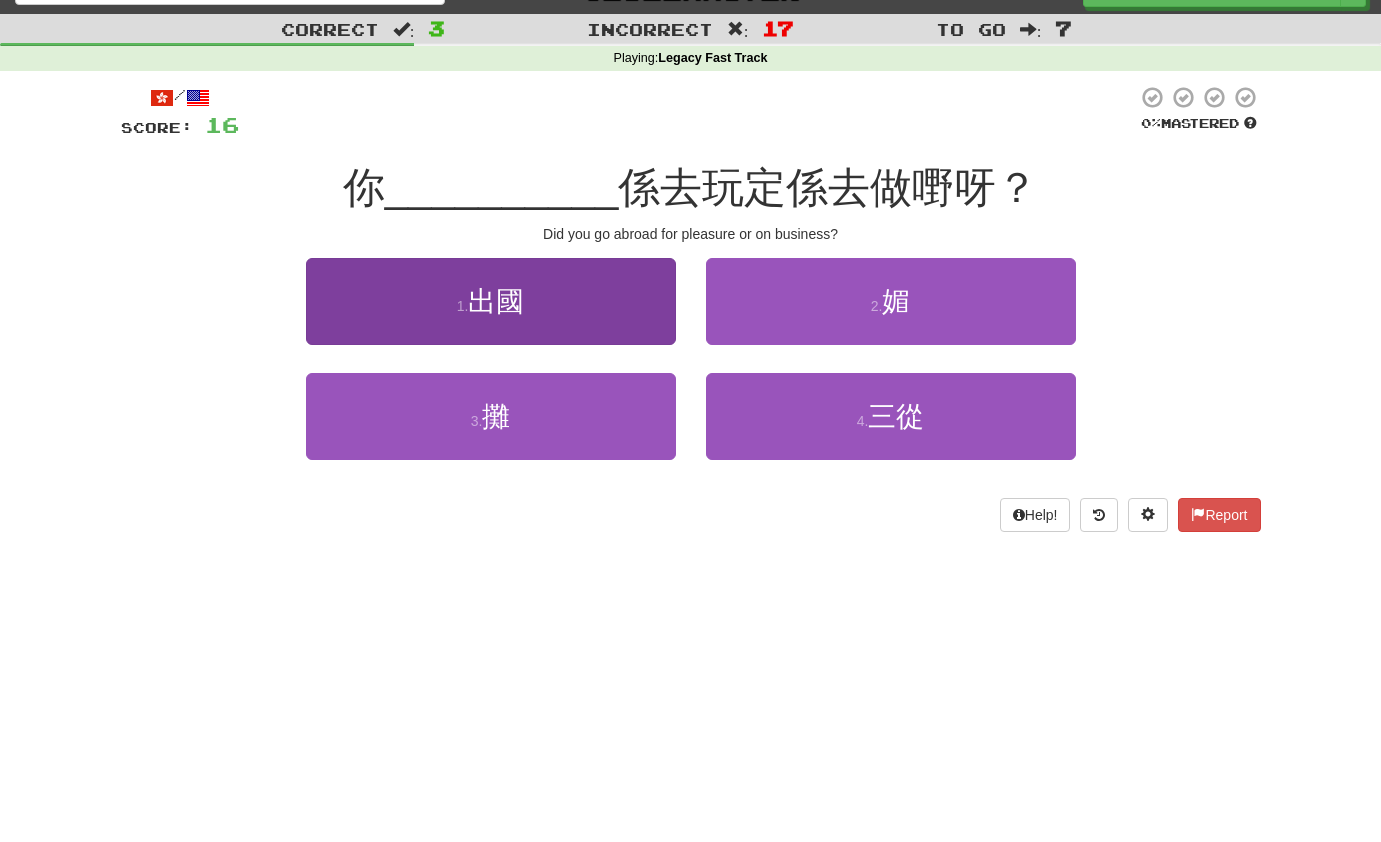 click on "出國" at bounding box center [496, 301] 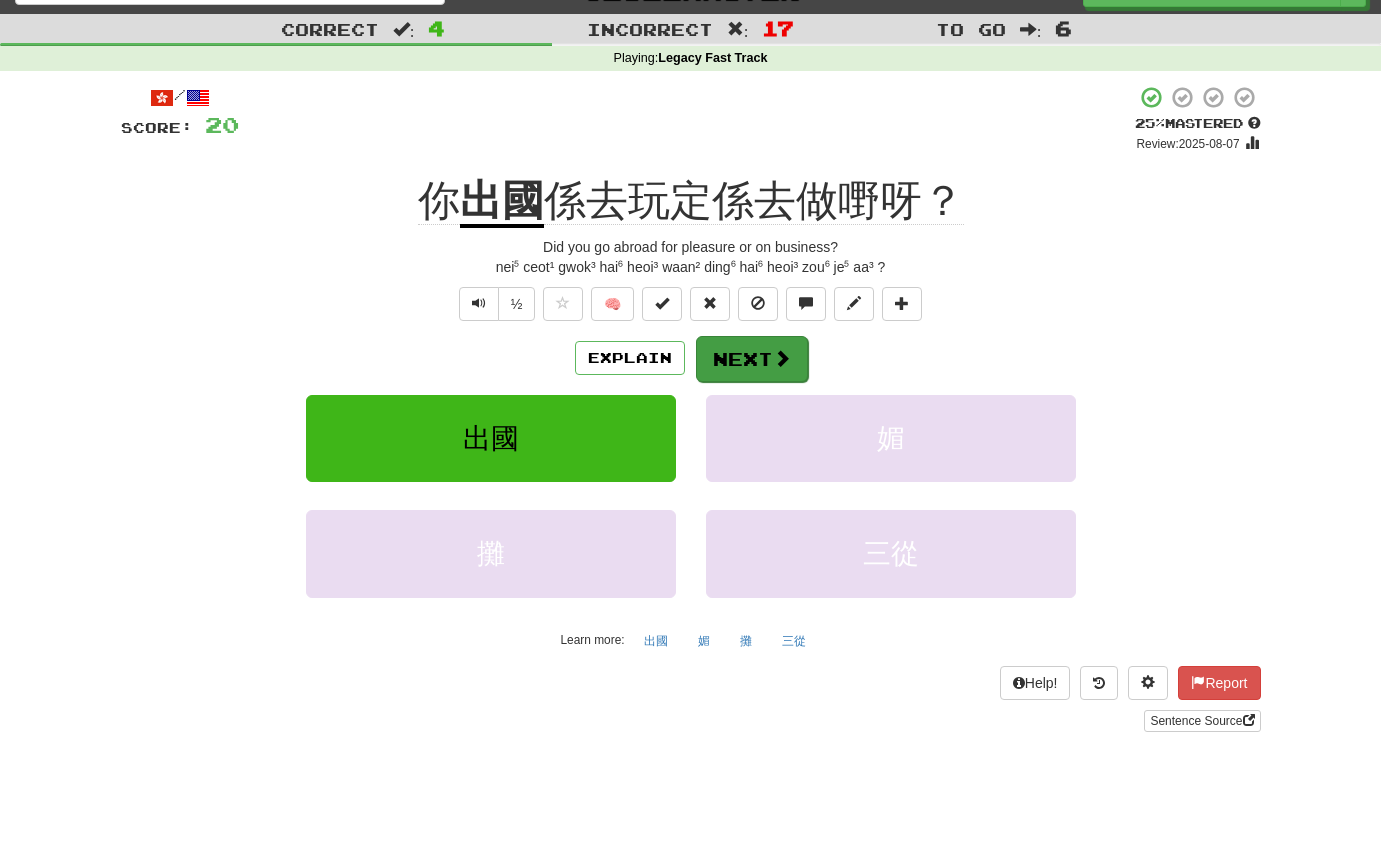drag, startPoint x: 757, startPoint y: 349, endPoint x: 744, endPoint y: 350, distance: 13.038404 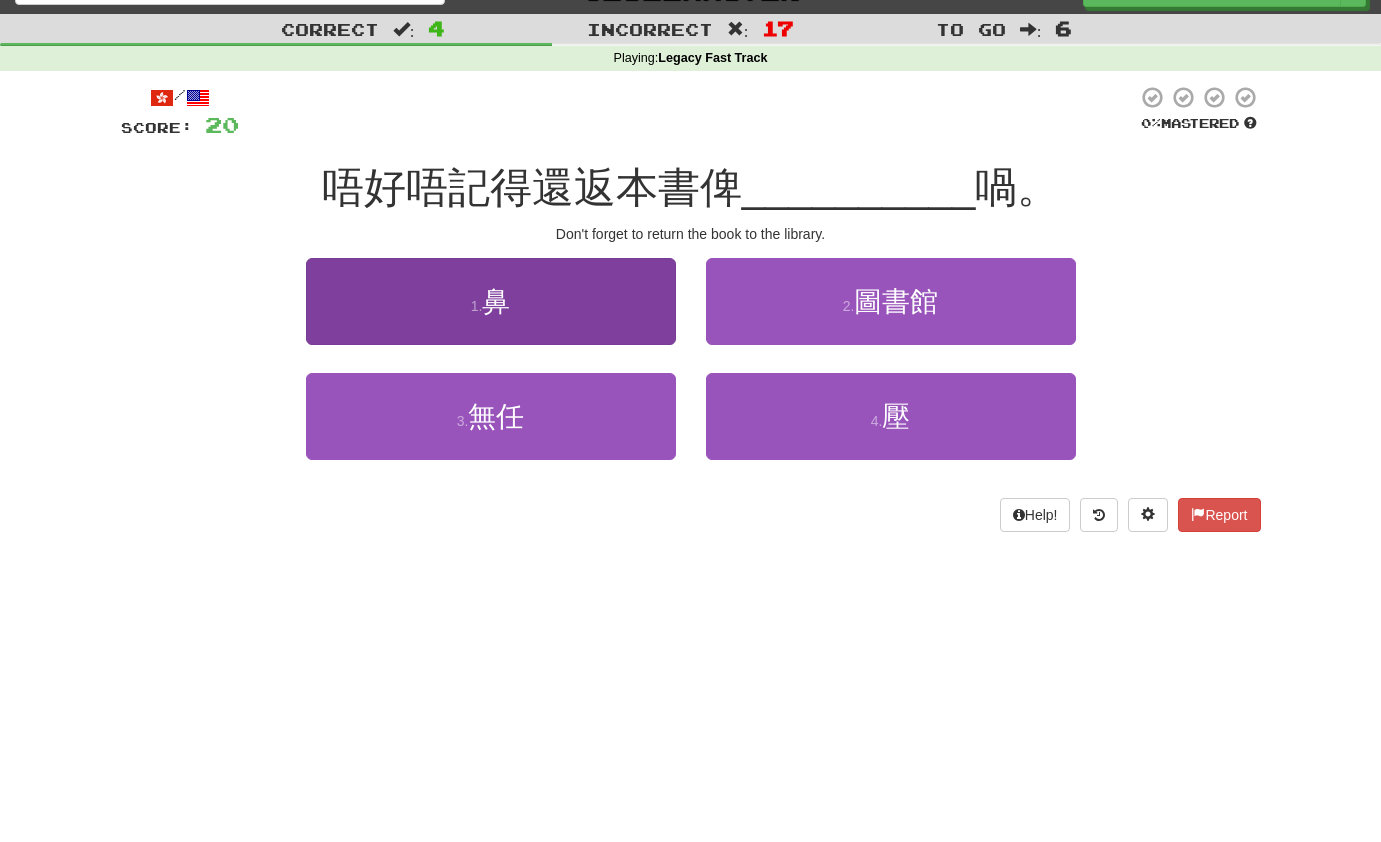 click on "1 .  鼻" at bounding box center [491, 301] 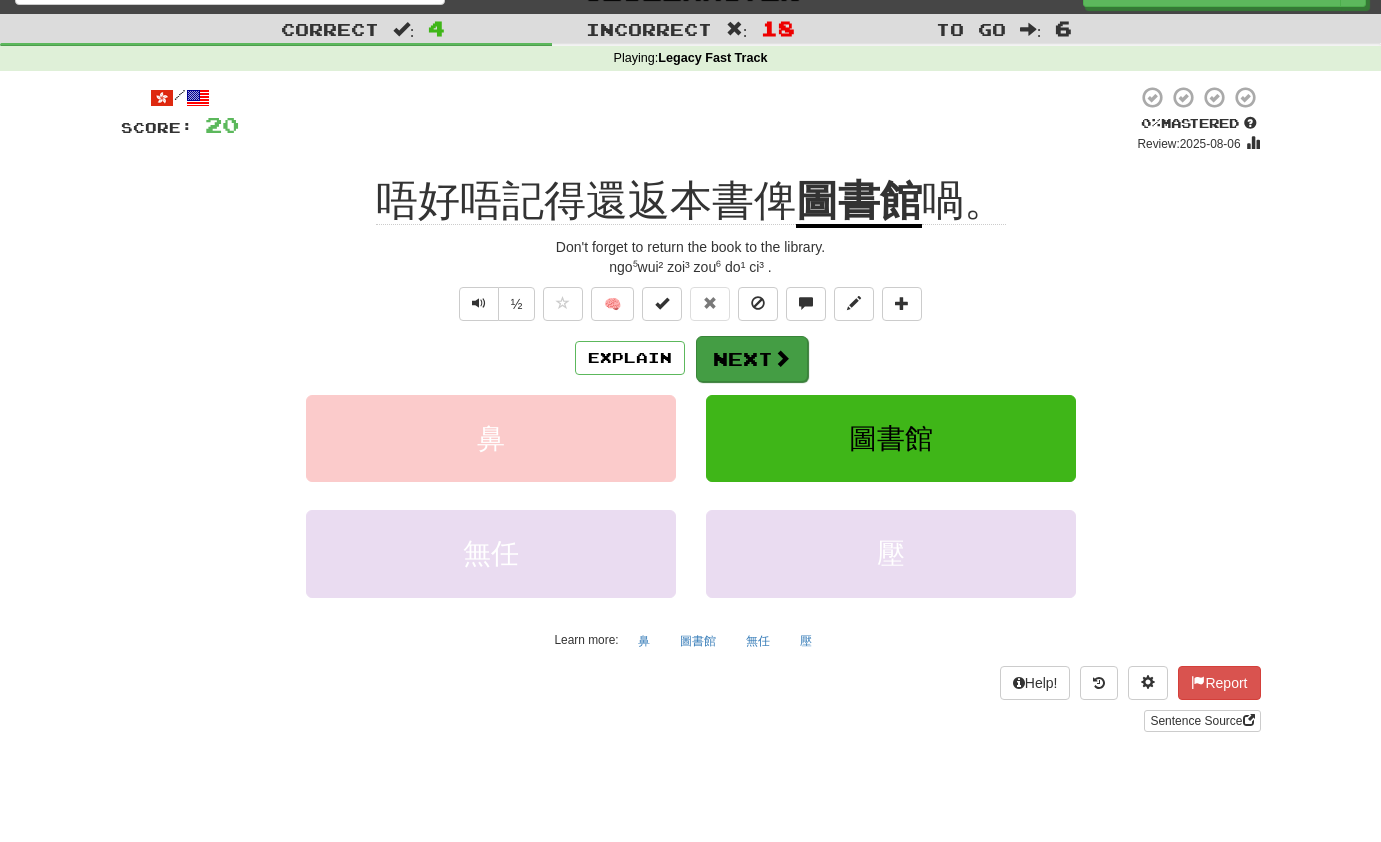 click on "Next" at bounding box center (752, 359) 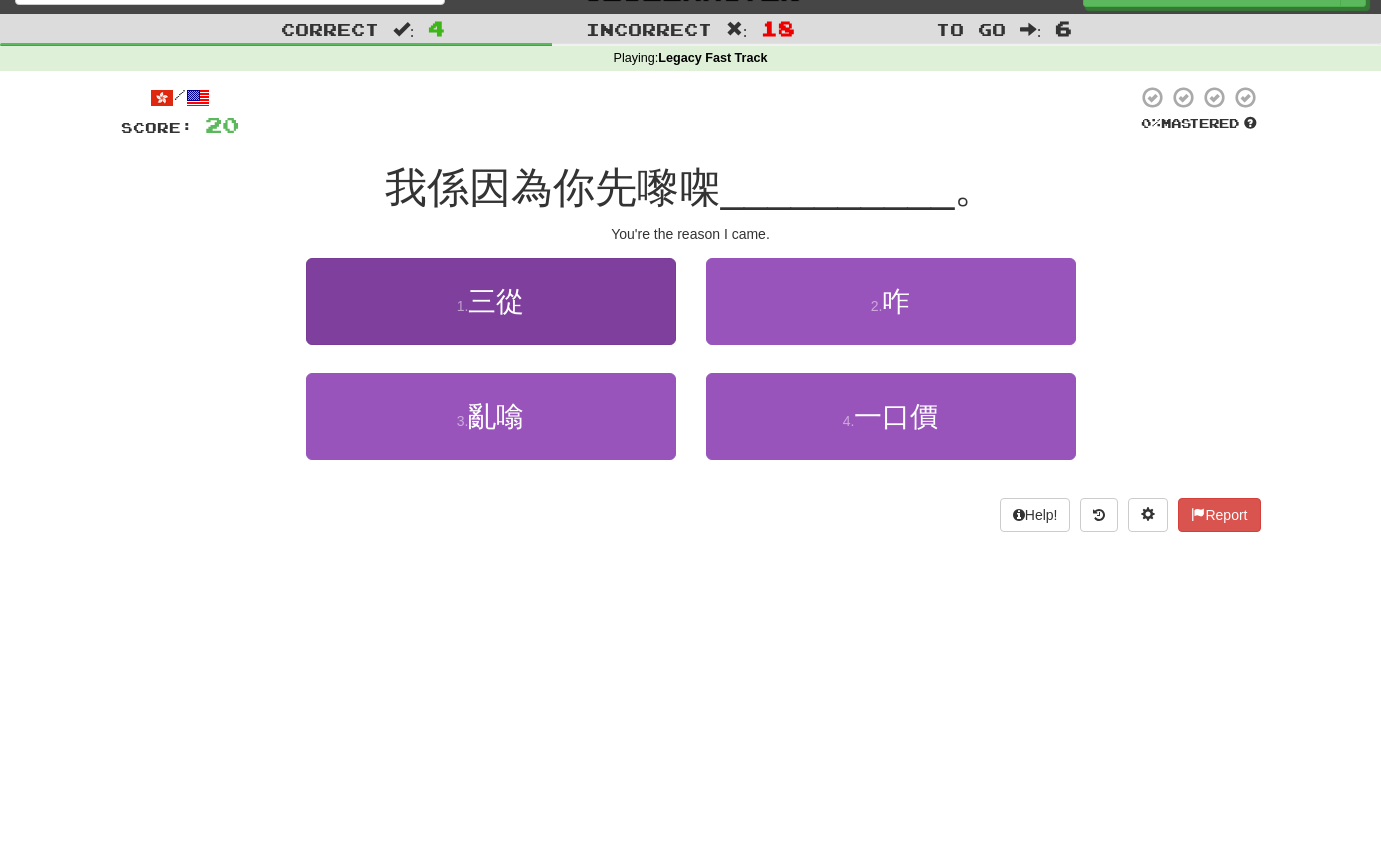 drag, startPoint x: 510, startPoint y: 318, endPoint x: 525, endPoint y: 302, distance: 21.931713 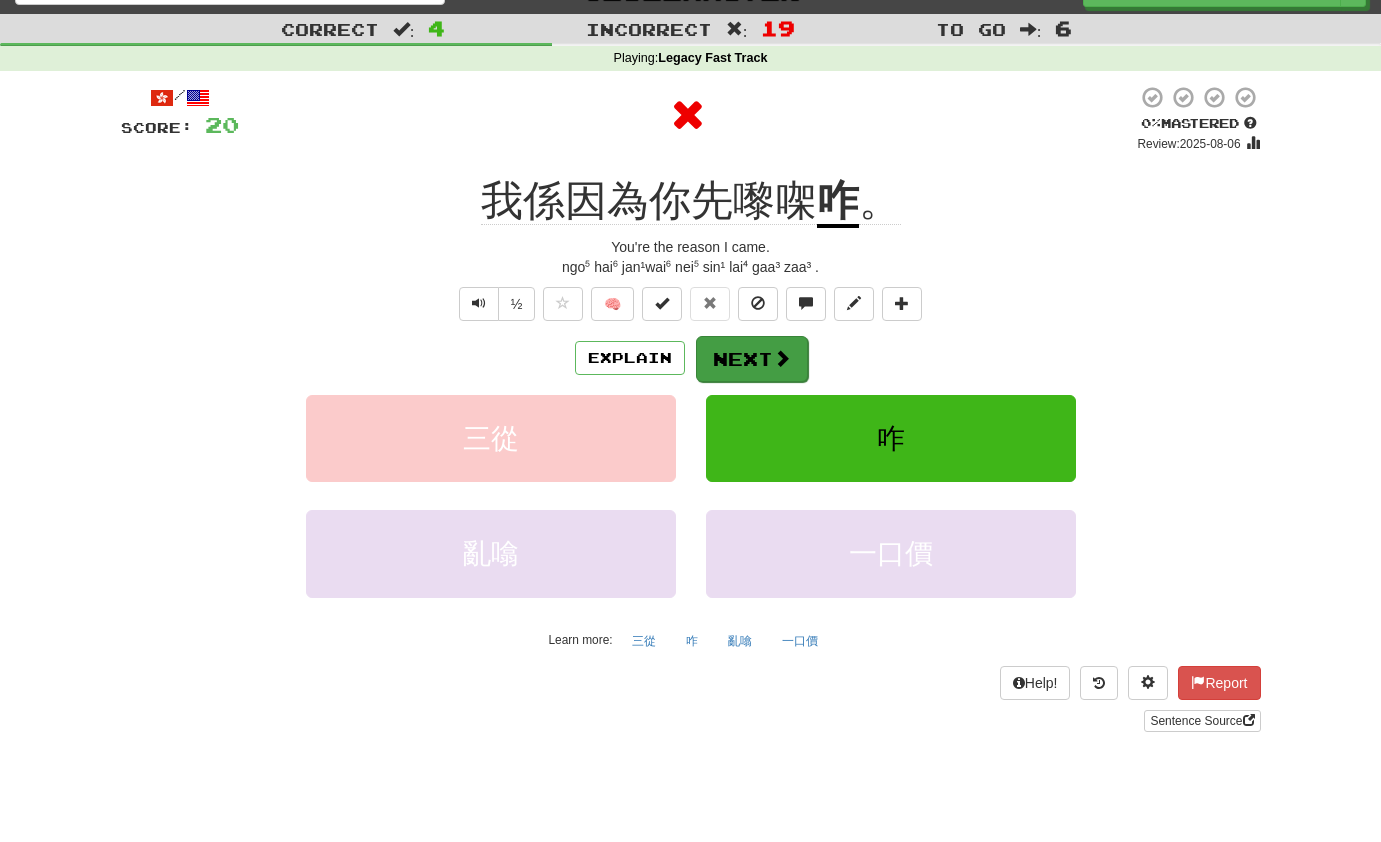 click on "Next" at bounding box center [752, 359] 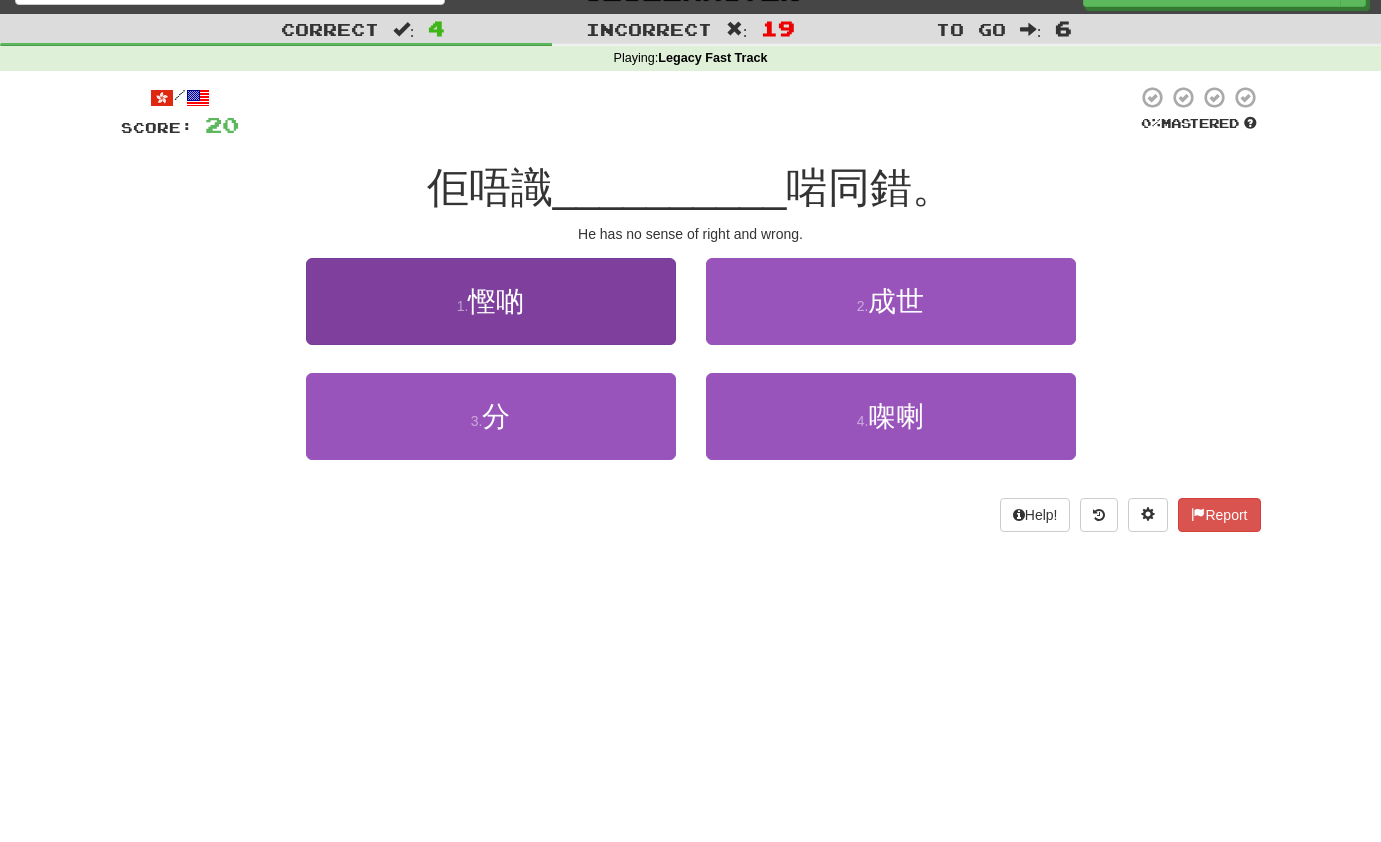 click on "1 .  慳啲" at bounding box center (491, 301) 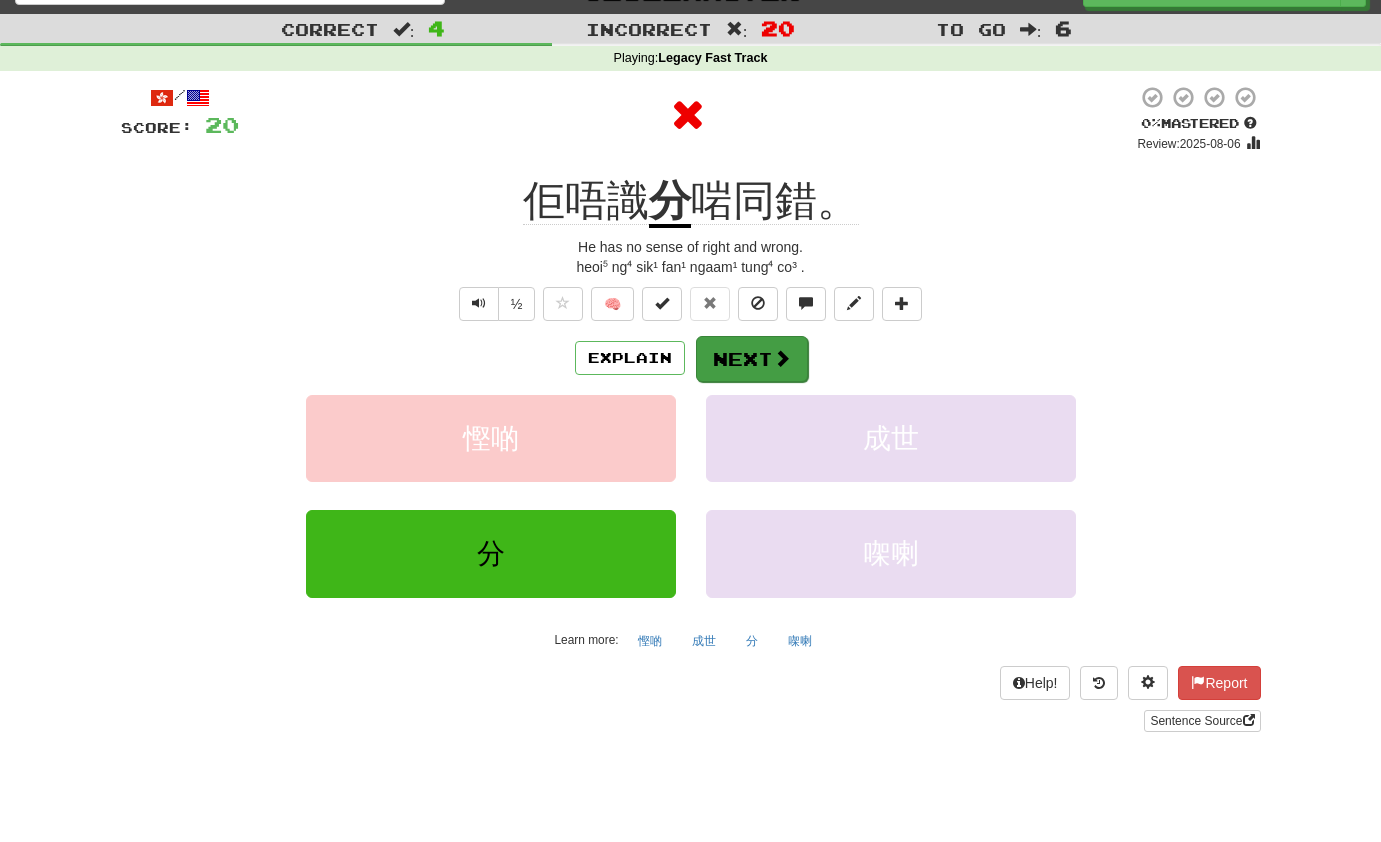 click on "Next" at bounding box center (752, 359) 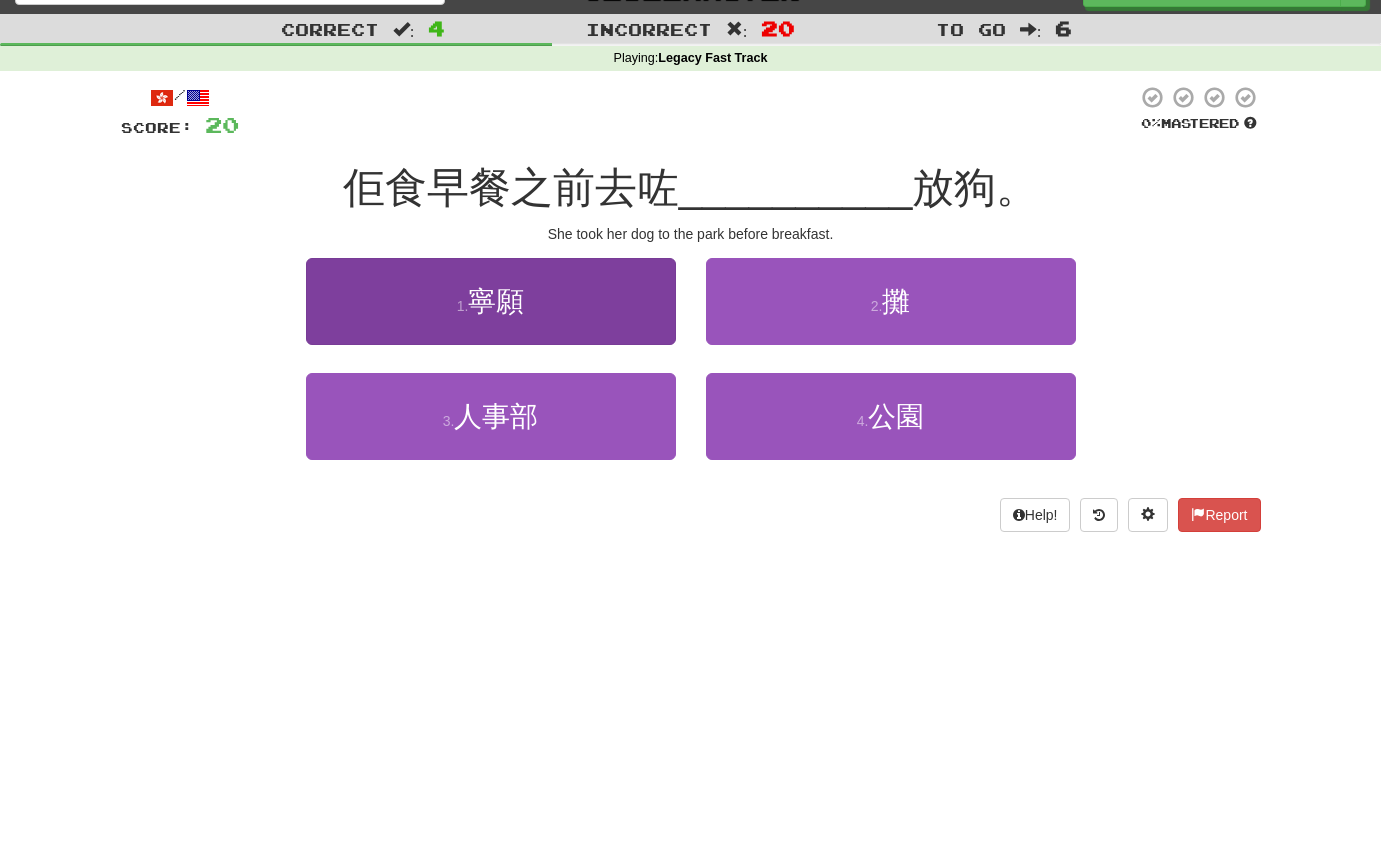 click on "1 .  寧願" at bounding box center (491, 301) 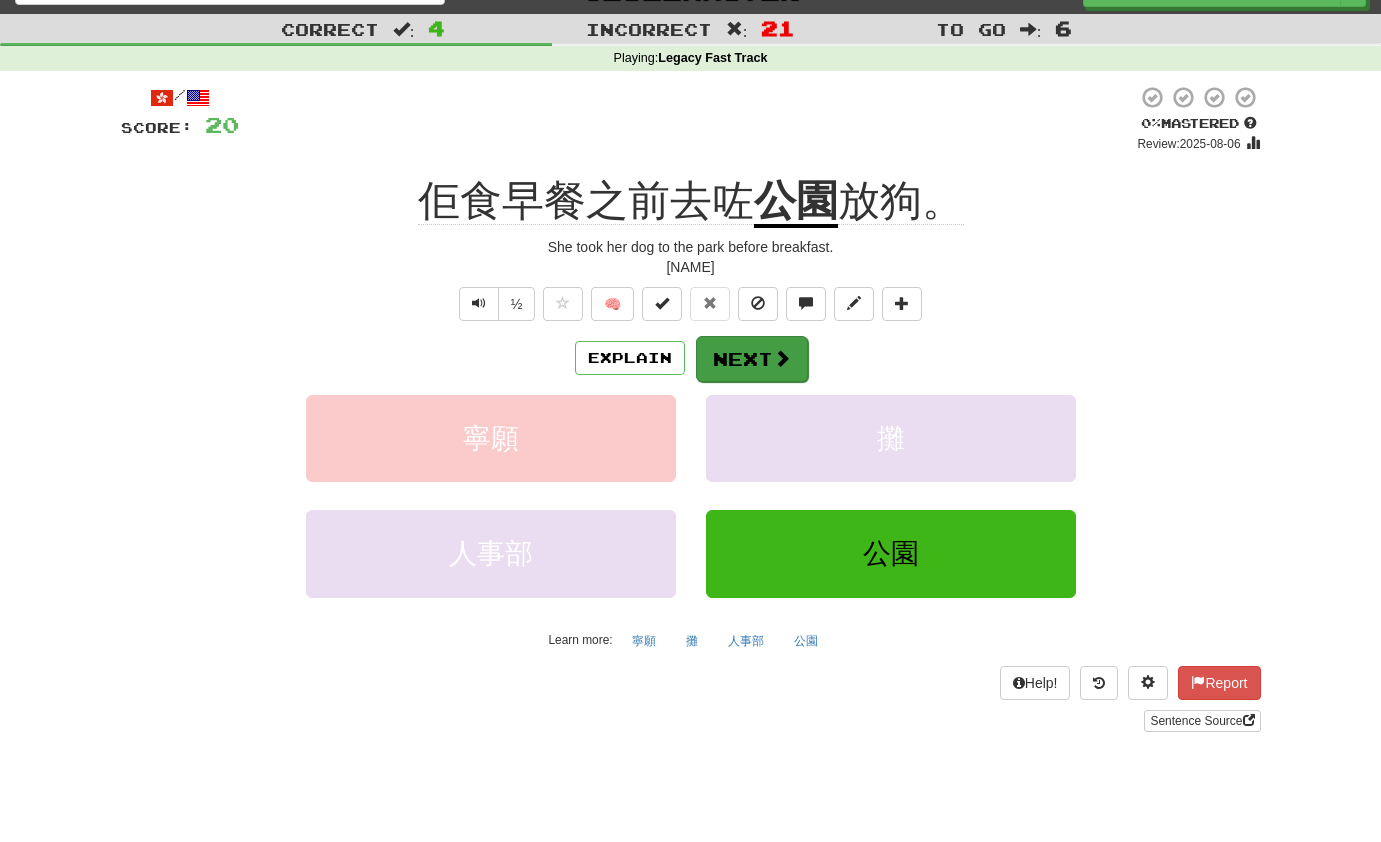 click on "Next" at bounding box center [752, 359] 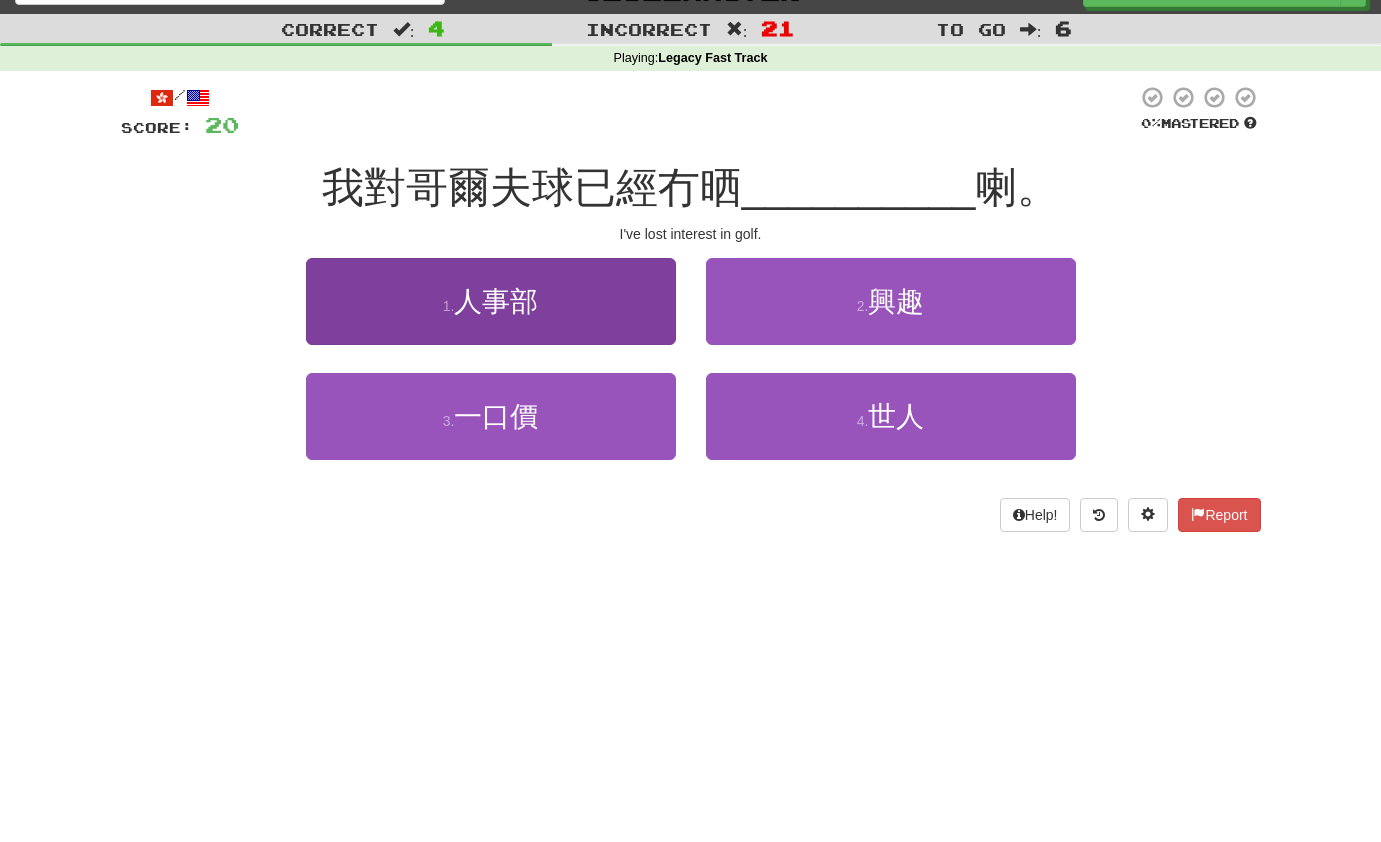 click on "1 .  人事部" at bounding box center (491, 301) 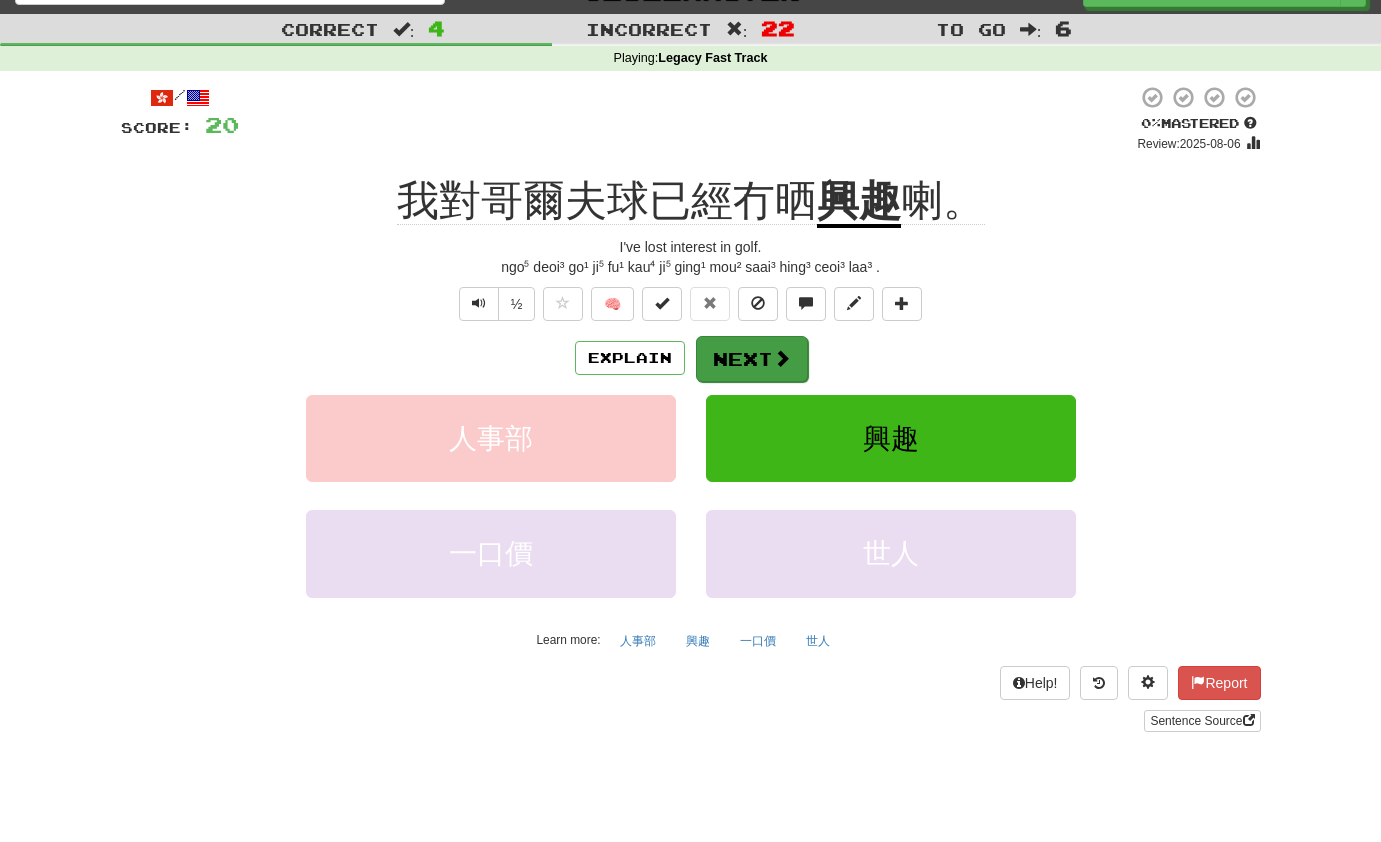 click on "Next" at bounding box center [752, 359] 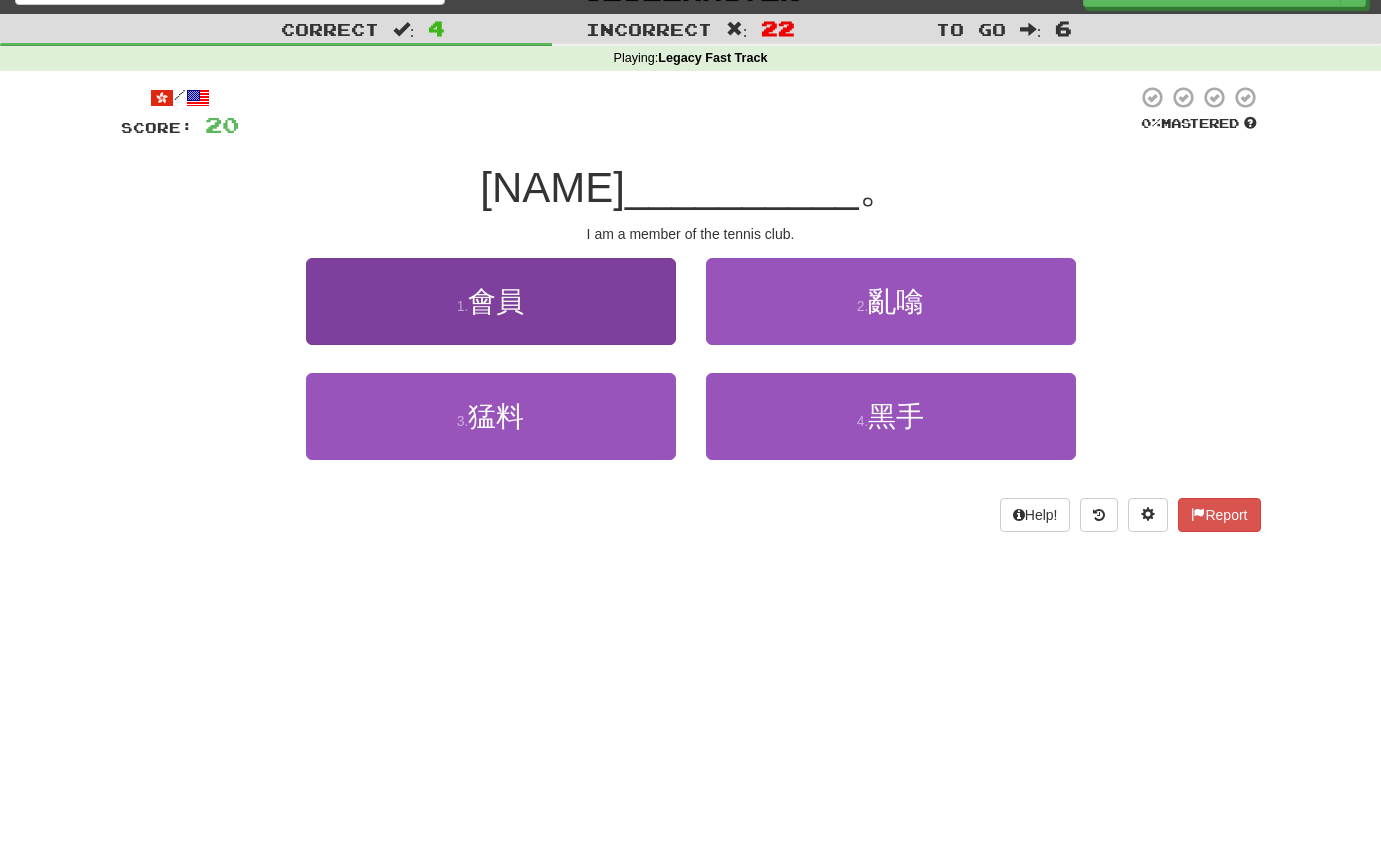 click on "1 .  會員" at bounding box center (491, 301) 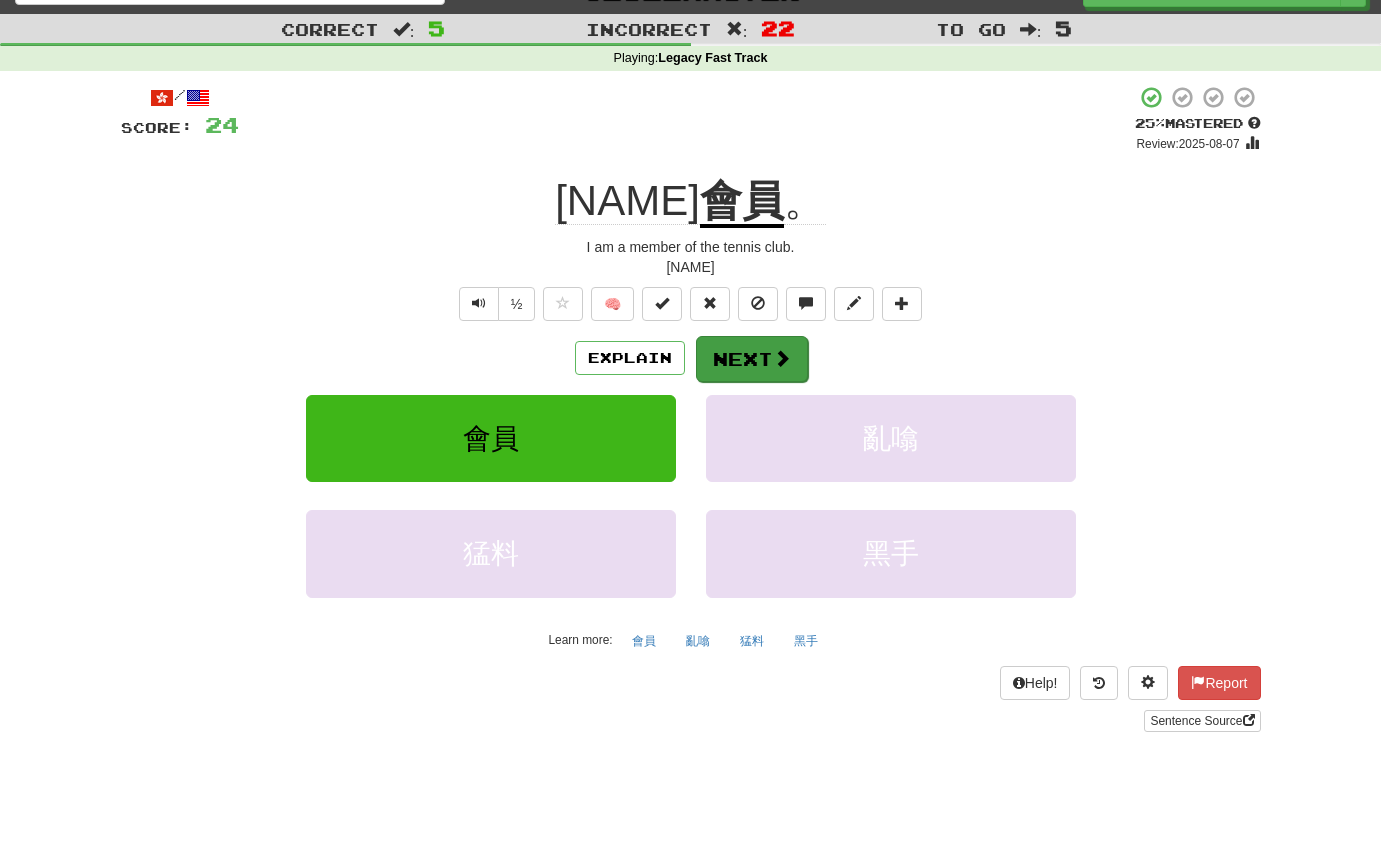click on "Next" at bounding box center (752, 359) 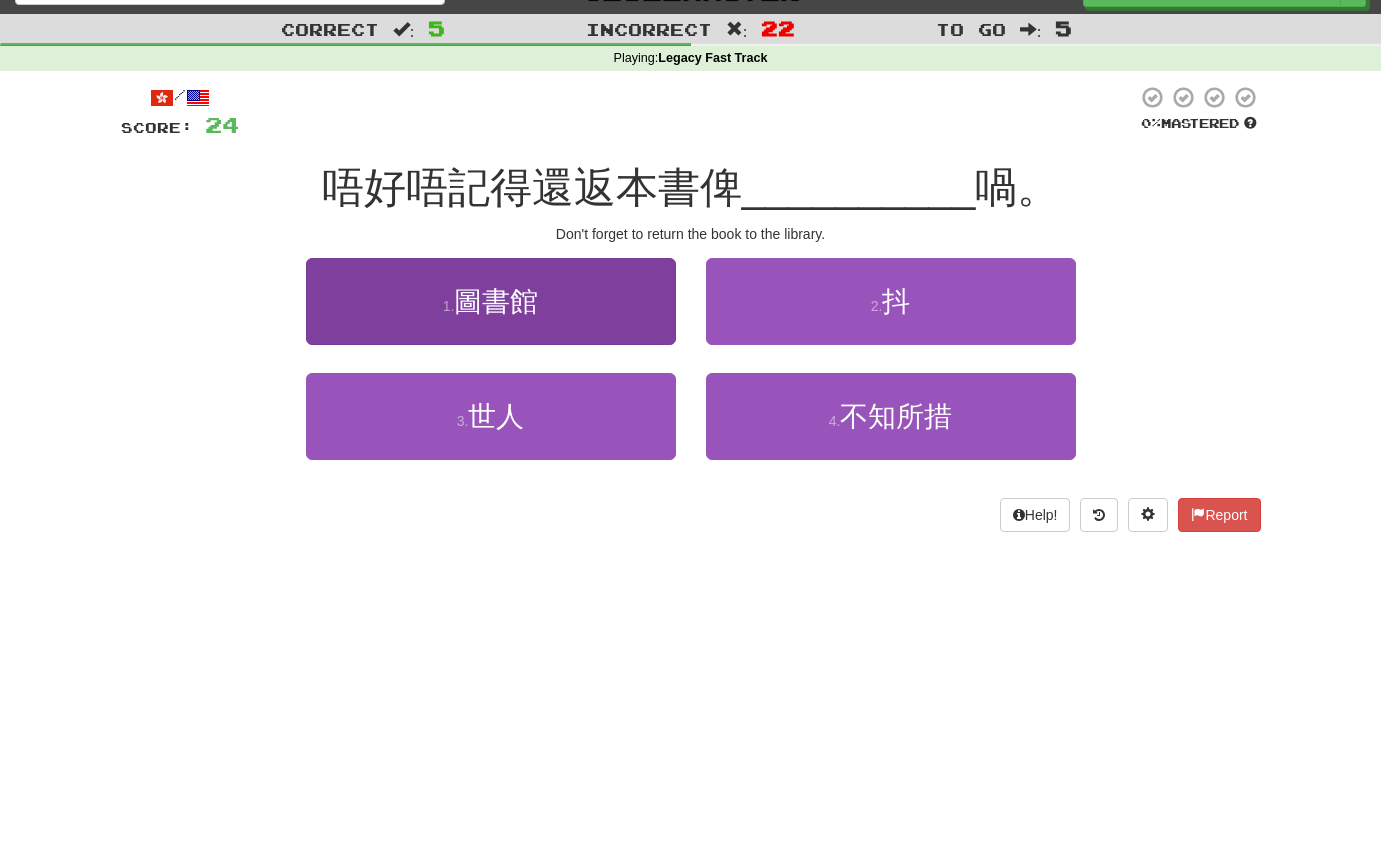 click on "1 .  圖書館" at bounding box center [491, 301] 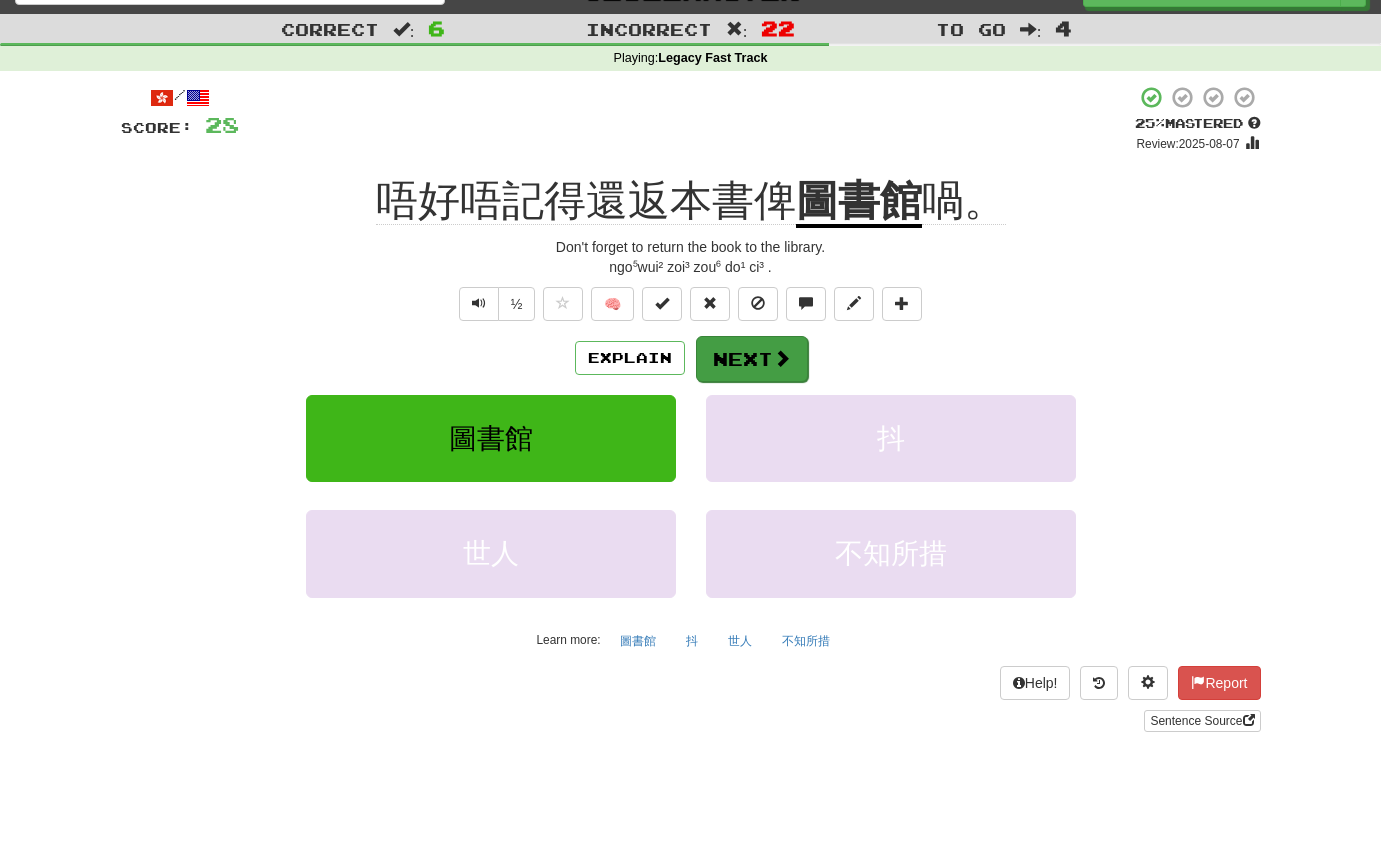 click on "Next" at bounding box center (752, 359) 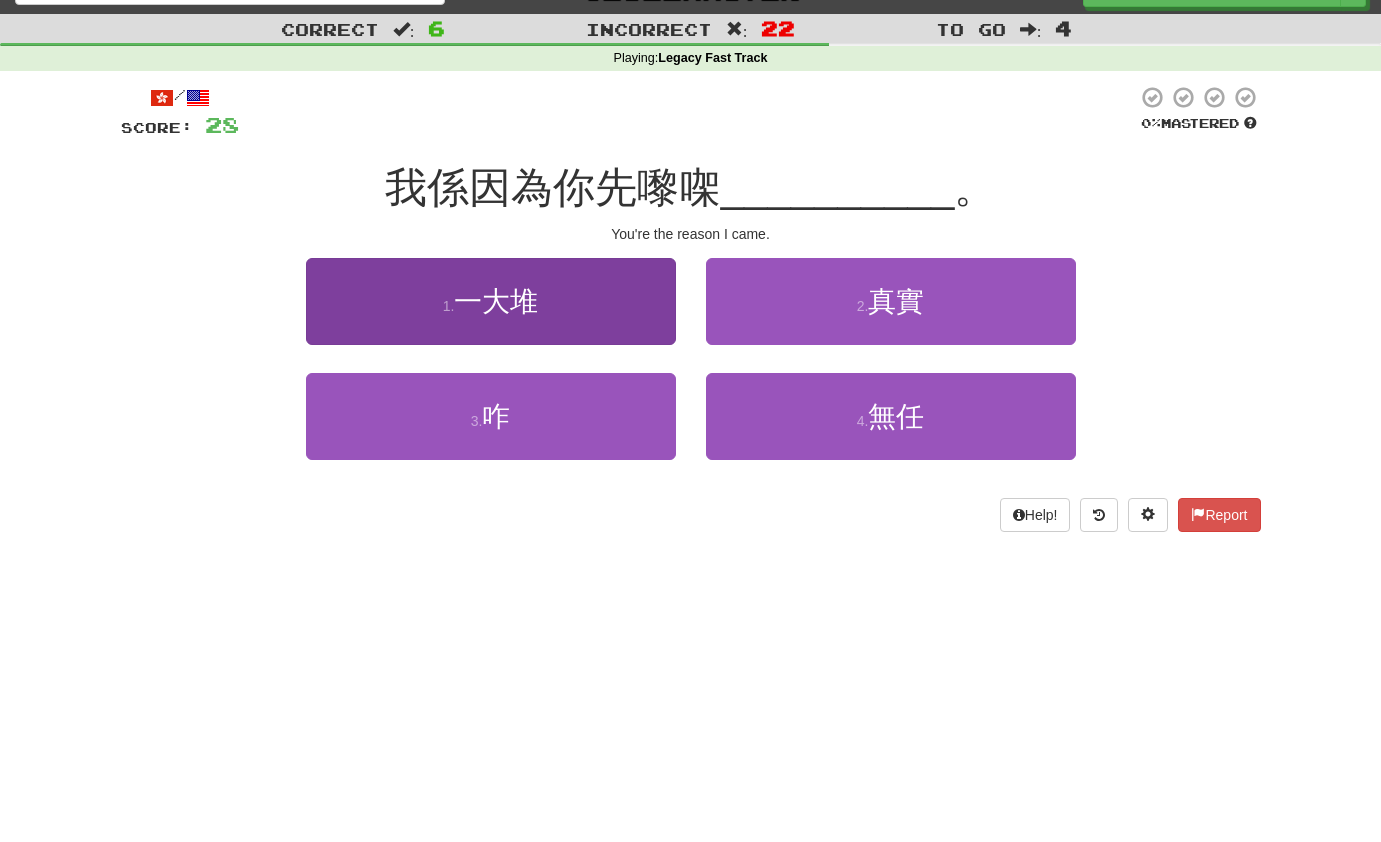 click on "一大堆" at bounding box center [496, 301] 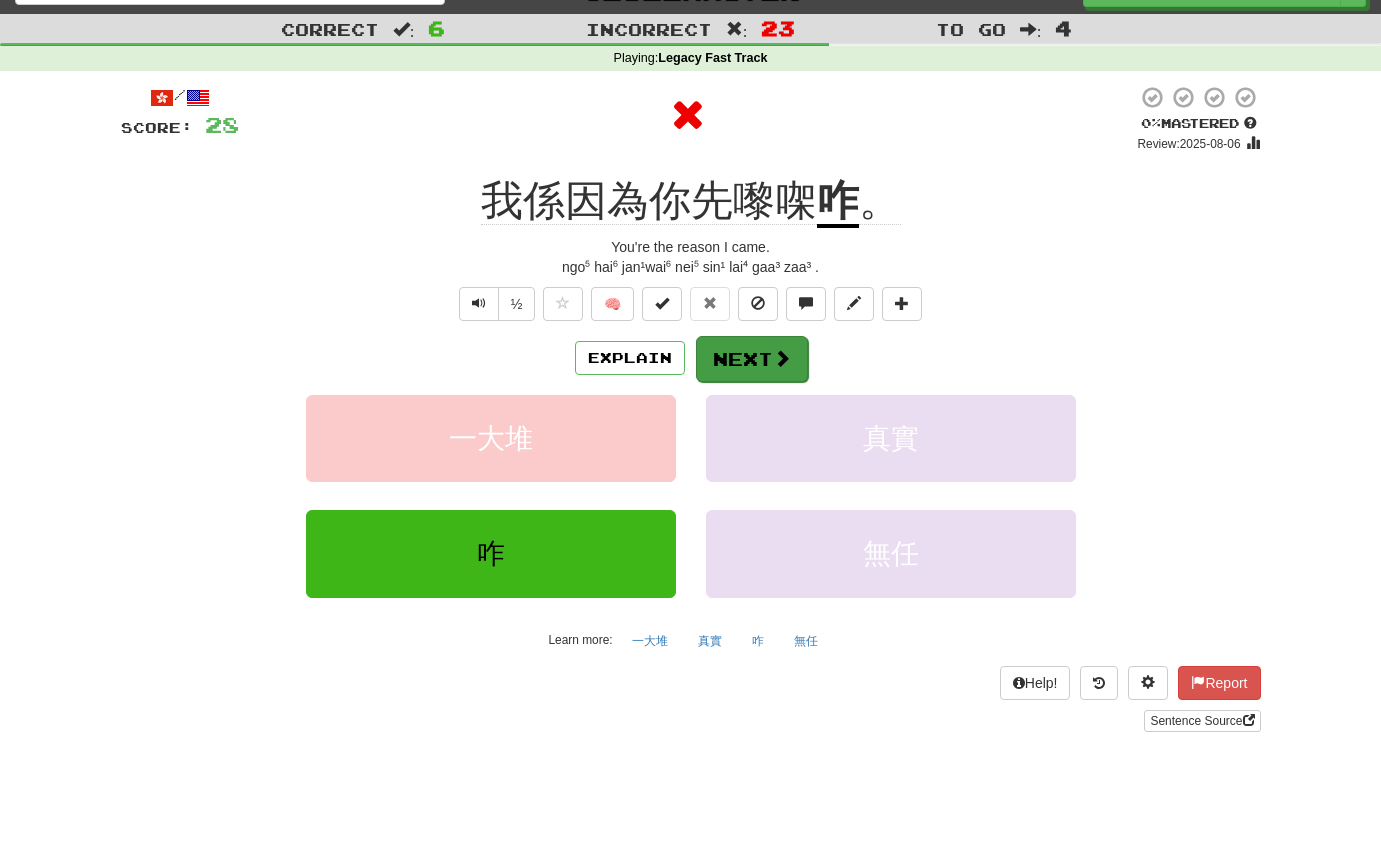 click on "Next" at bounding box center [752, 359] 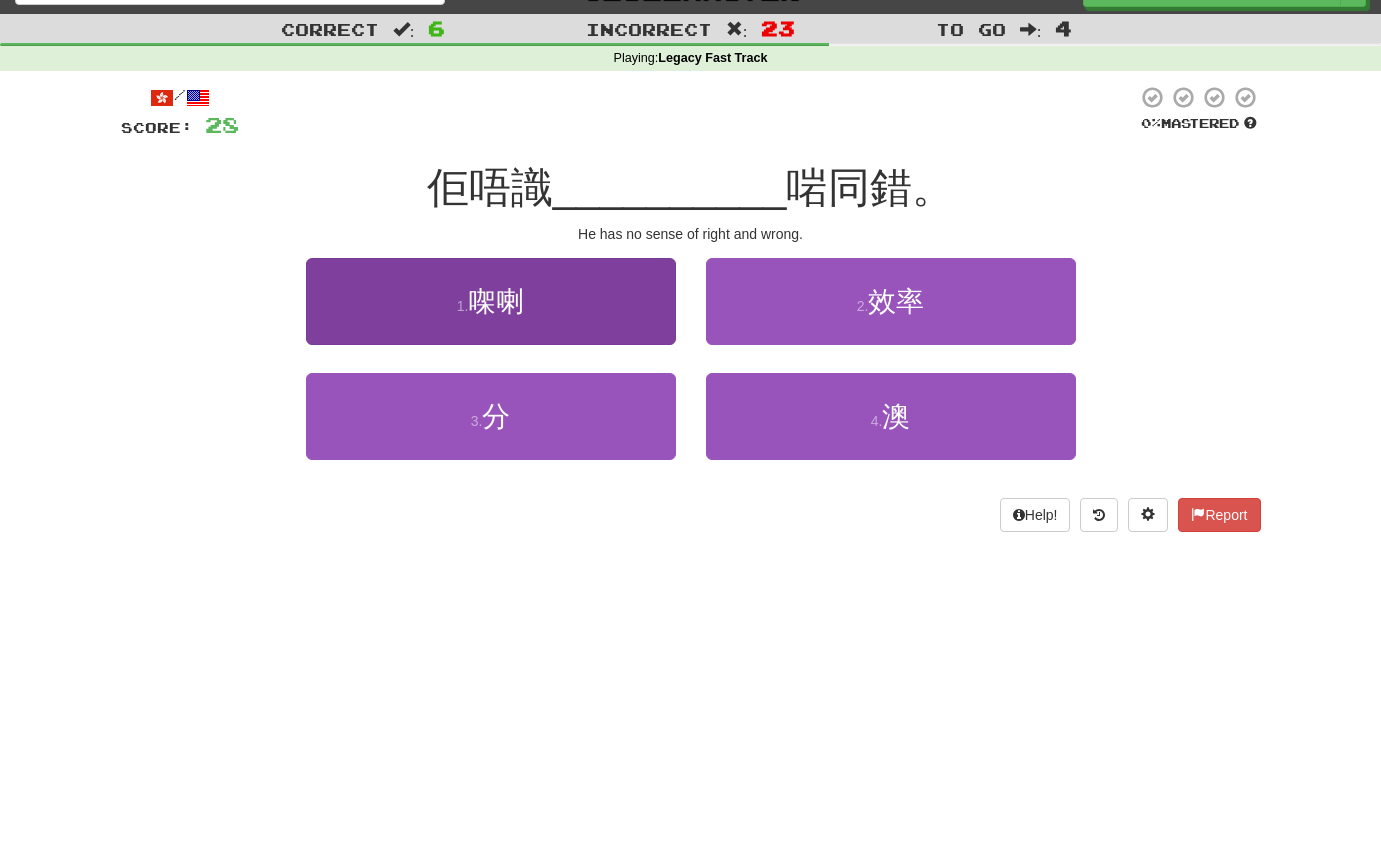 click on "1 .  㗎喇" at bounding box center [491, 301] 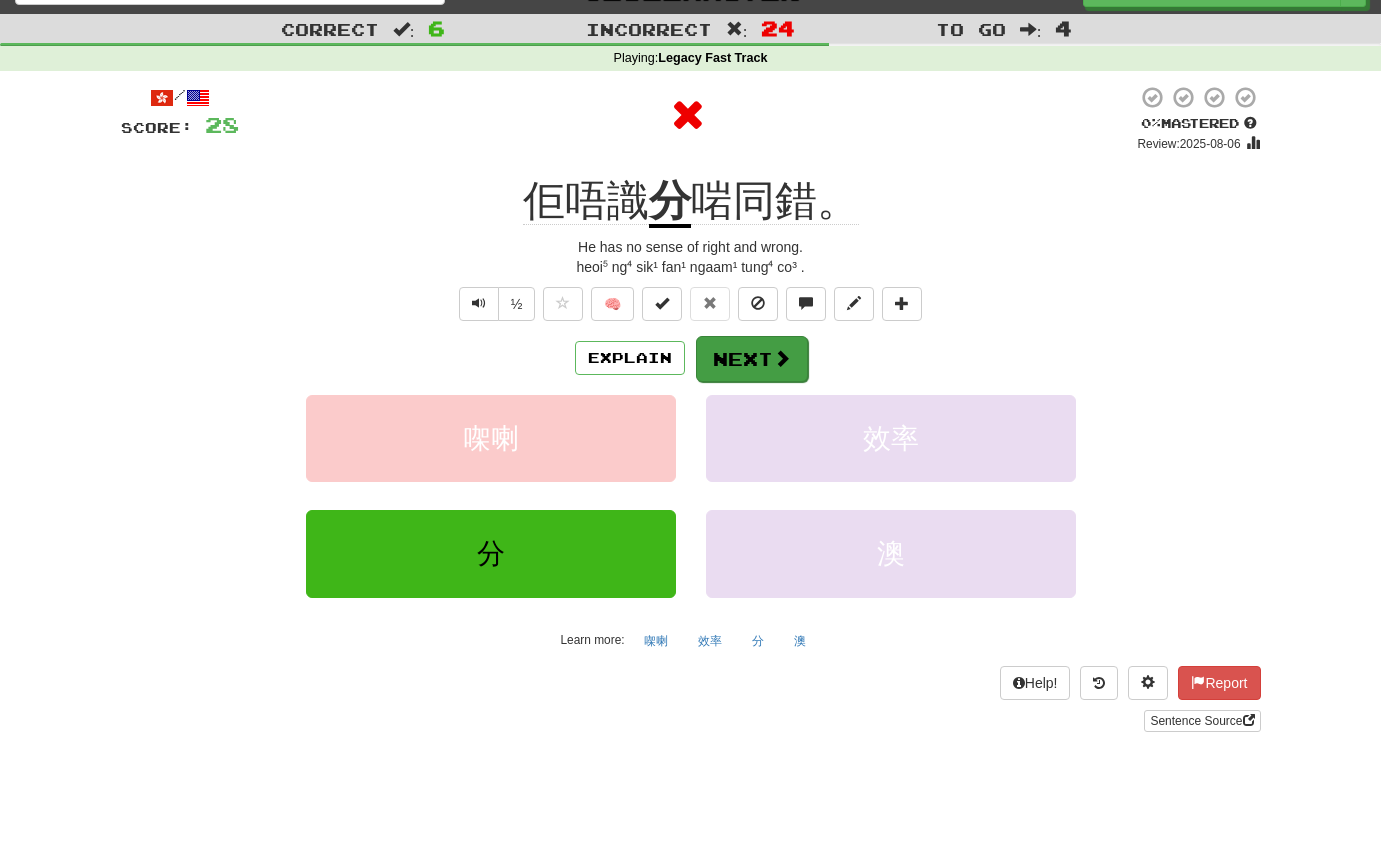 click on "Next" at bounding box center [752, 359] 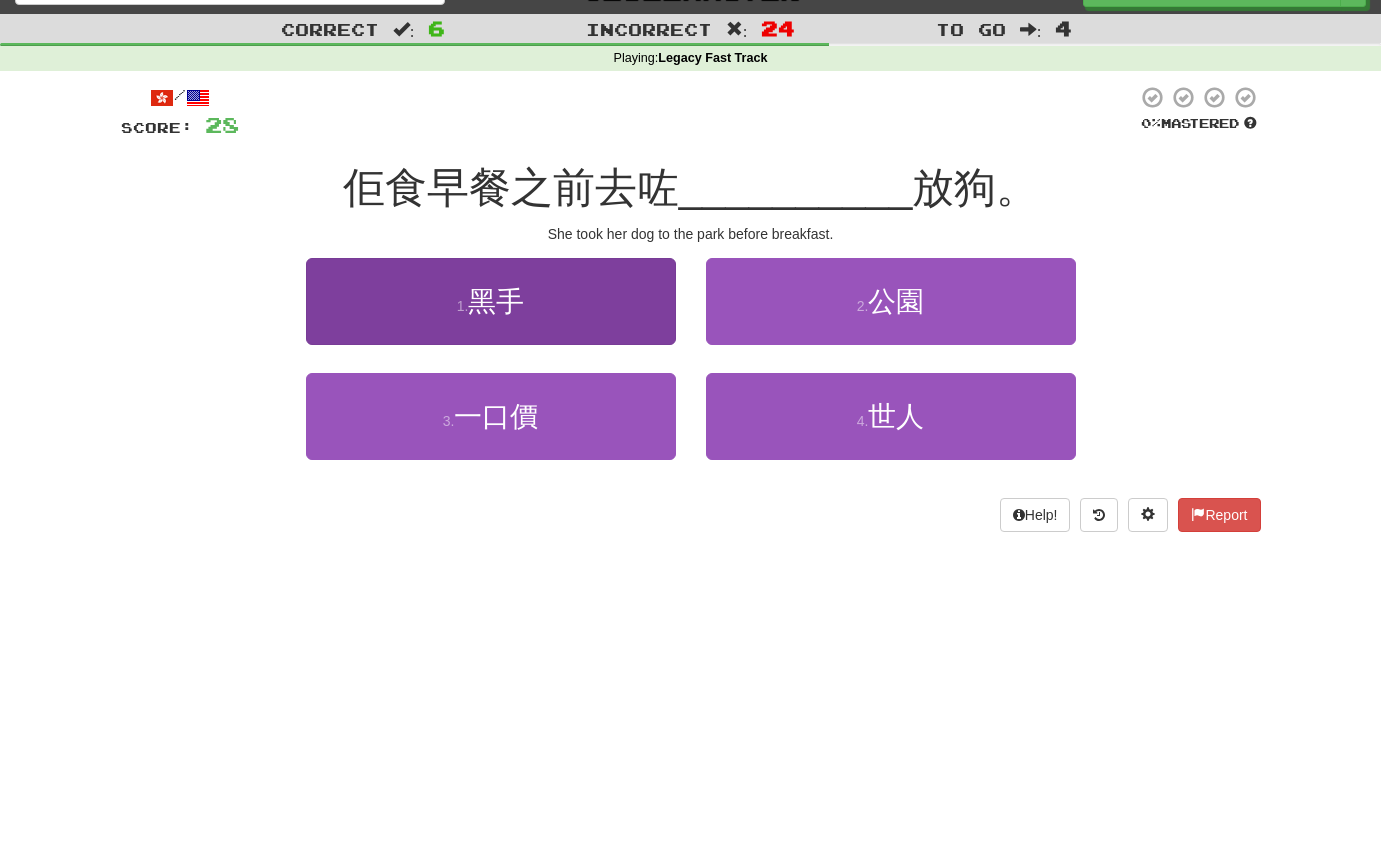 click on "黑手" at bounding box center (496, 301) 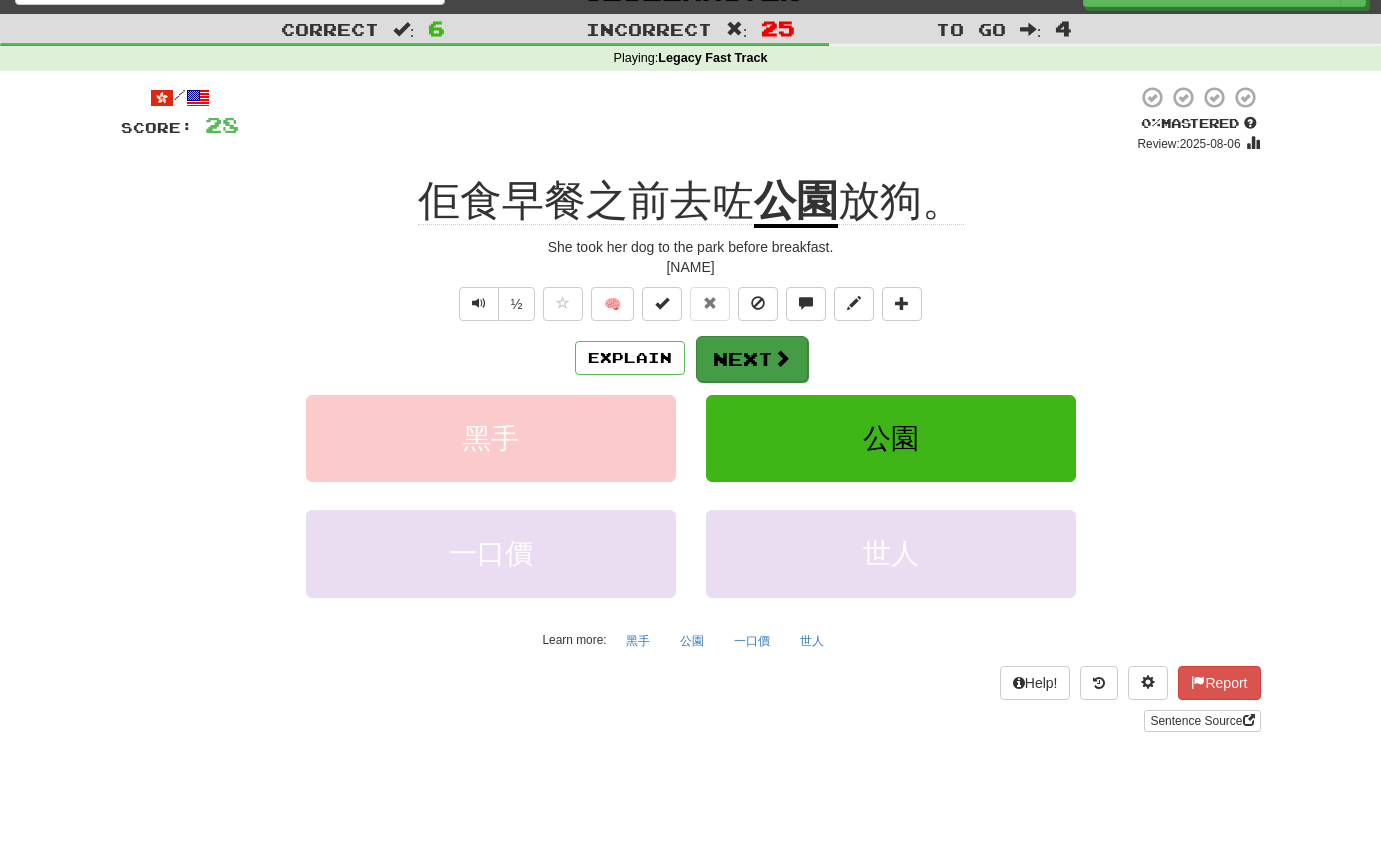 click on "Next" at bounding box center (752, 359) 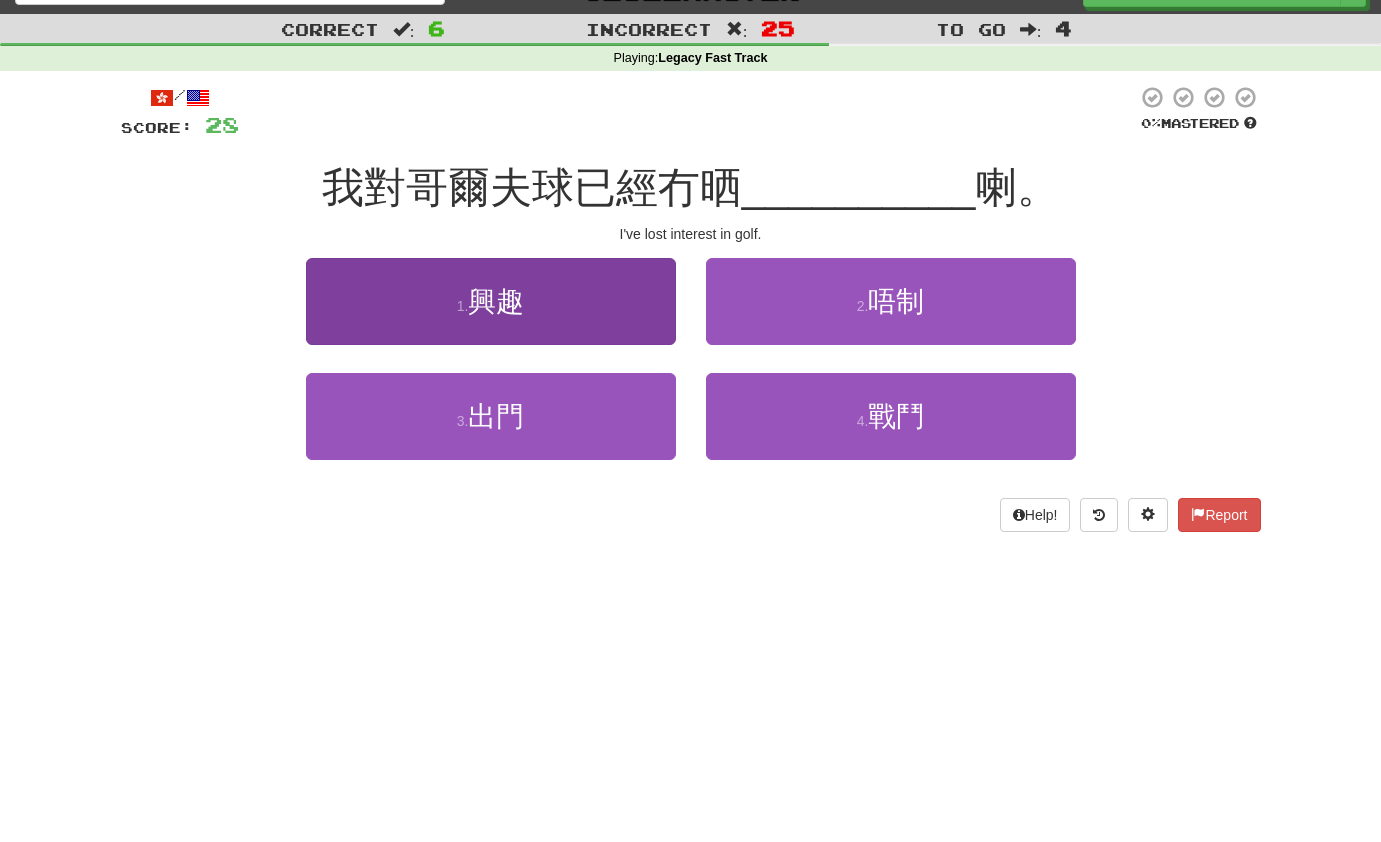 click on "1 .  興趣" at bounding box center (491, 301) 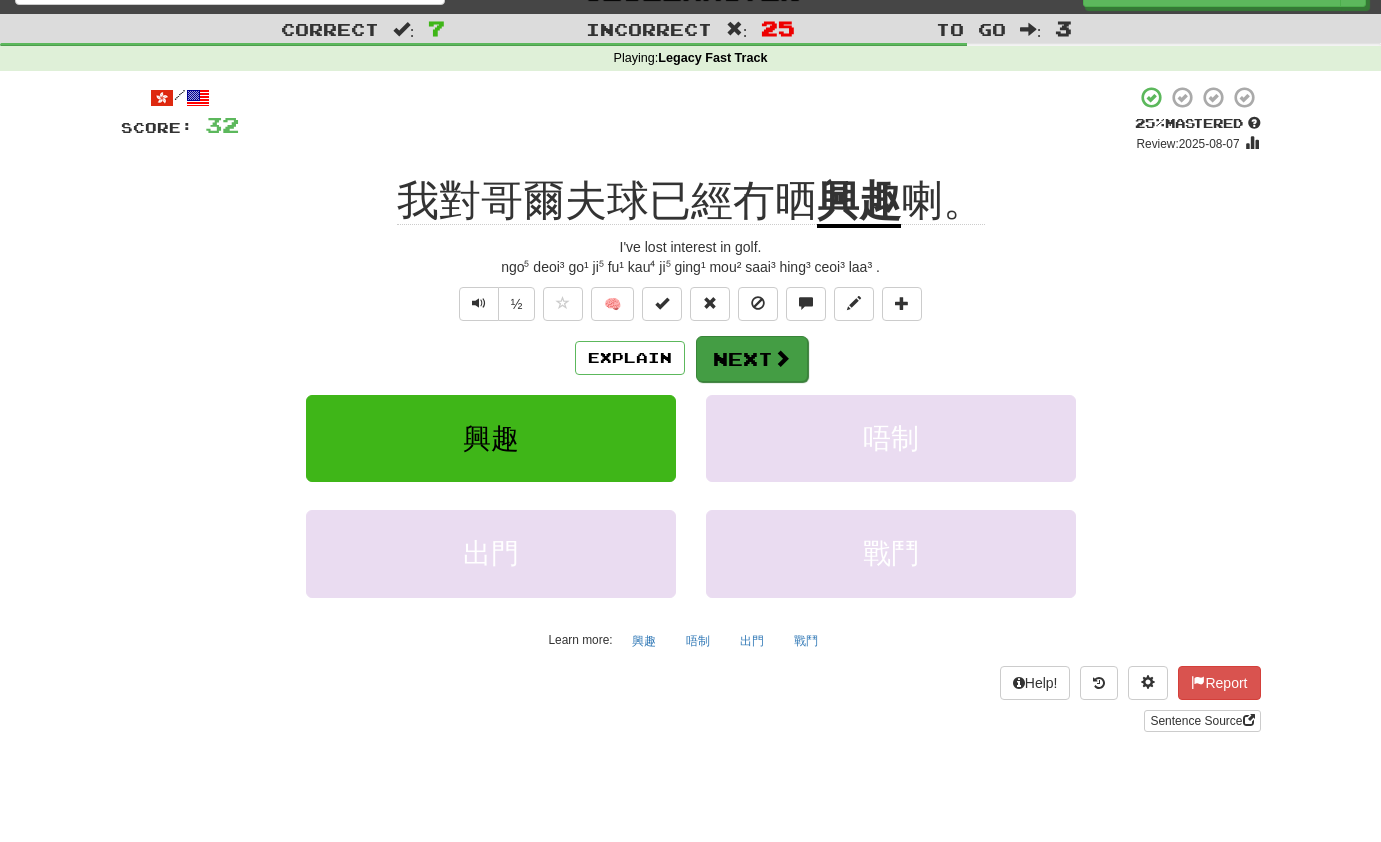 click on "Next" at bounding box center [752, 359] 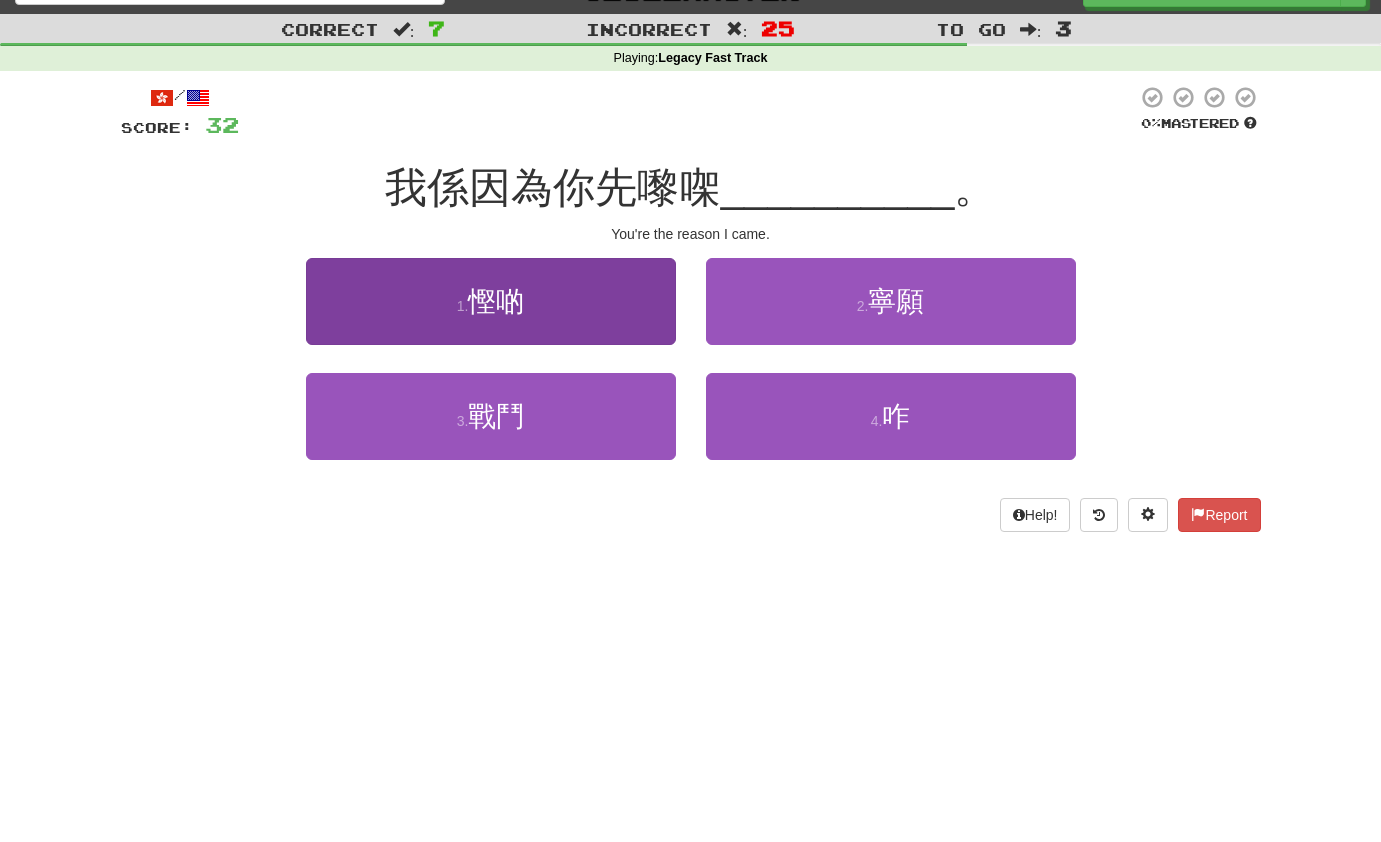 click on "1 .  慳啲" at bounding box center [491, 301] 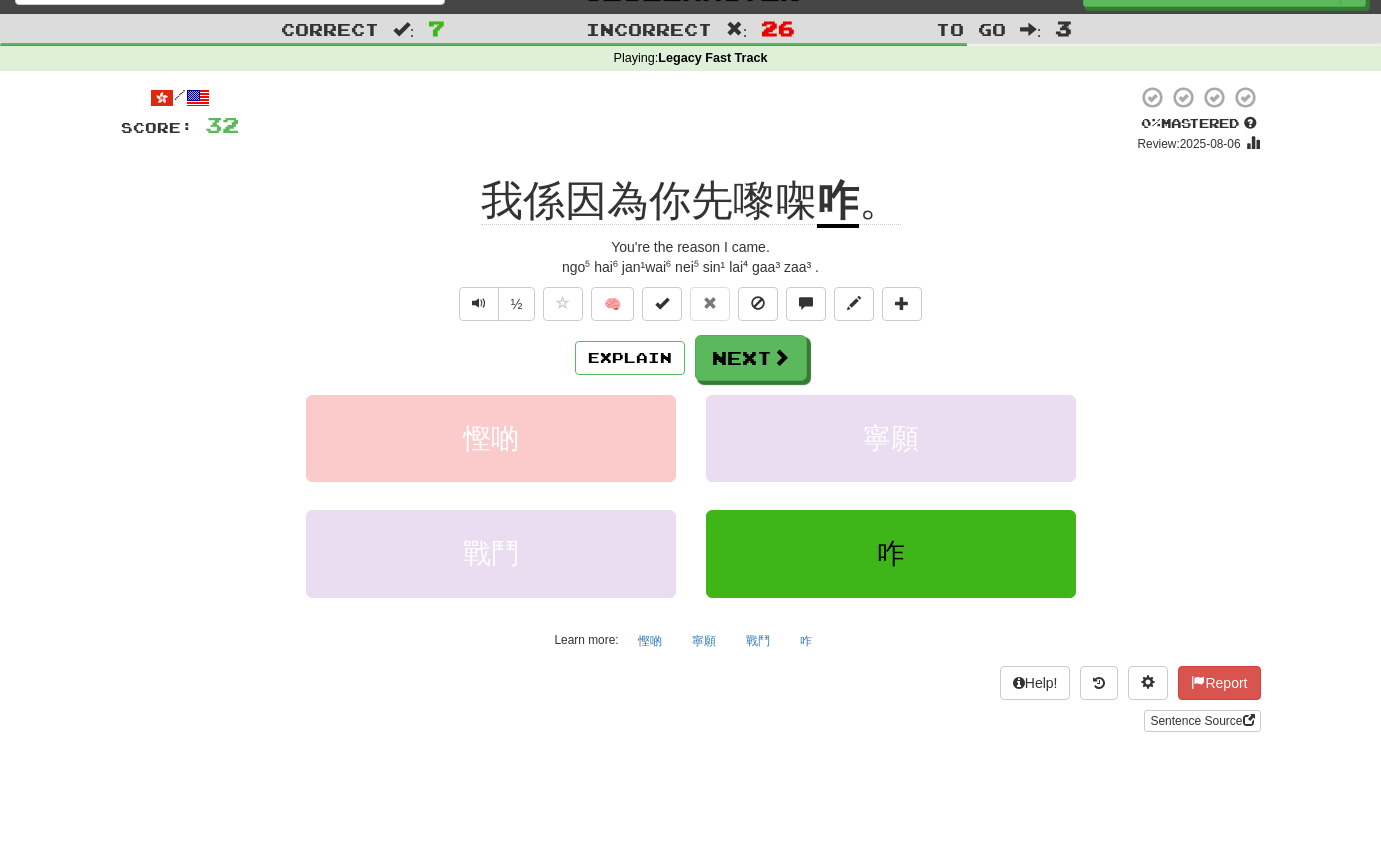 drag, startPoint x: 730, startPoint y: 357, endPoint x: 803, endPoint y: 326, distance: 79.30952 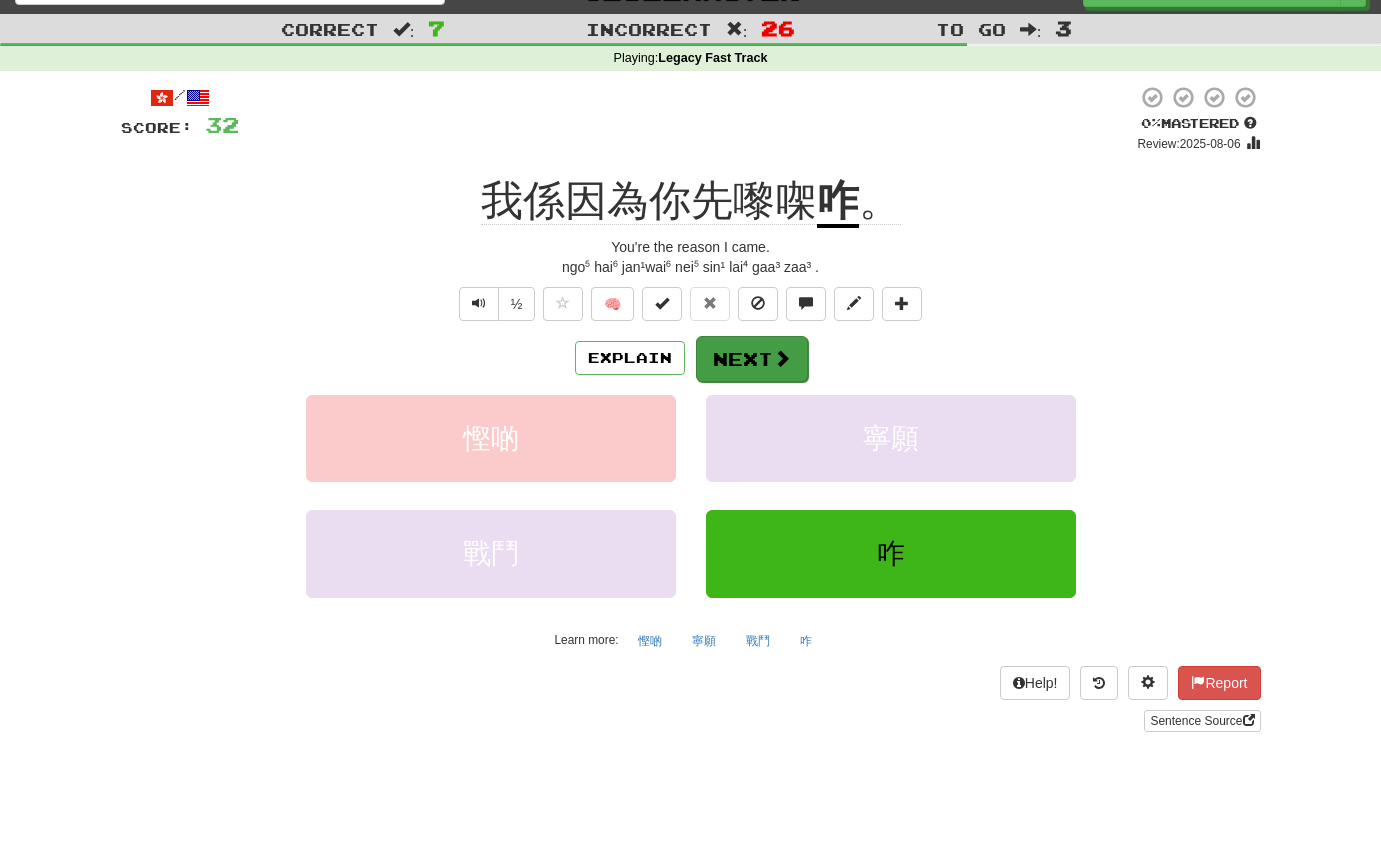 click on "Next" at bounding box center (752, 359) 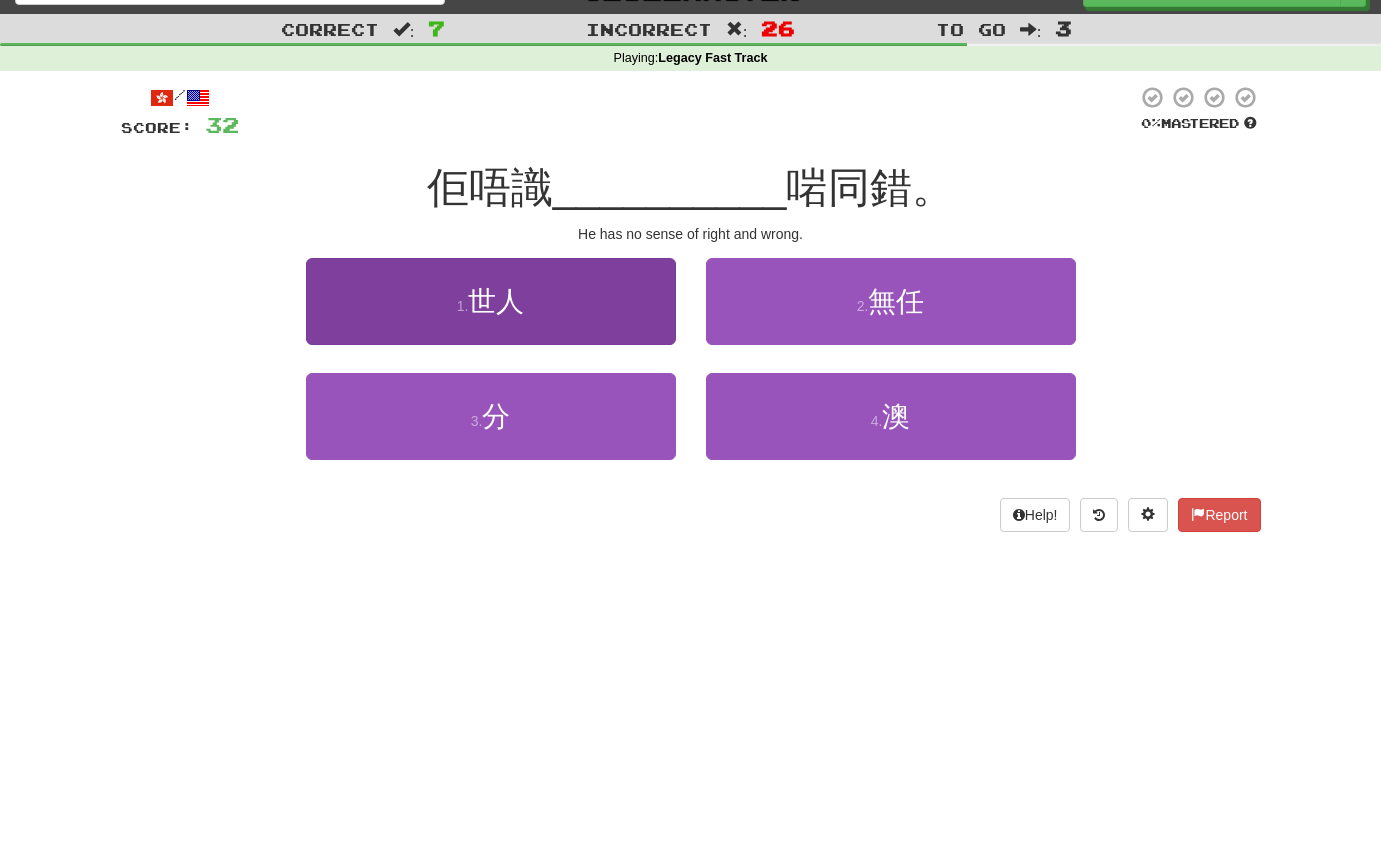 click on "1 .  世人" at bounding box center (491, 301) 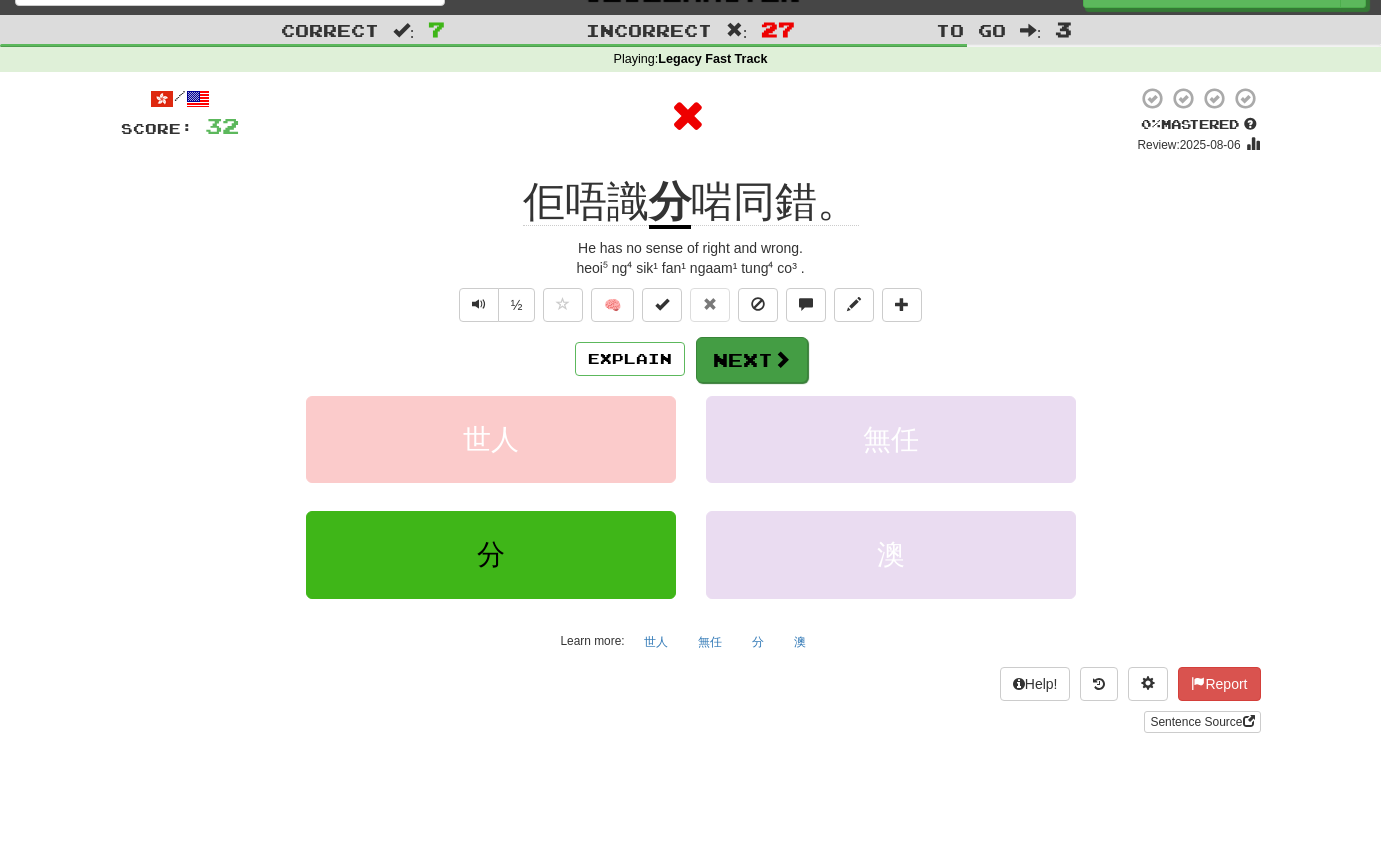 scroll, scrollTop: 32, scrollLeft: 0, axis: vertical 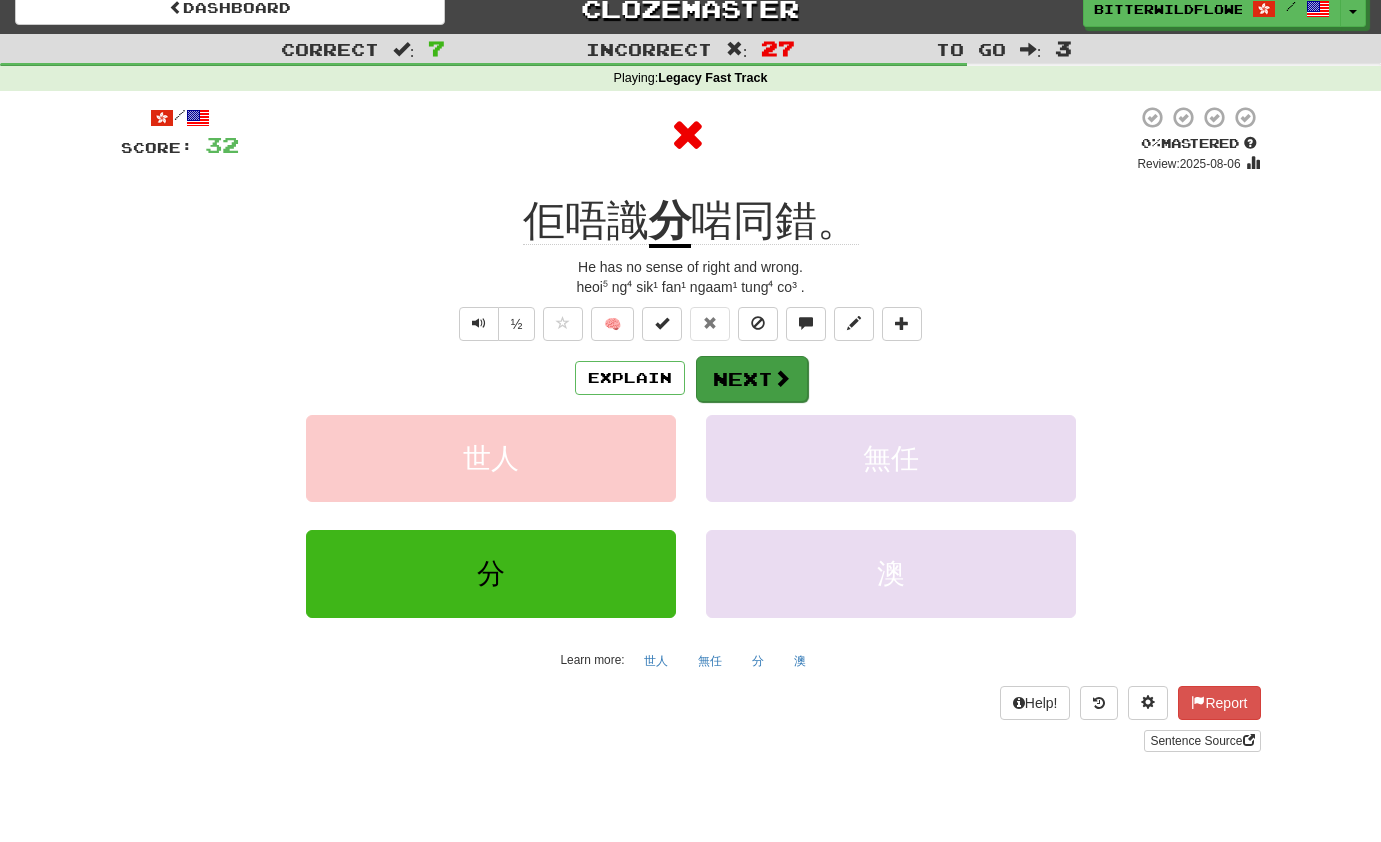 click on "Next" at bounding box center [752, 379] 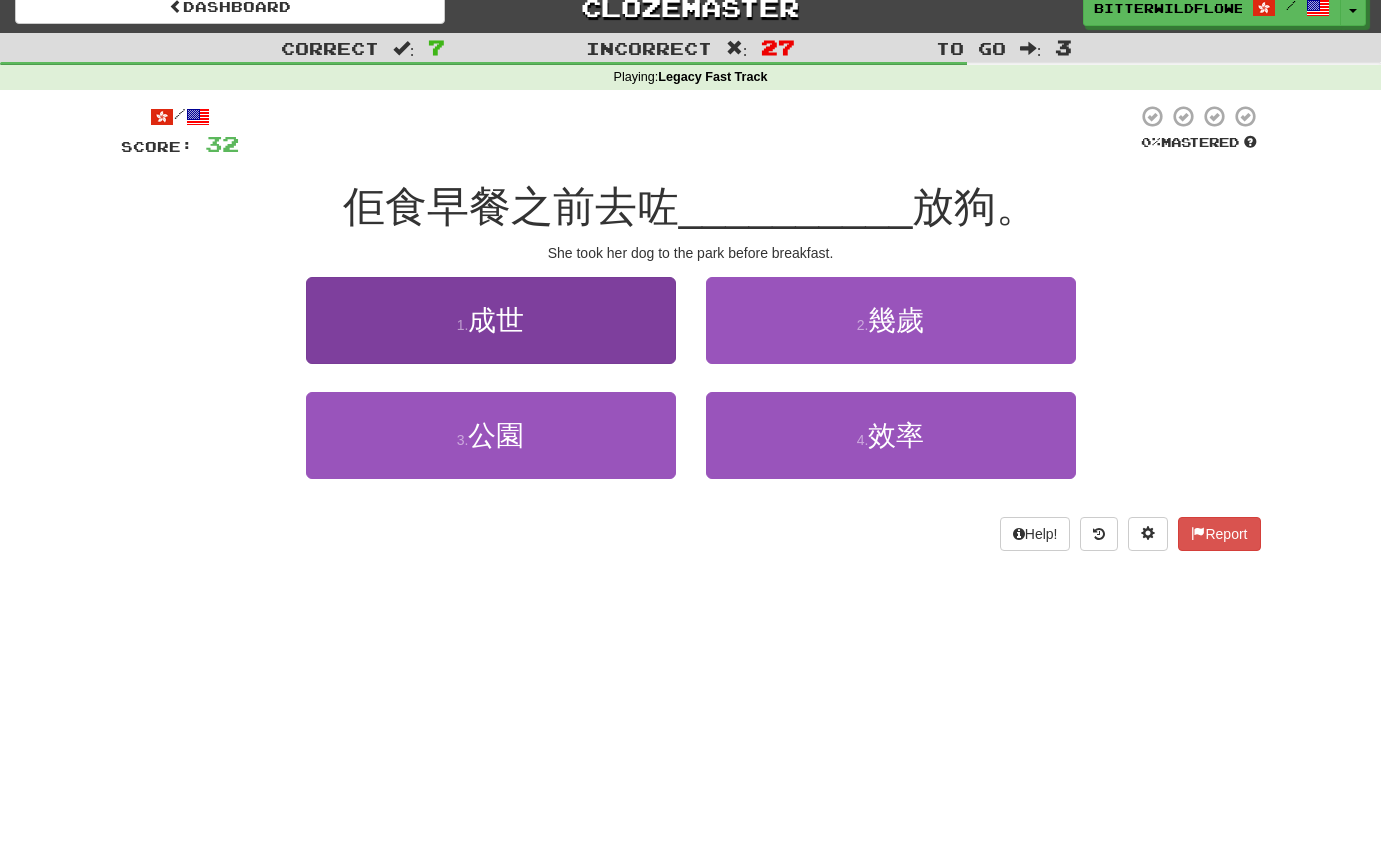 scroll, scrollTop: 22, scrollLeft: 0, axis: vertical 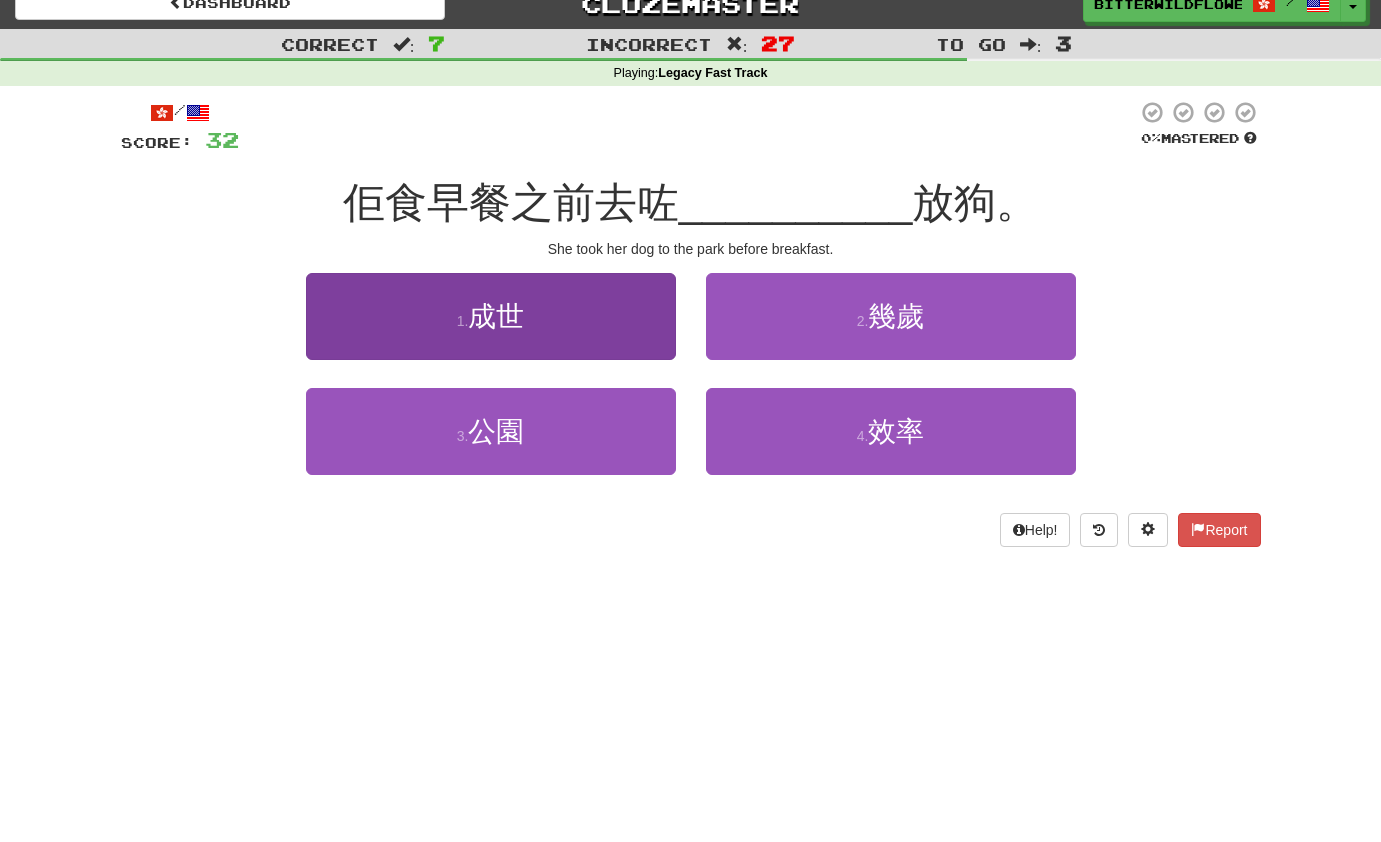 click on "1 .  成世" at bounding box center [491, 316] 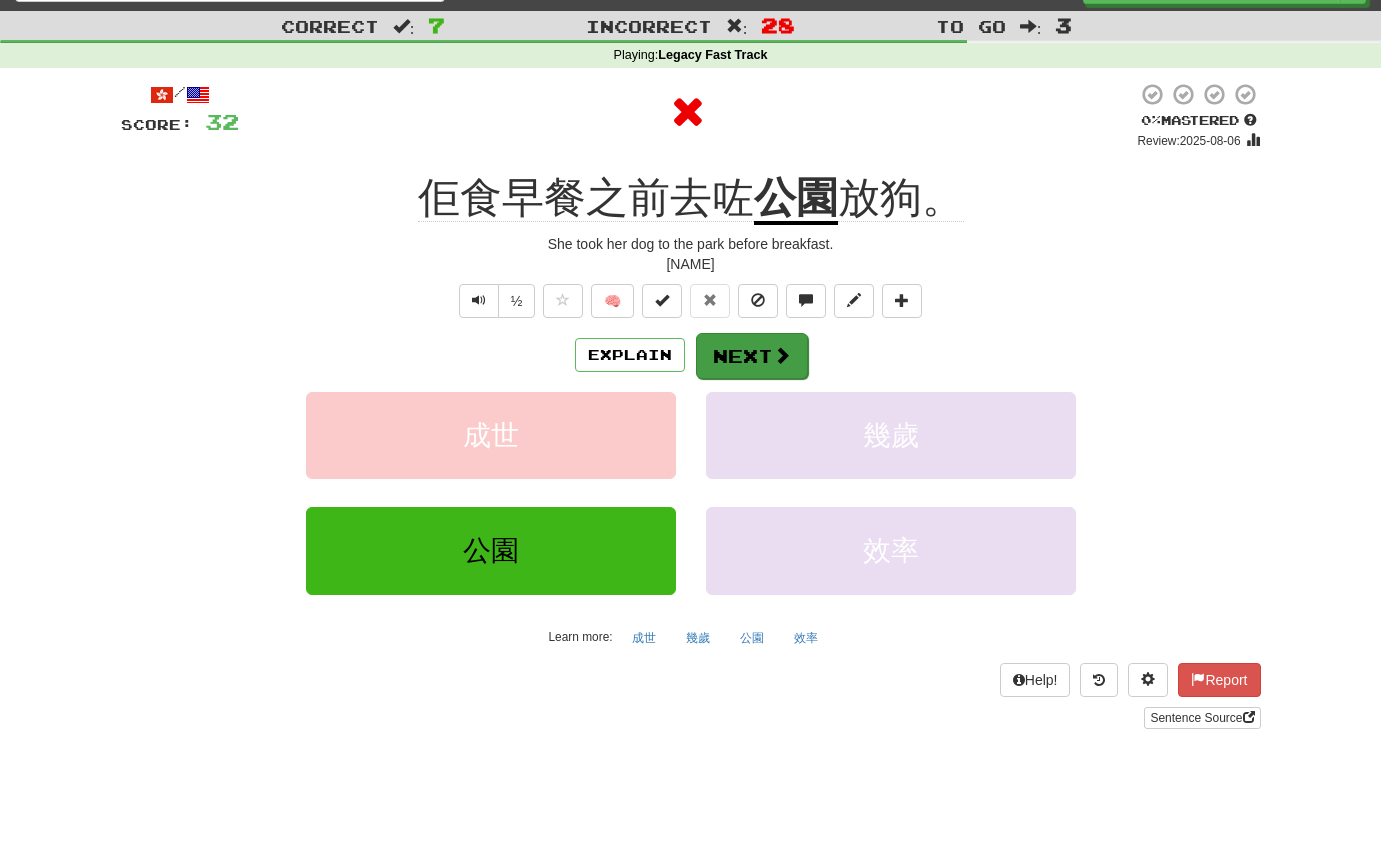 scroll, scrollTop: 50, scrollLeft: 0, axis: vertical 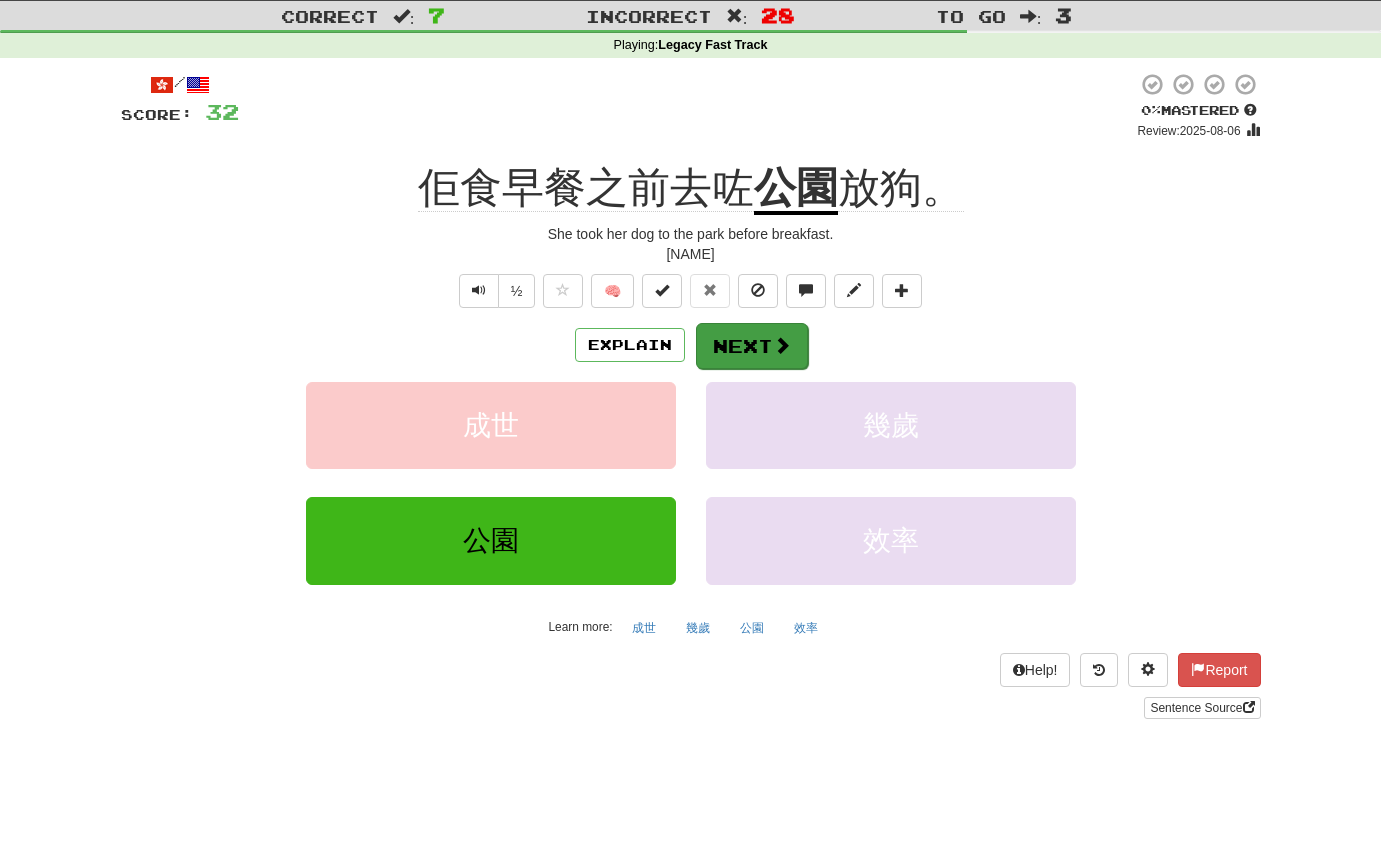 click on "Next" at bounding box center (752, 346) 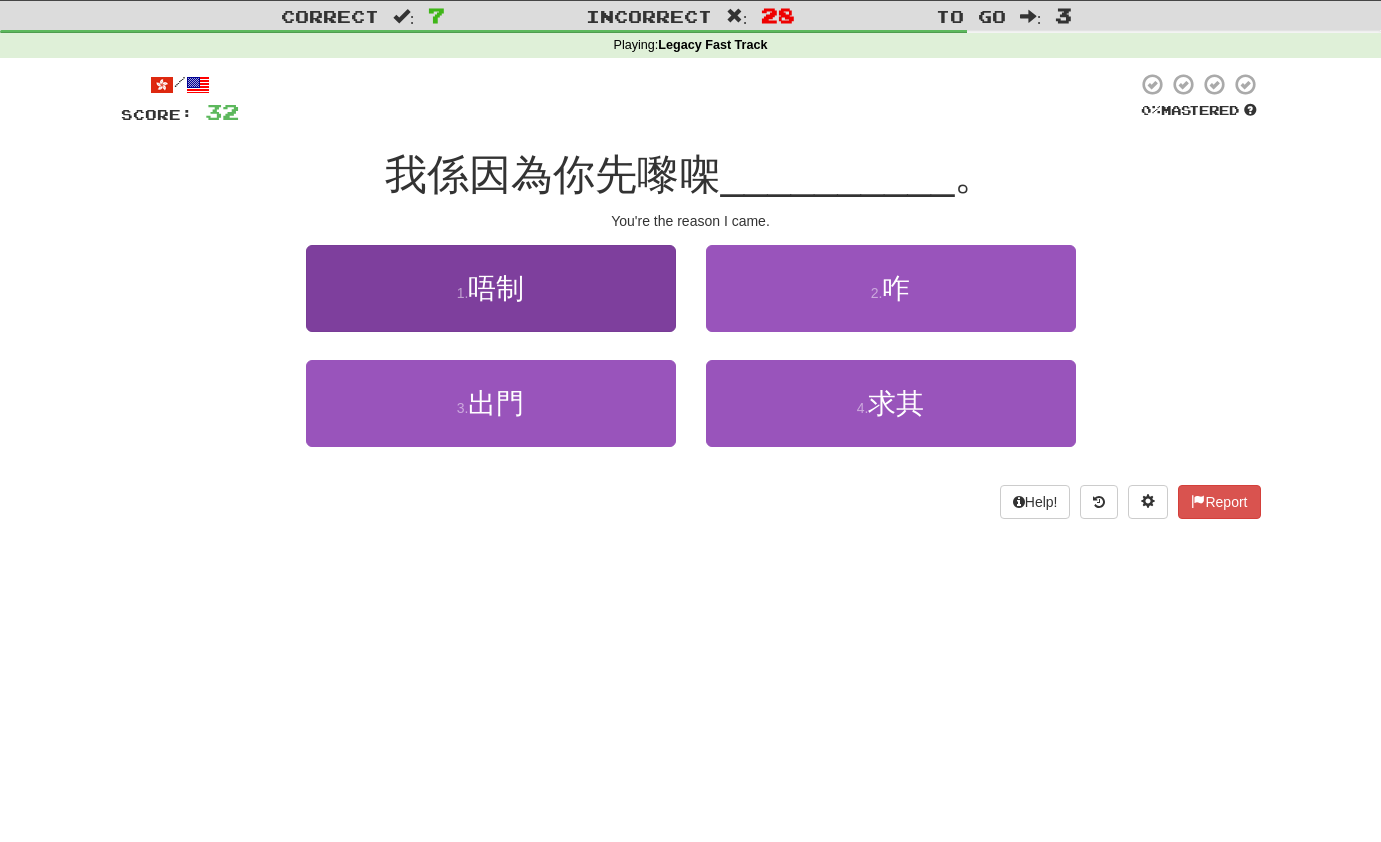 click on "1 .  唔制" at bounding box center [491, 288] 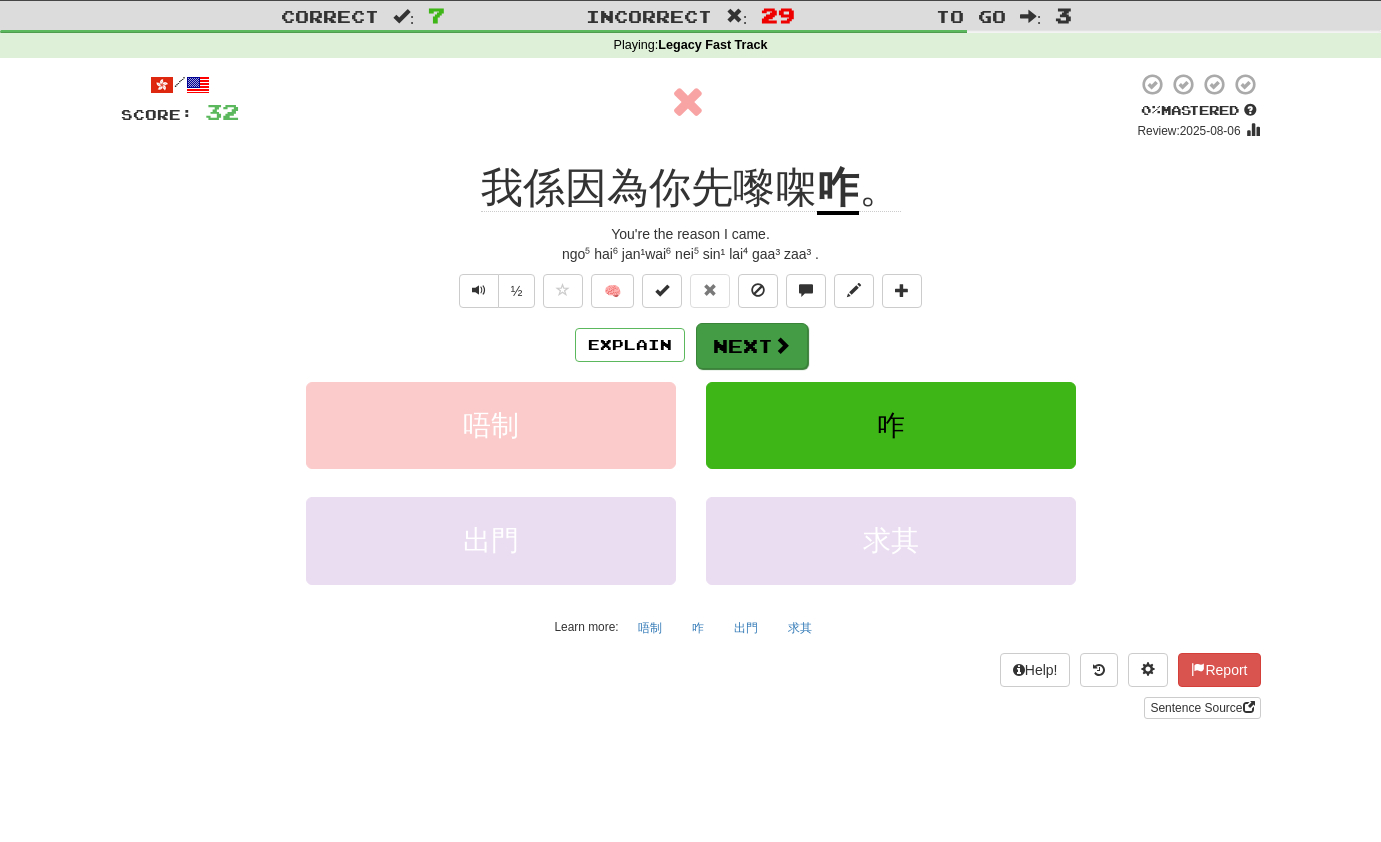 click on "Next" at bounding box center (752, 346) 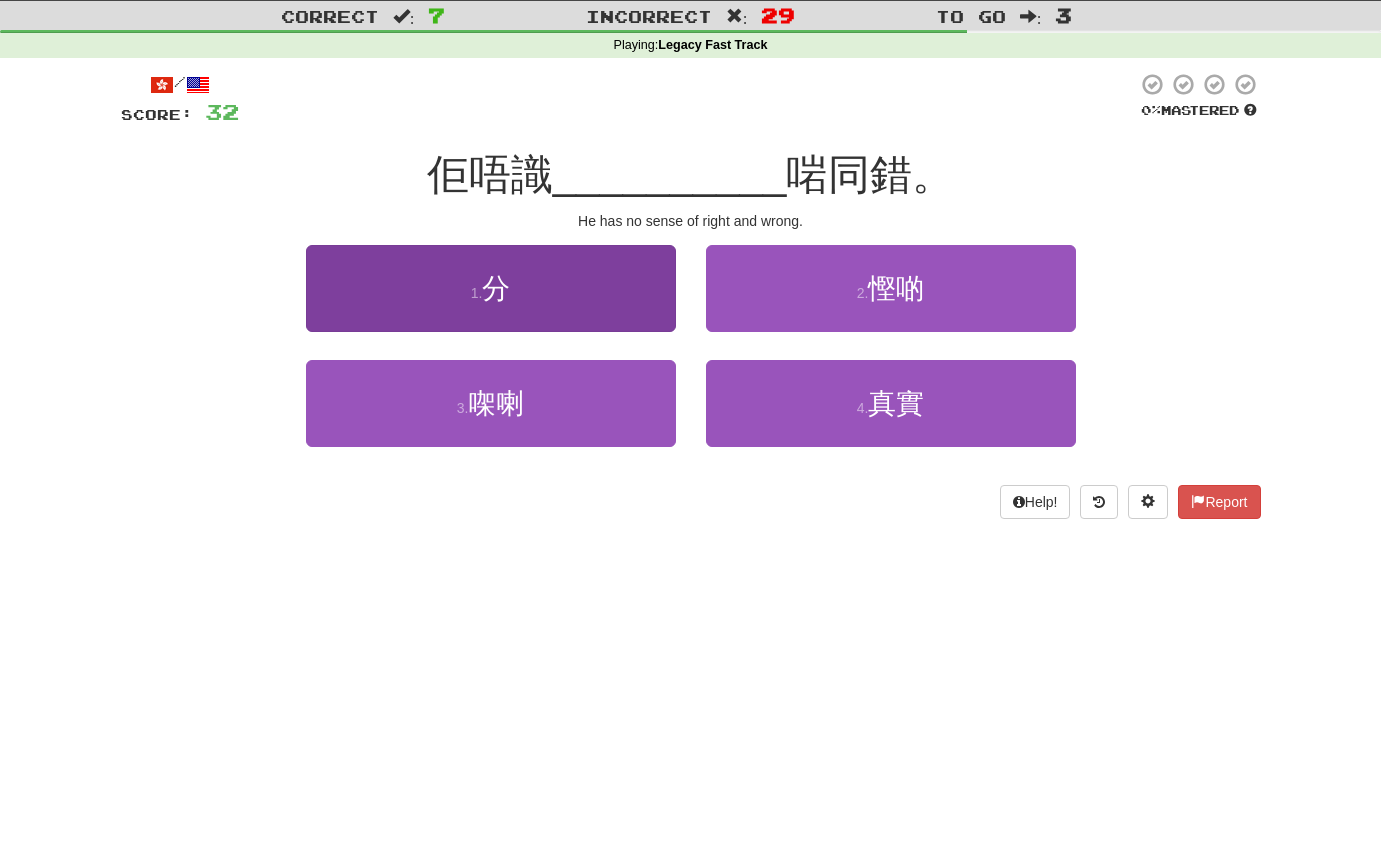 click on "1 .  分" at bounding box center [491, 288] 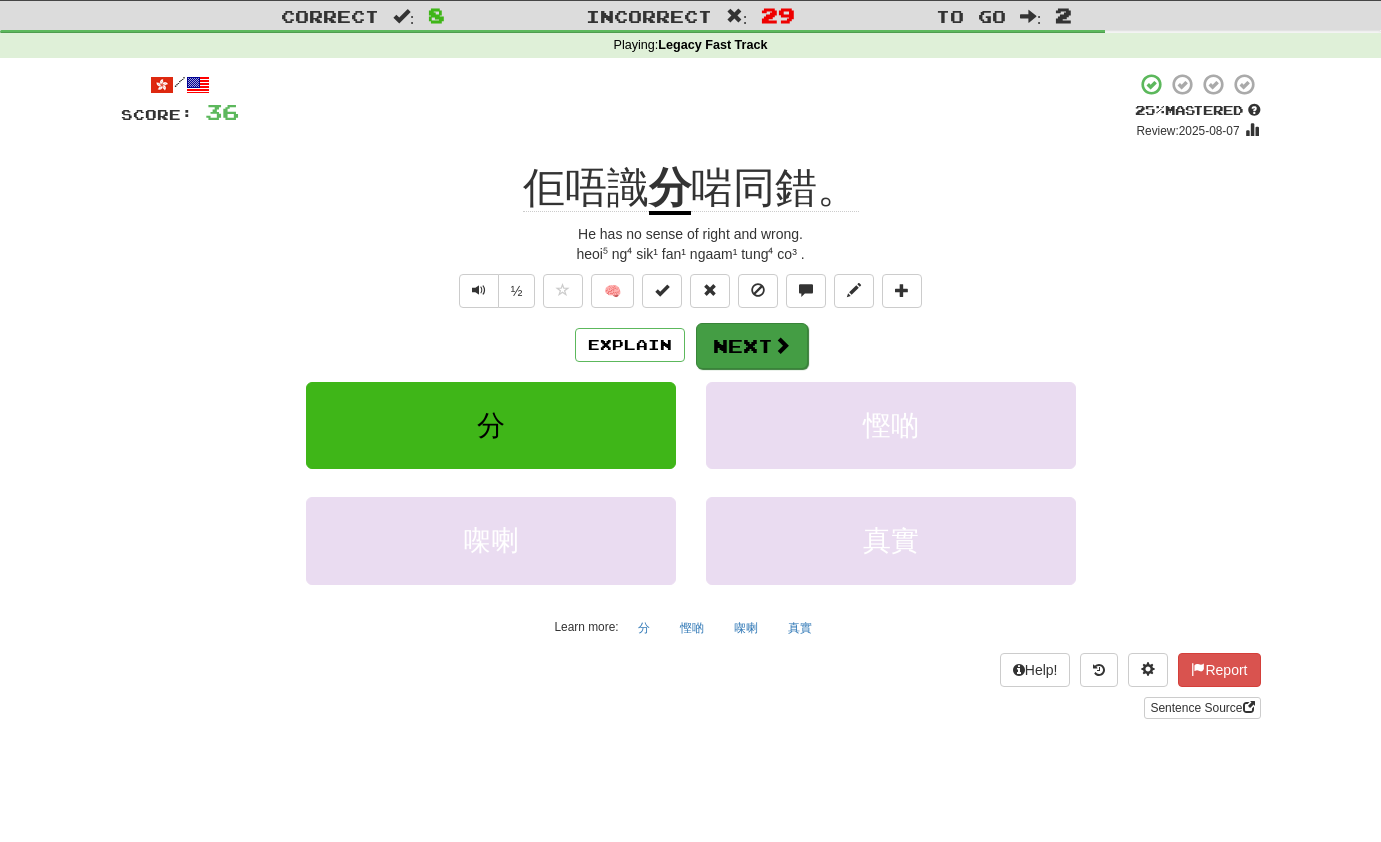 click on "Next" at bounding box center (752, 346) 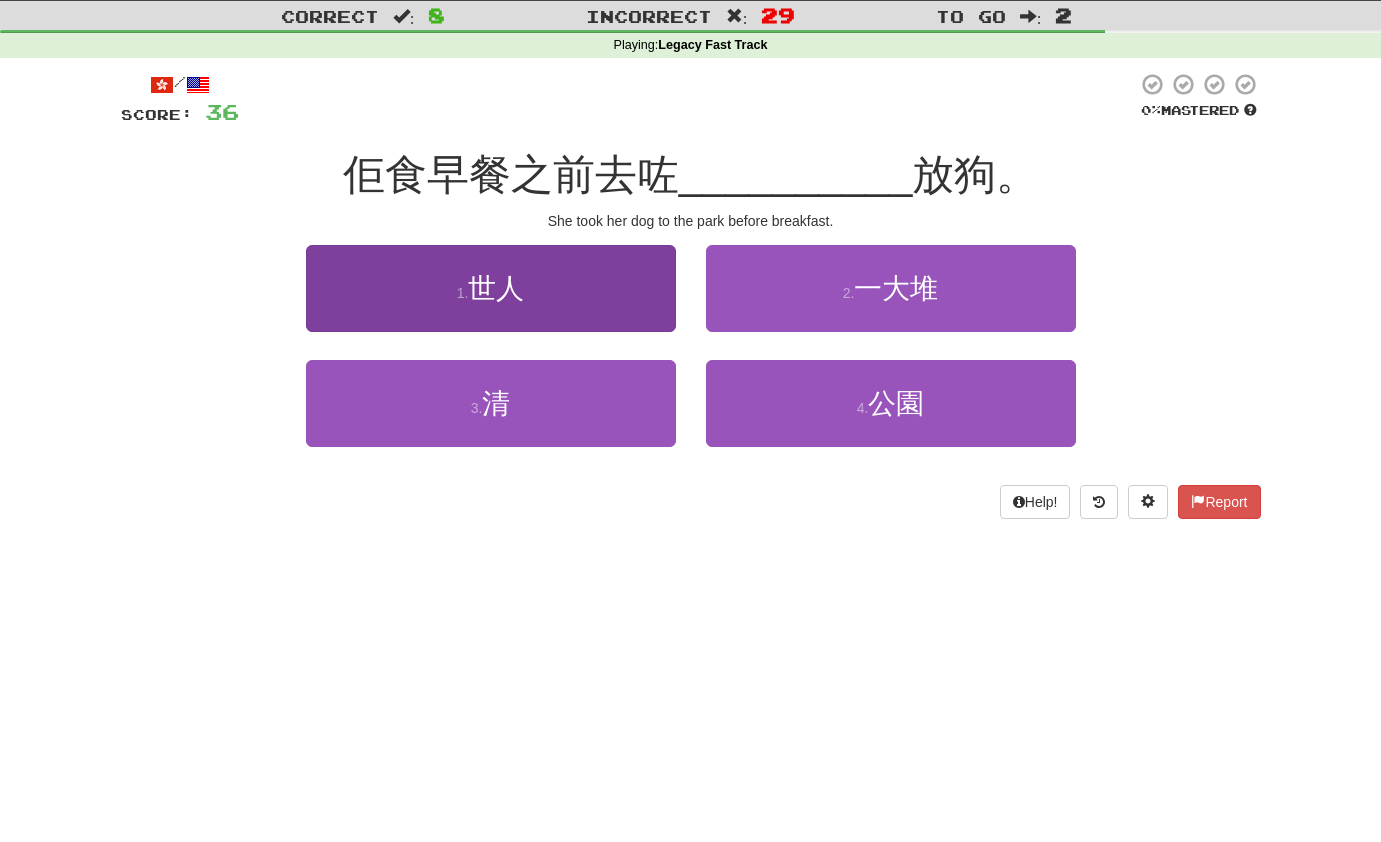 click on "1 .  世人" at bounding box center (491, 288) 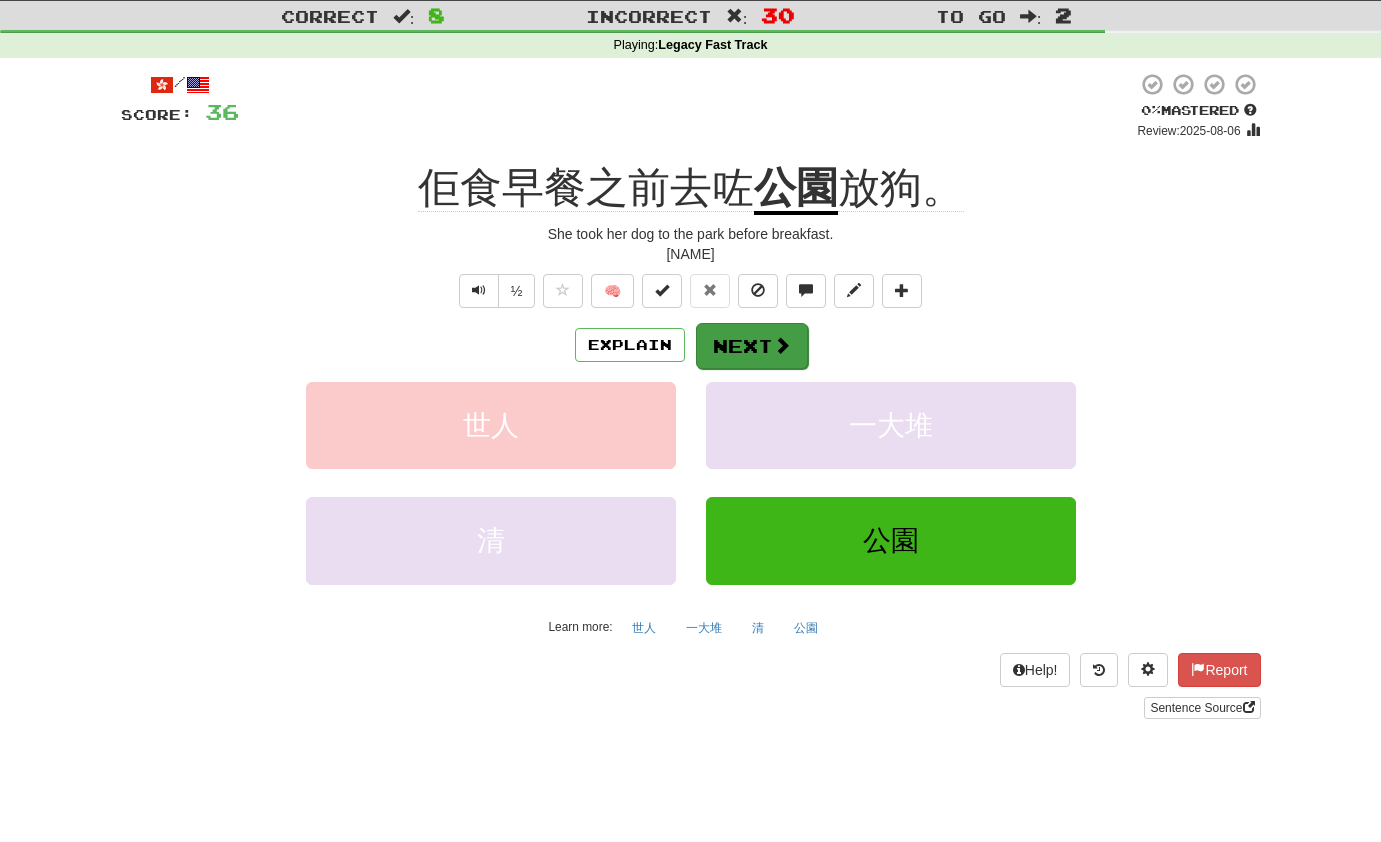 click on "Next" at bounding box center (752, 346) 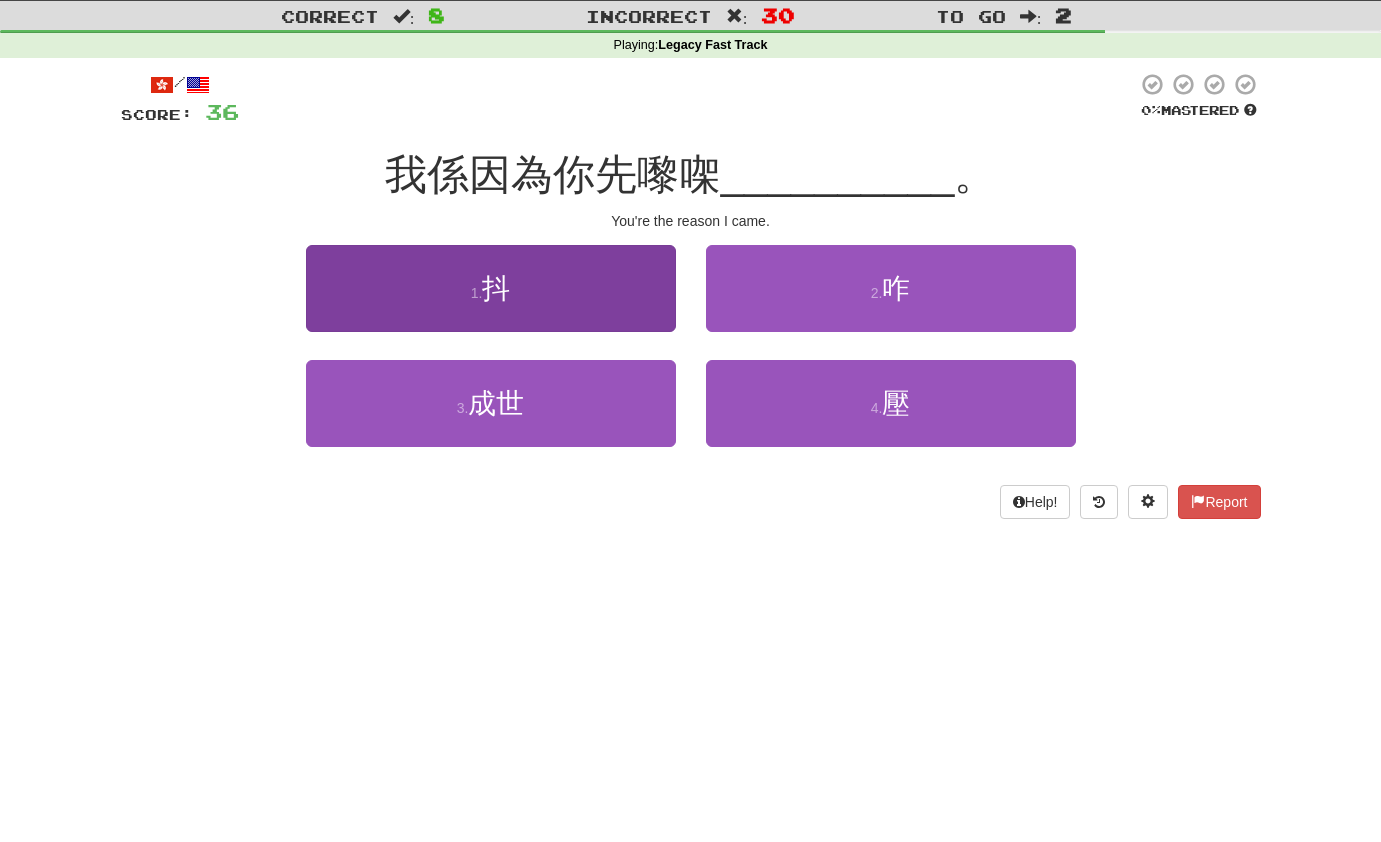 click on "1 .  抖" at bounding box center (491, 288) 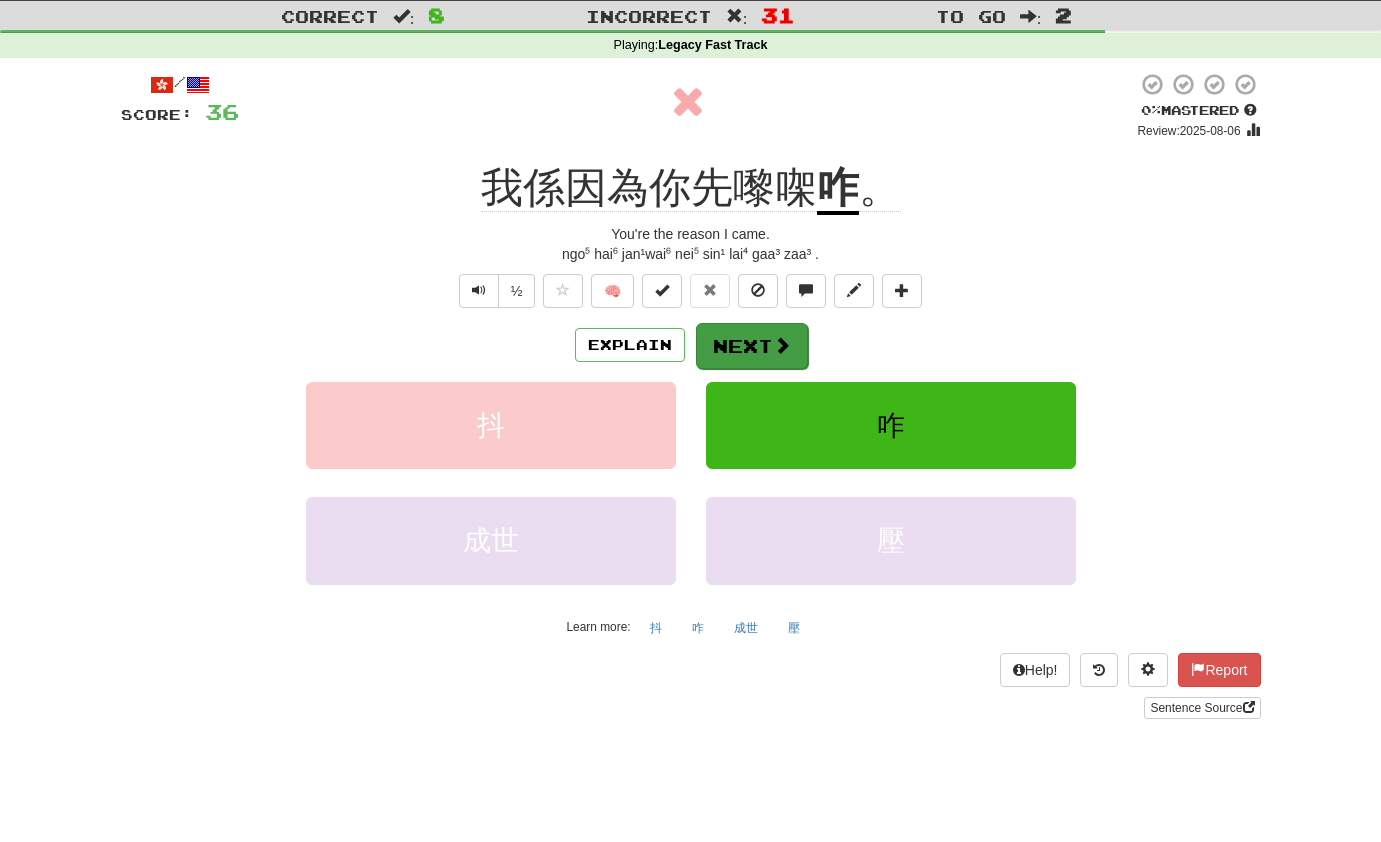 click on "Next" at bounding box center (752, 346) 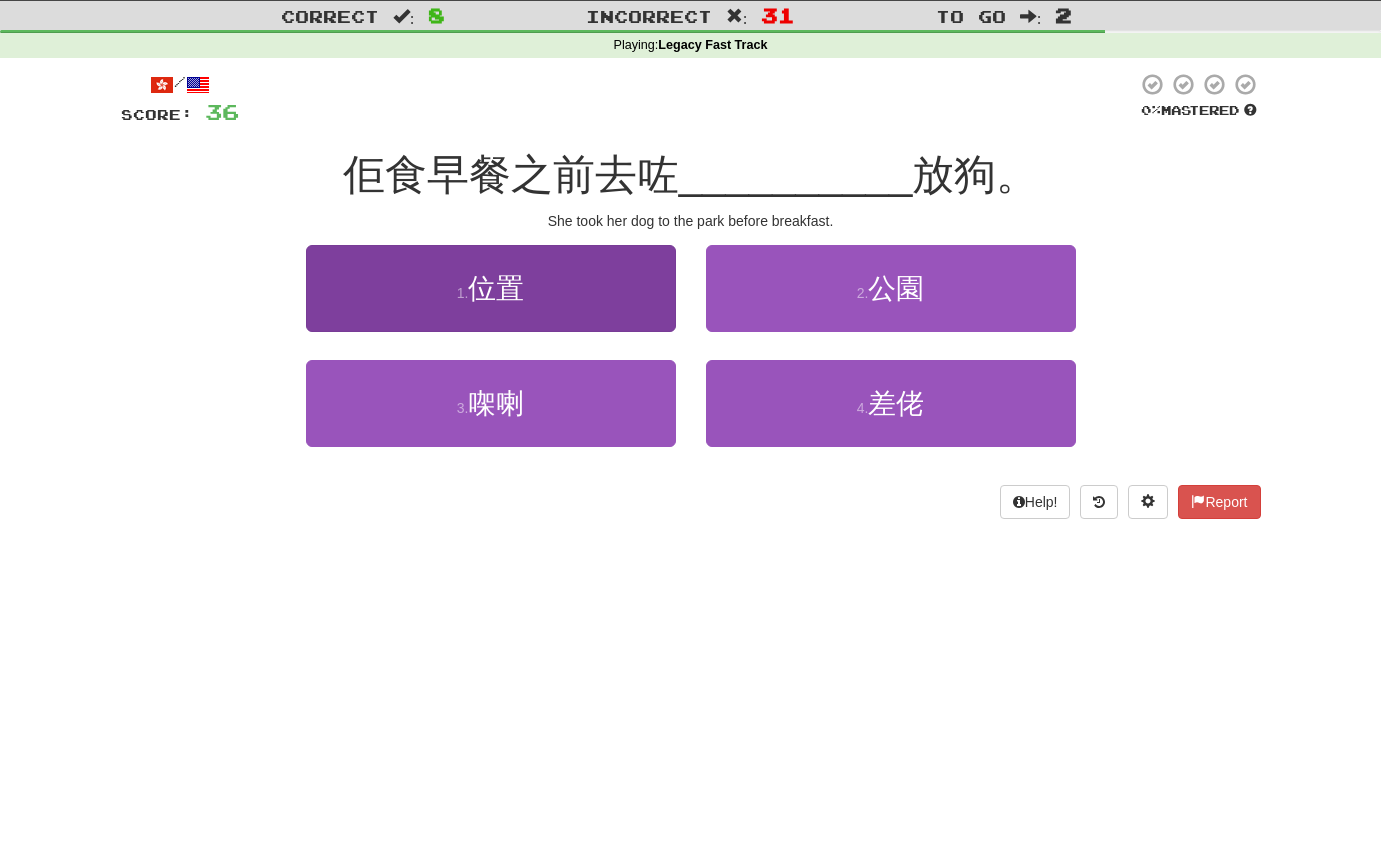 click on "位置" at bounding box center (496, 288) 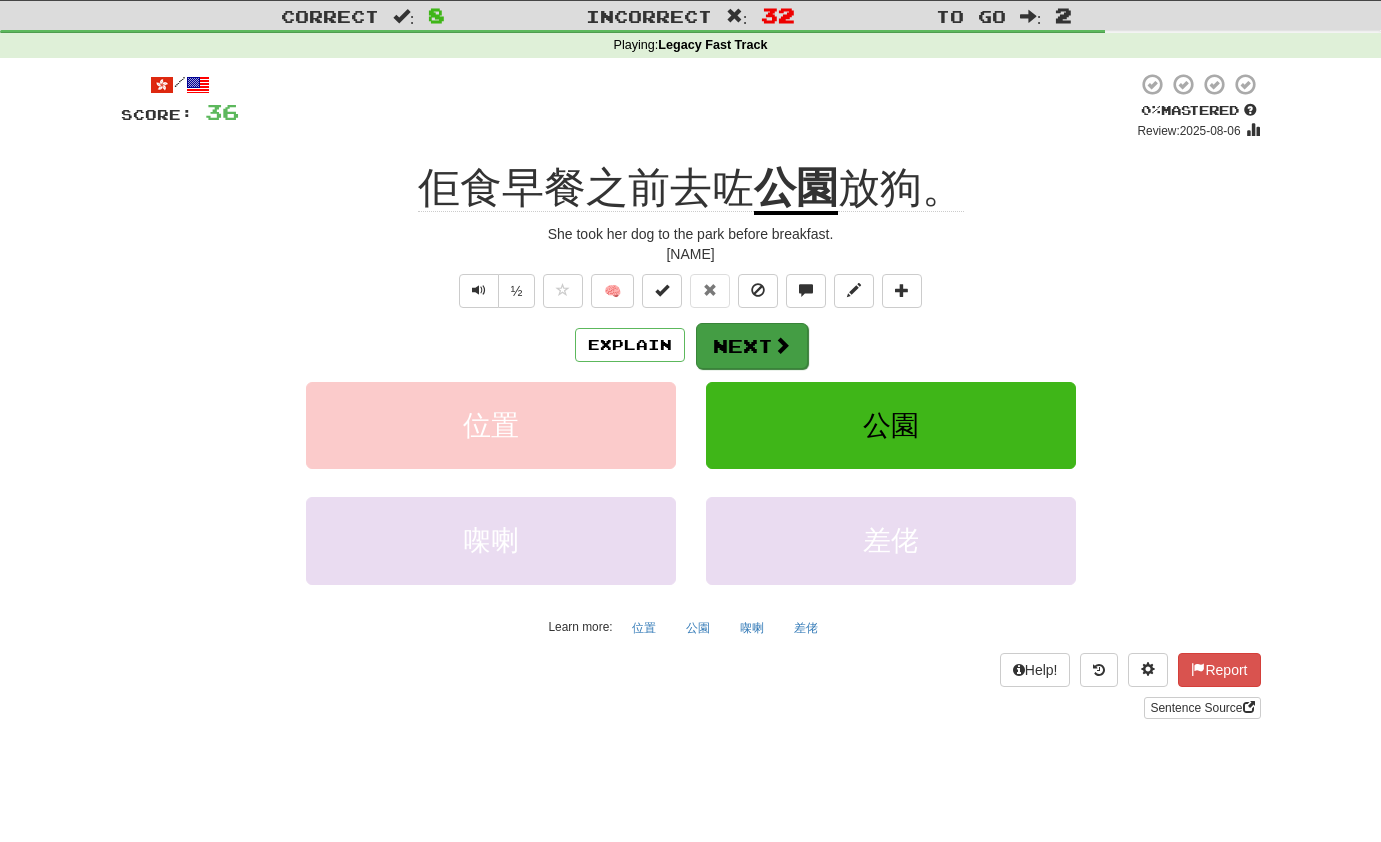 click on "Next" at bounding box center (752, 346) 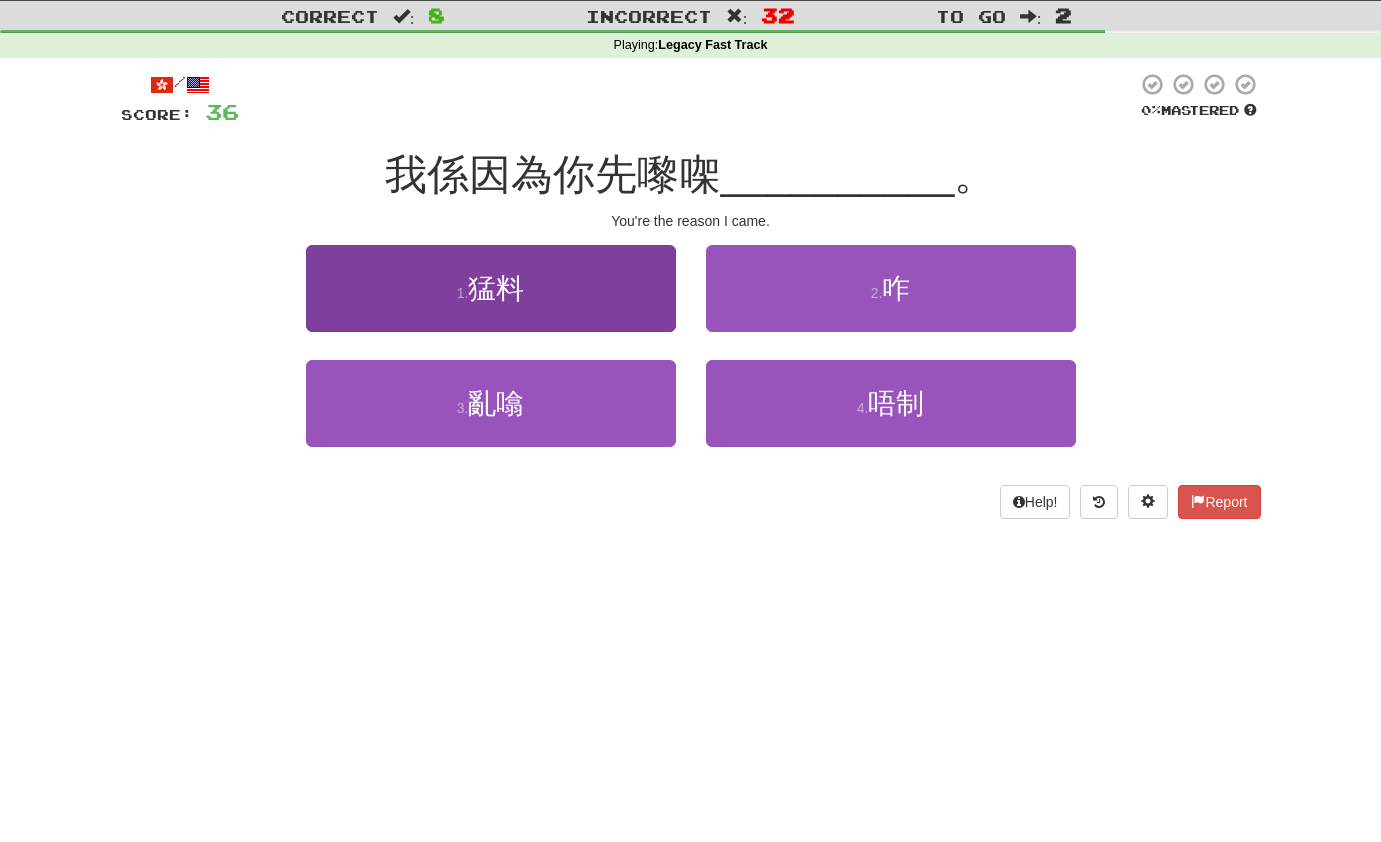 click on "猛料" at bounding box center [496, 288] 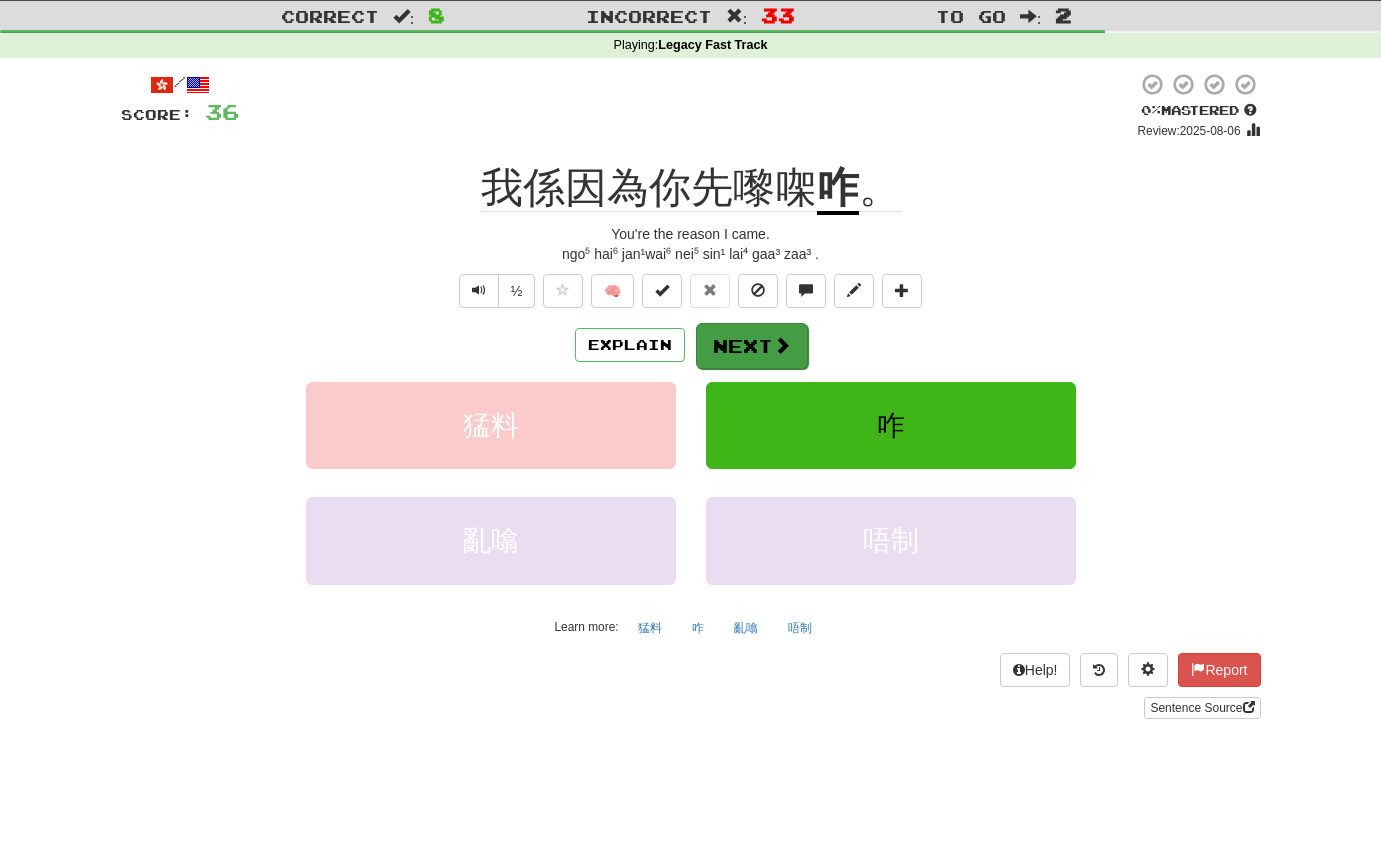 click on "Next" at bounding box center [752, 346] 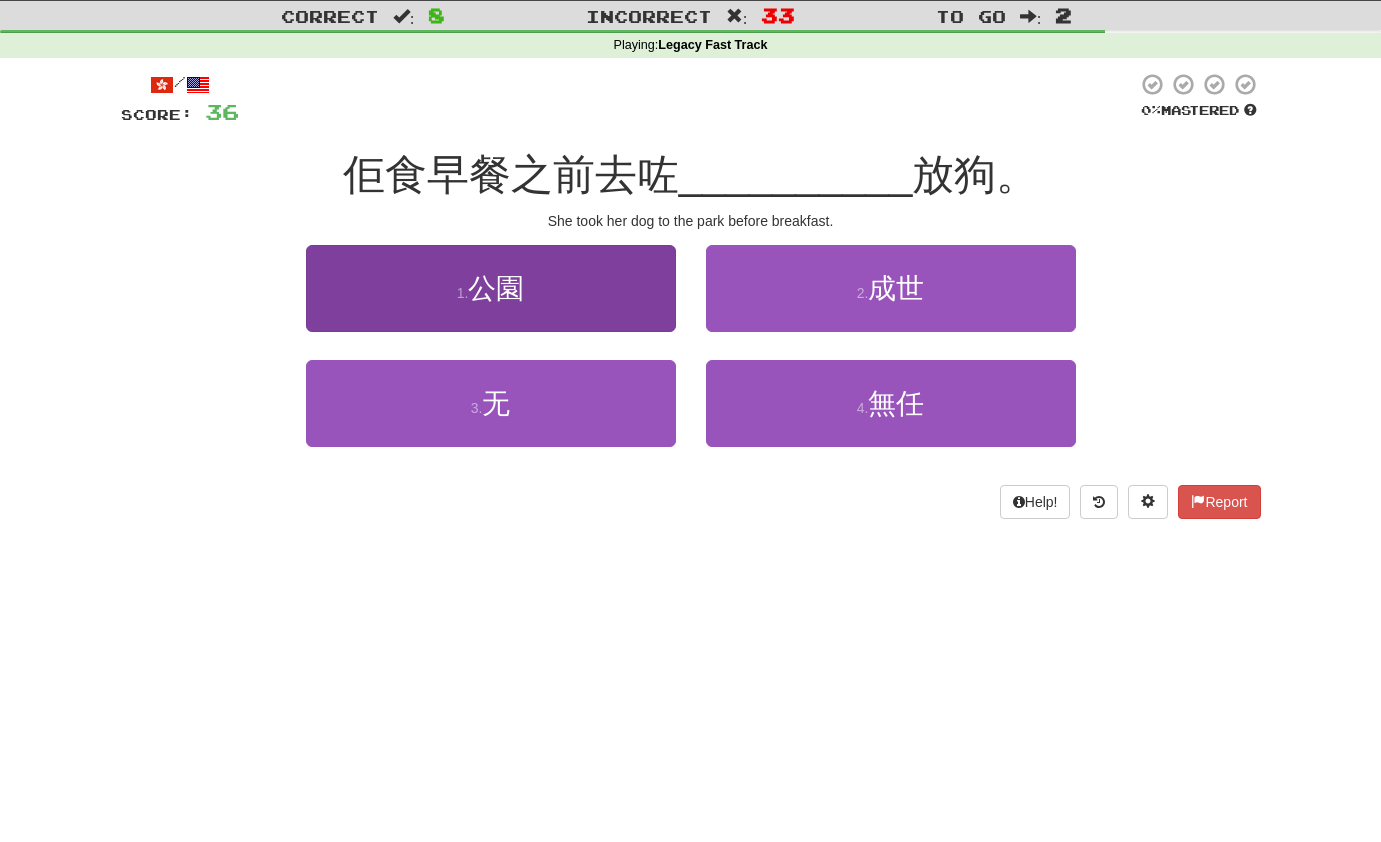 click on "公園" at bounding box center (496, 288) 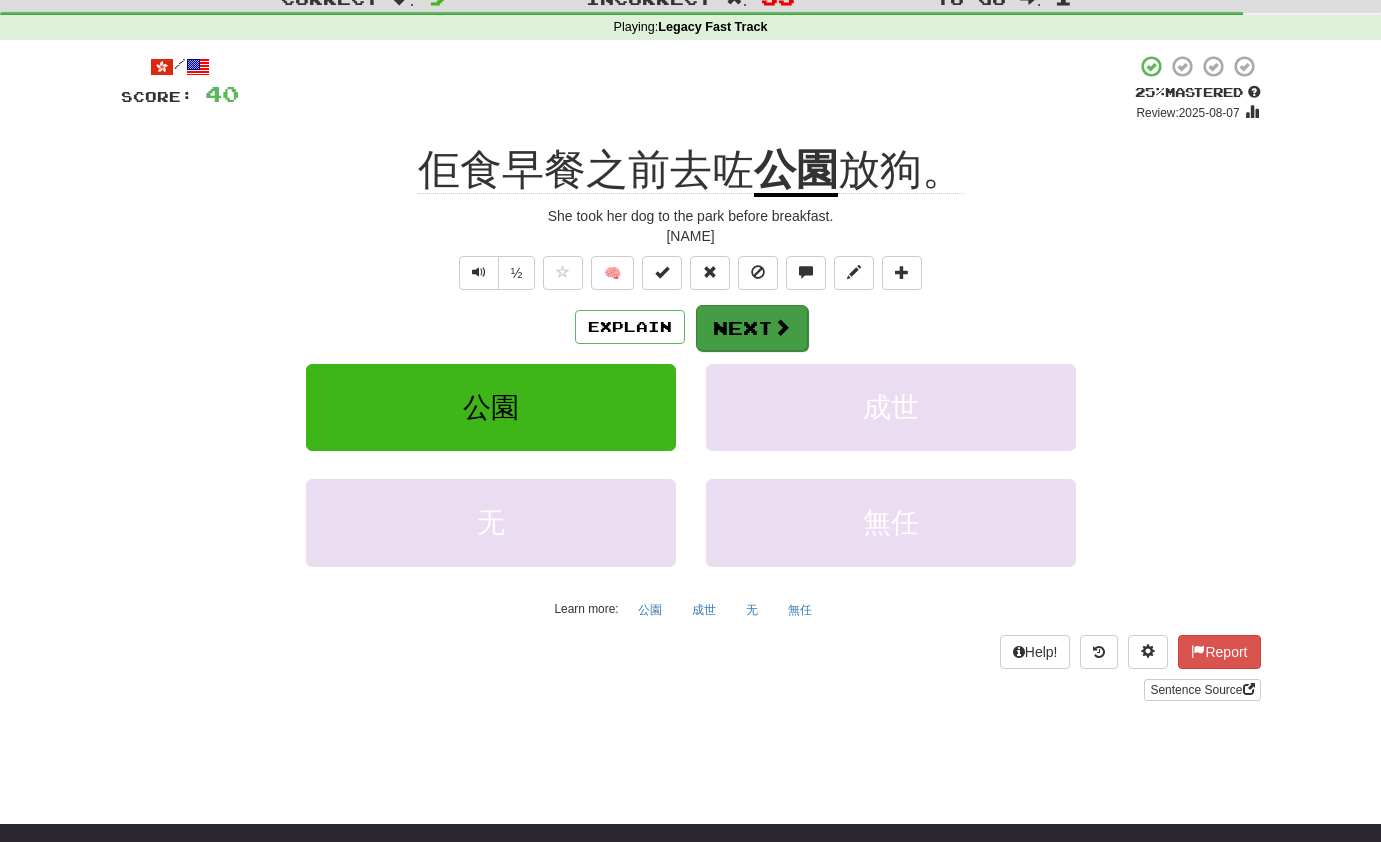 scroll, scrollTop: 67, scrollLeft: 0, axis: vertical 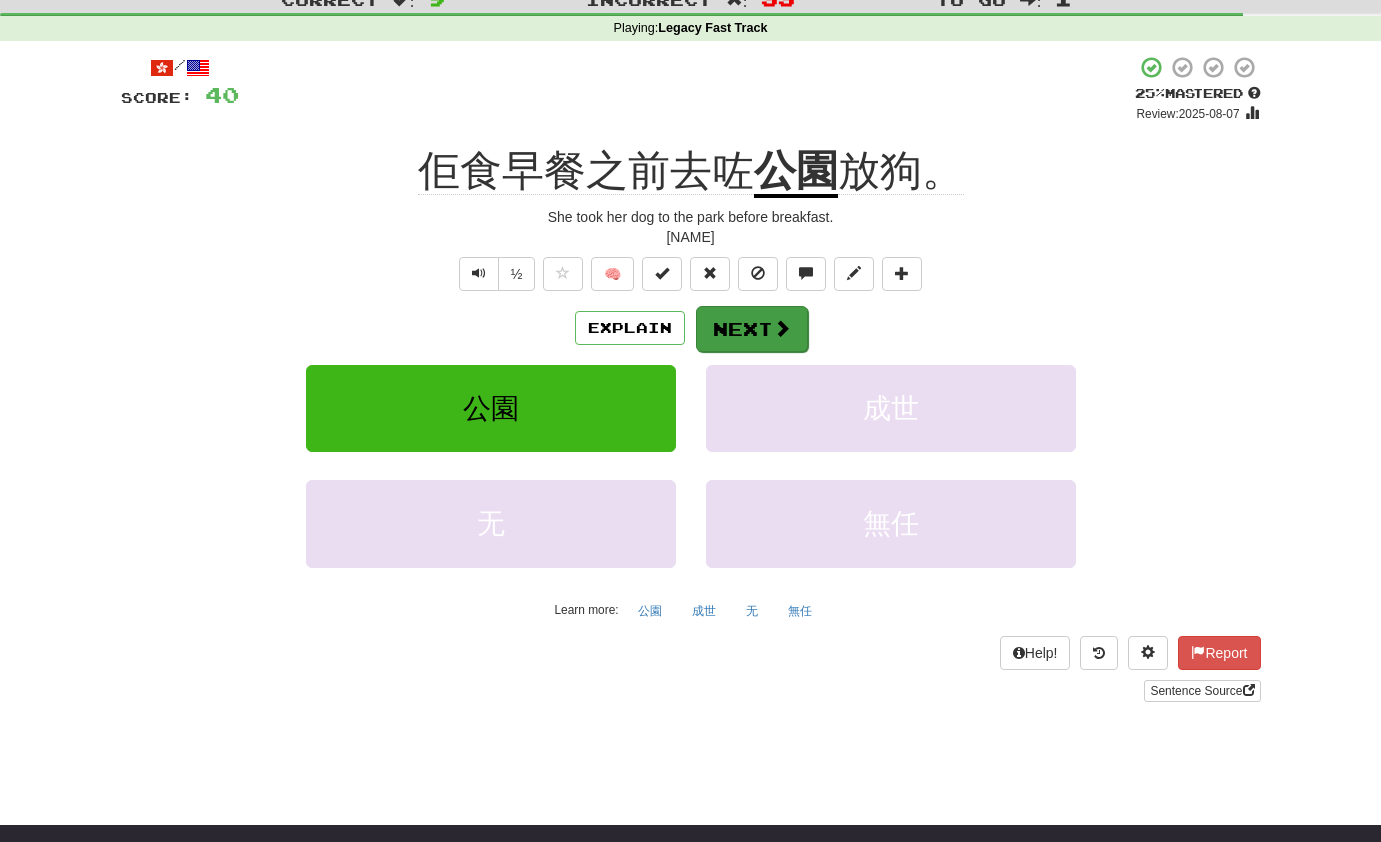 click on "Next" at bounding box center [752, 329] 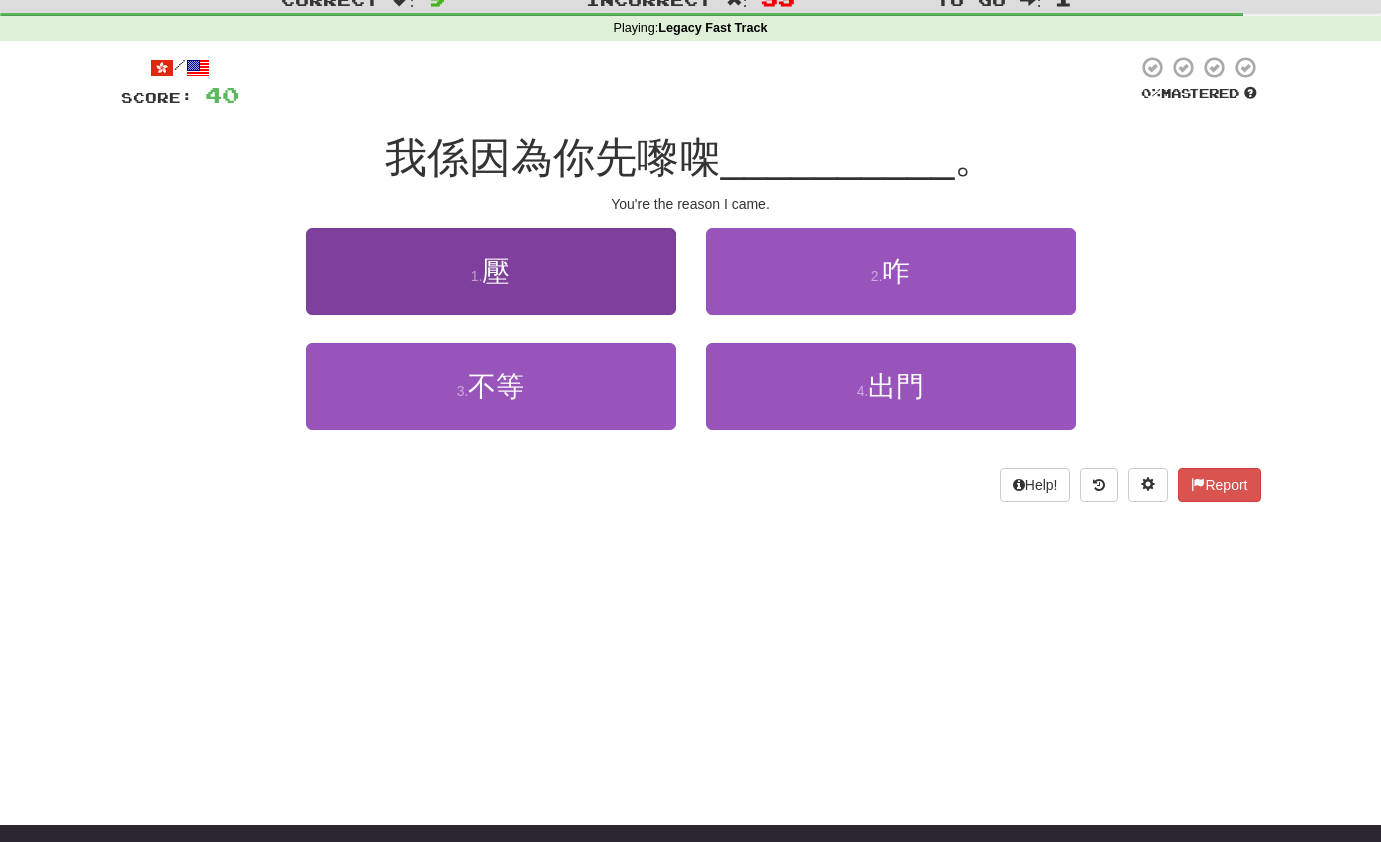 click on "1 .  壓" at bounding box center [491, 271] 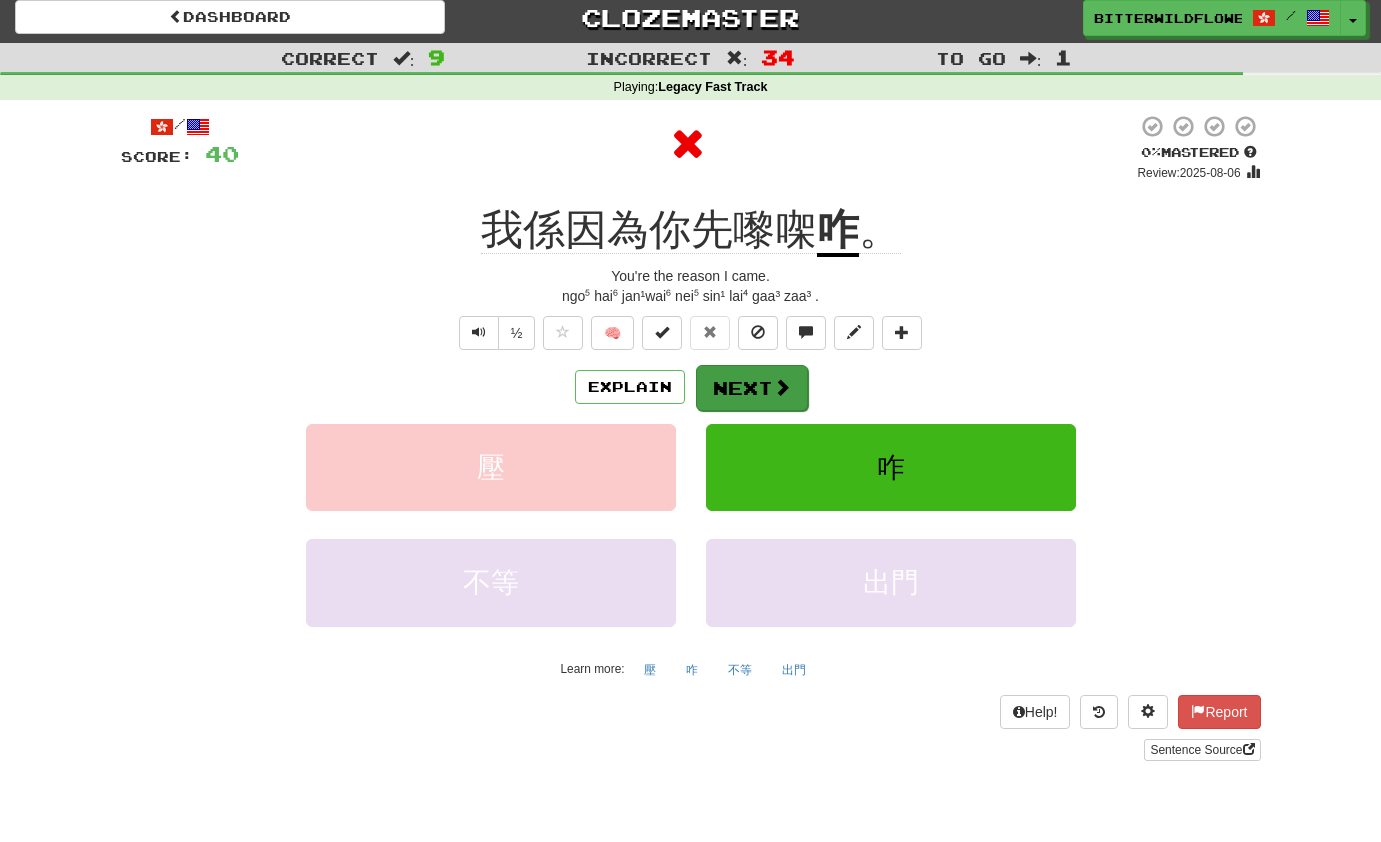 scroll, scrollTop: 5, scrollLeft: 0, axis: vertical 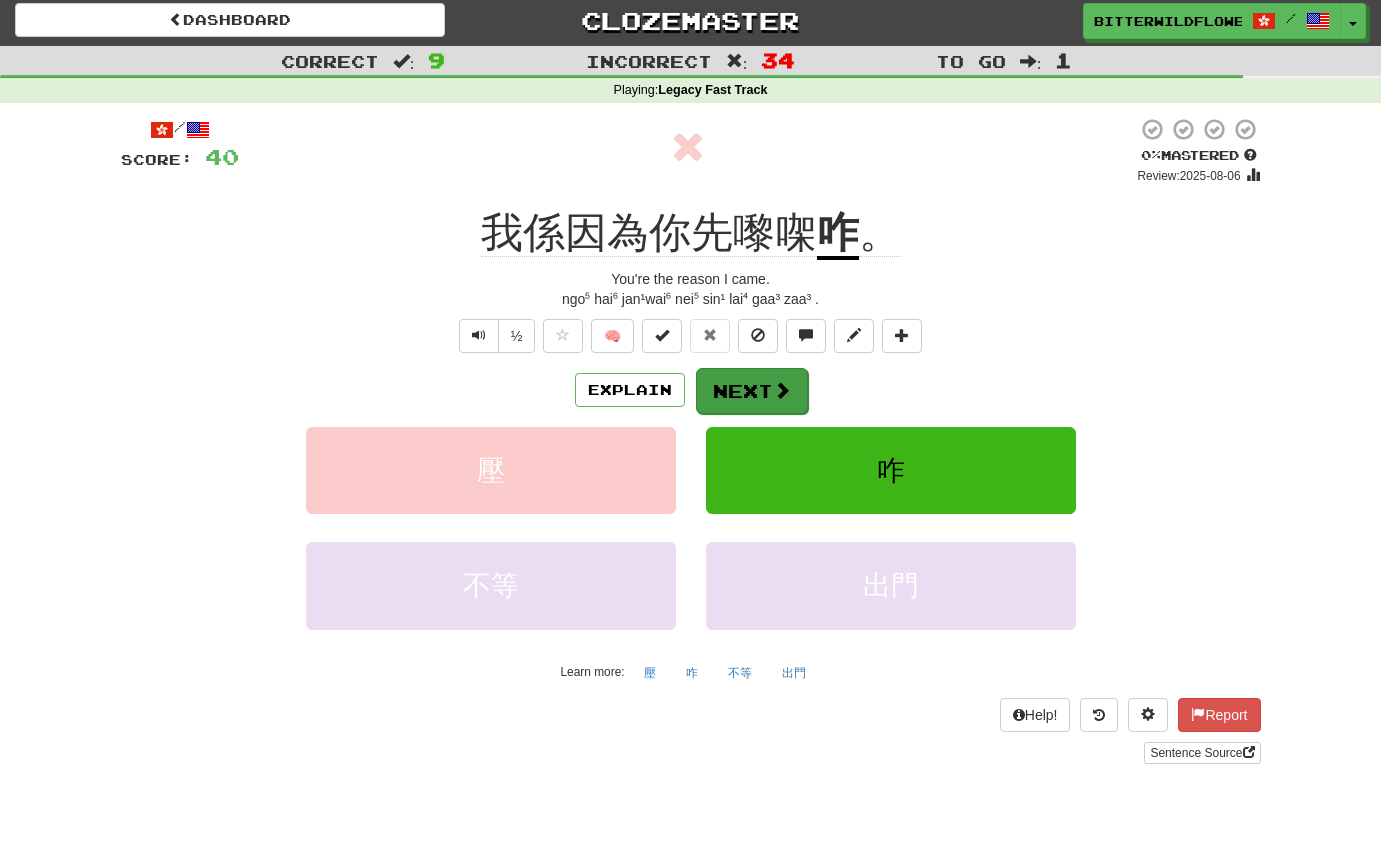 click on "Next" at bounding box center (752, 391) 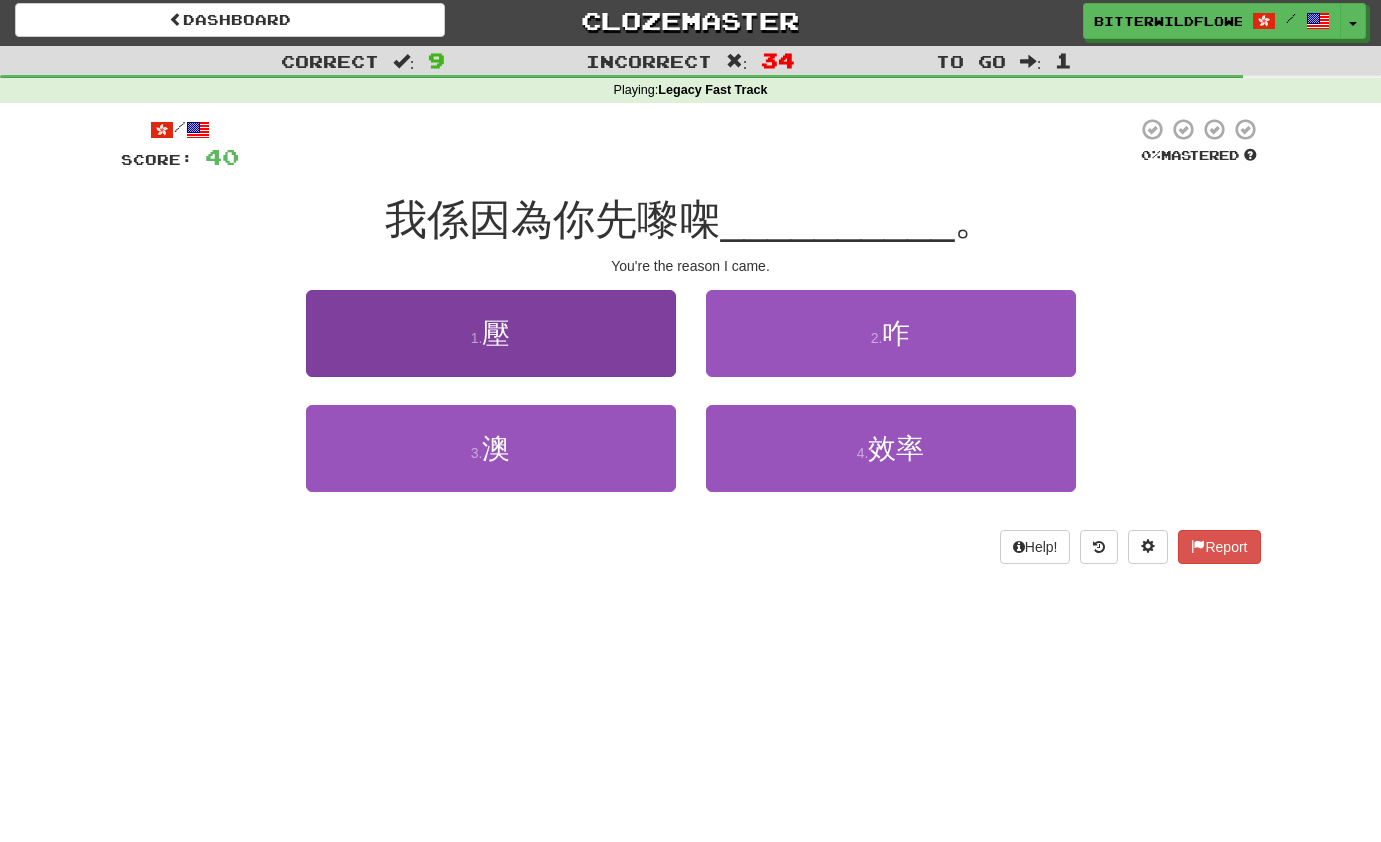 click on "1 .  壓" at bounding box center [491, 333] 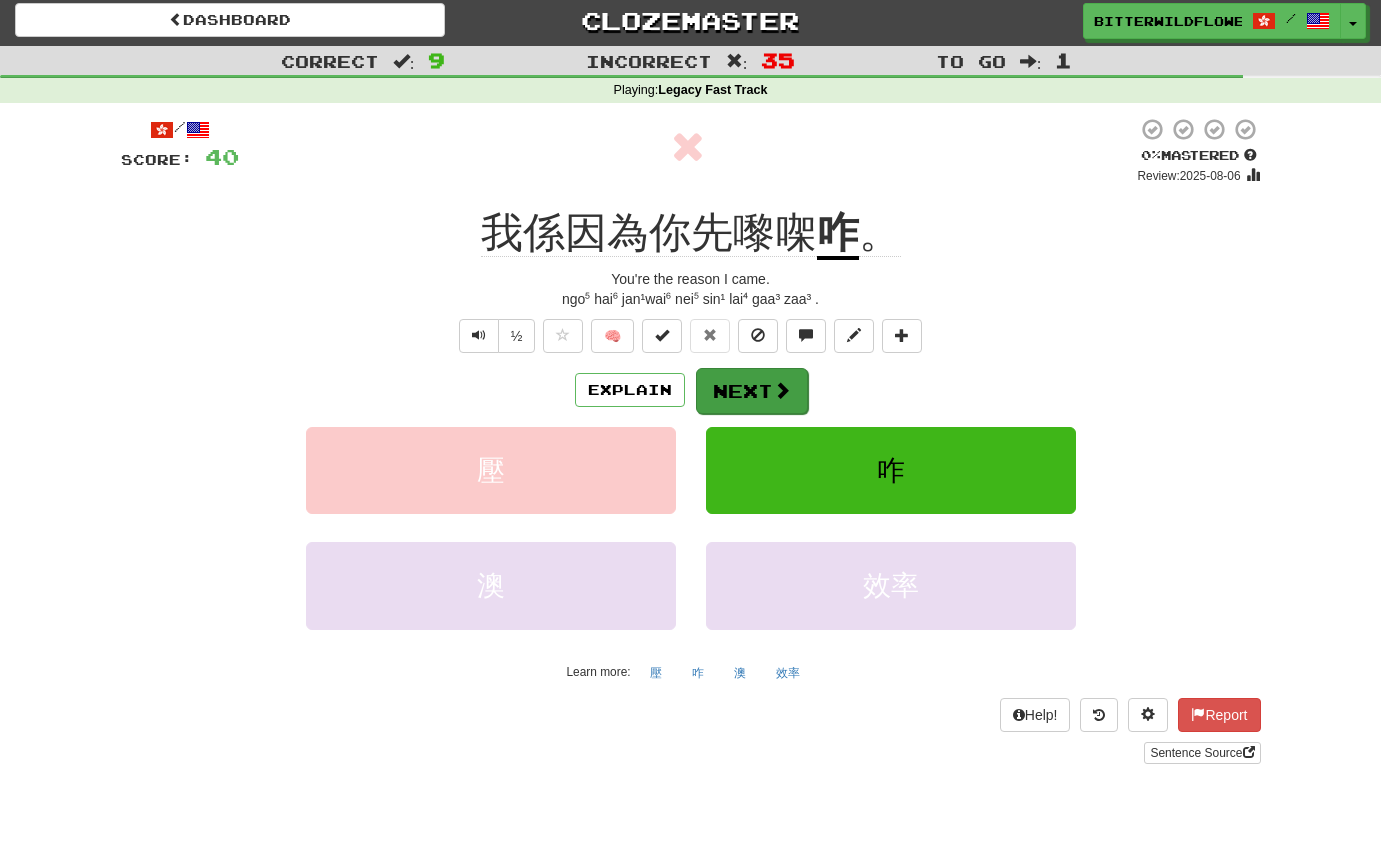 click on "Next" at bounding box center [752, 391] 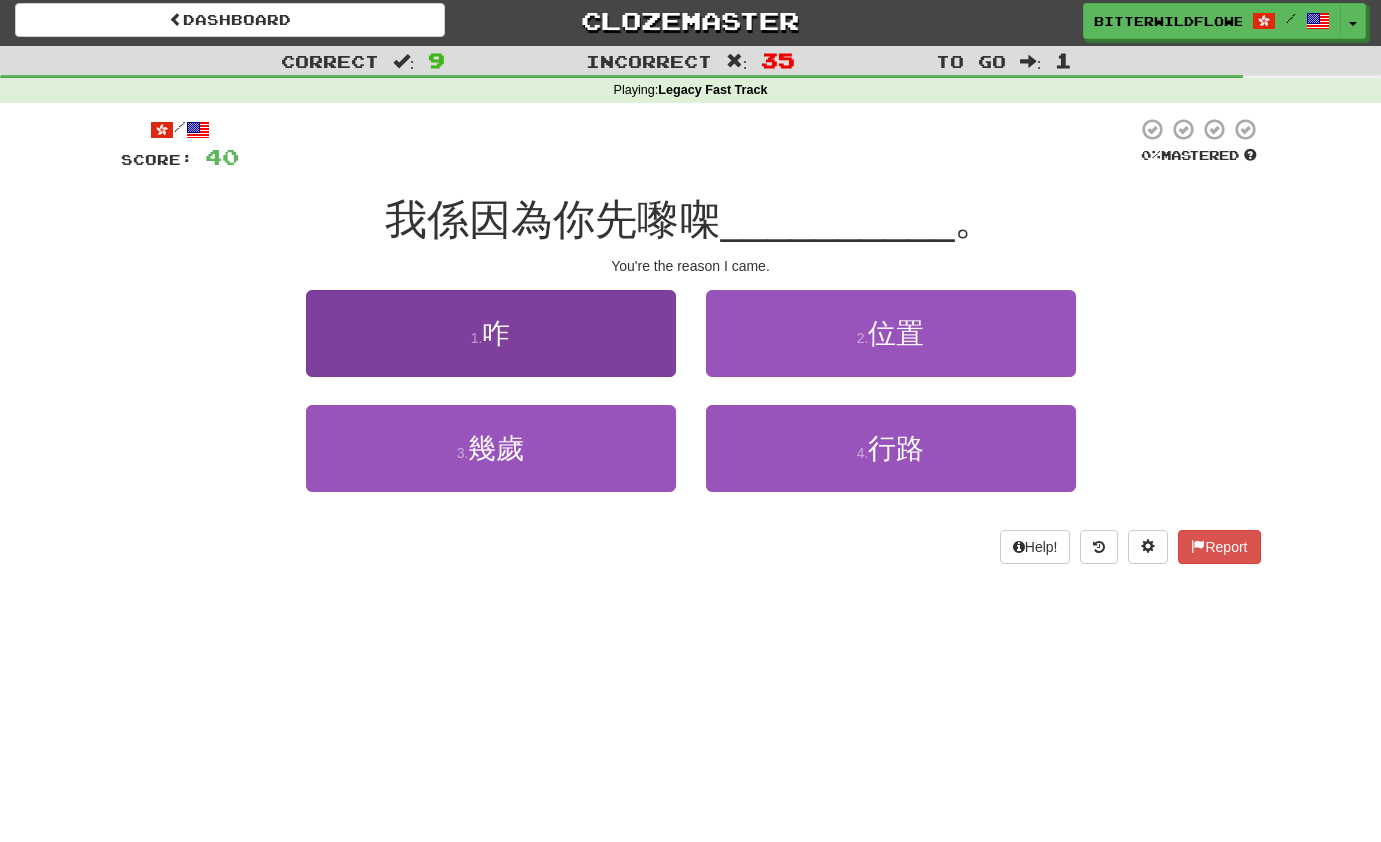 click on "1 .  咋" at bounding box center (491, 333) 